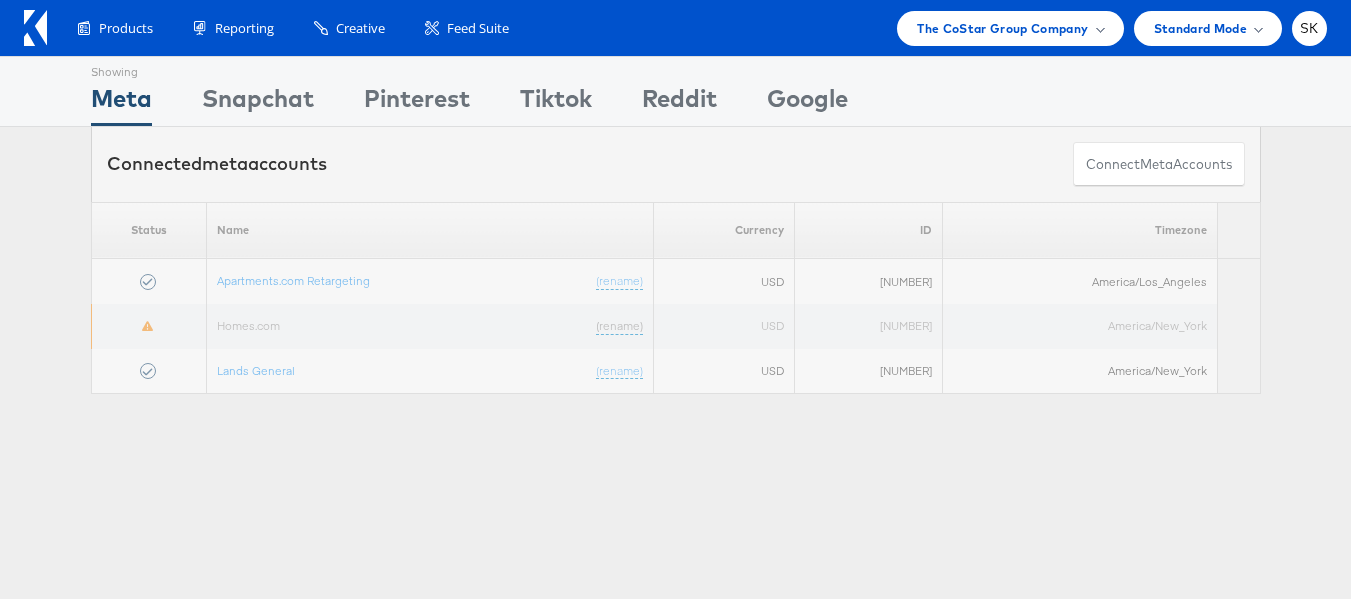 scroll, scrollTop: 0, scrollLeft: 0, axis: both 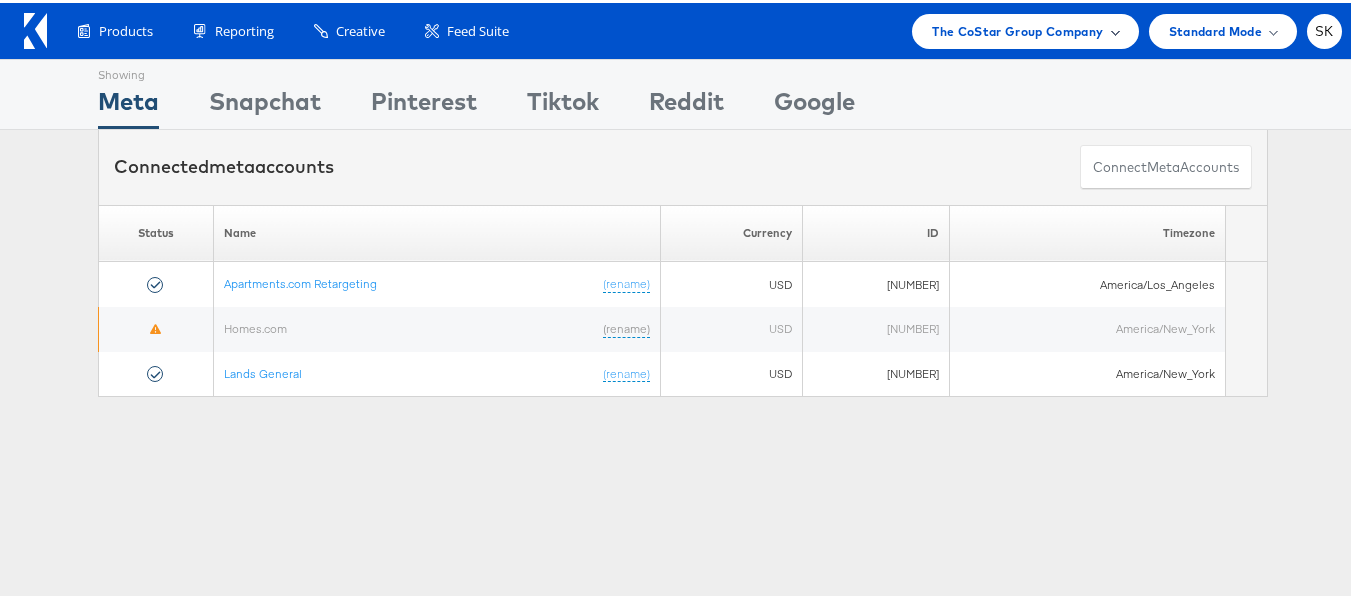 click on "The CoStar Group Company" at bounding box center (1017, 28) 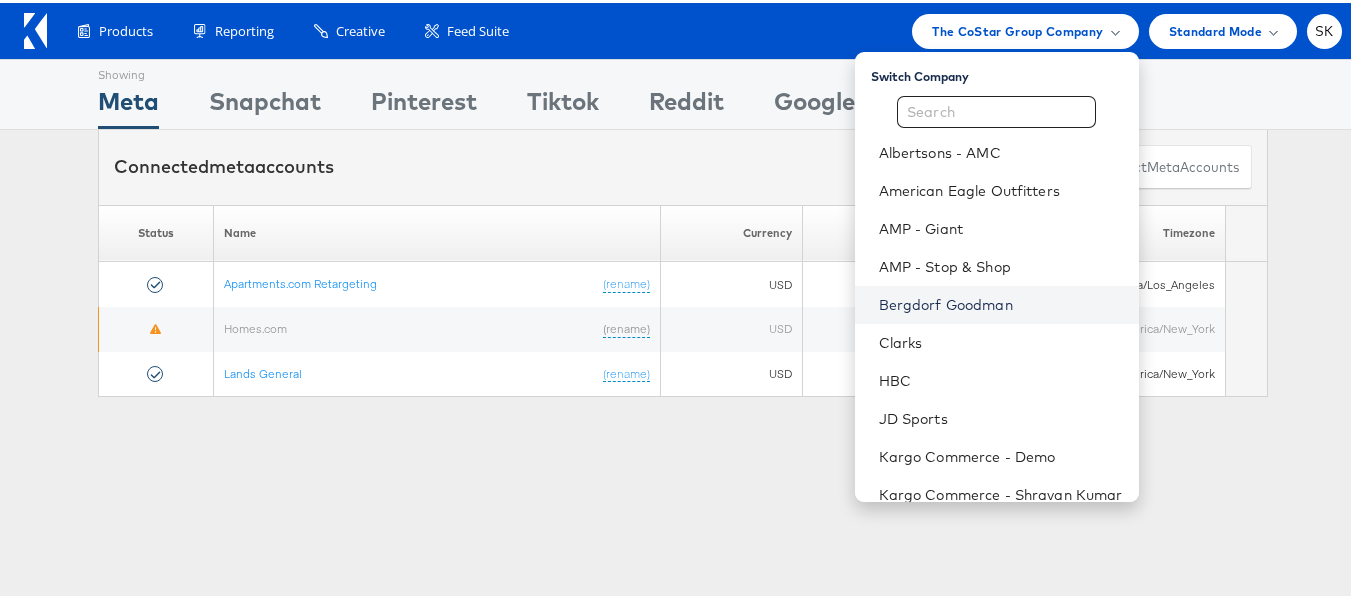 scroll, scrollTop: 248, scrollLeft: 0, axis: vertical 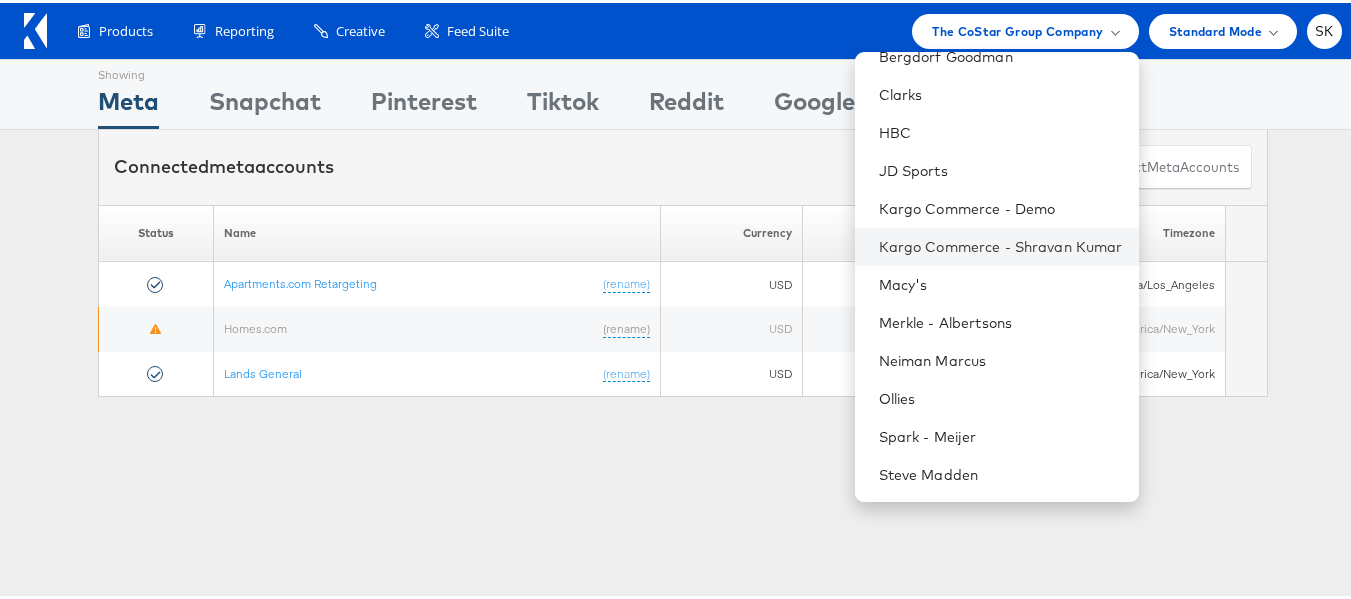 click on "Kargo Commerce - Shravan Kumar" at bounding box center (997, 244) 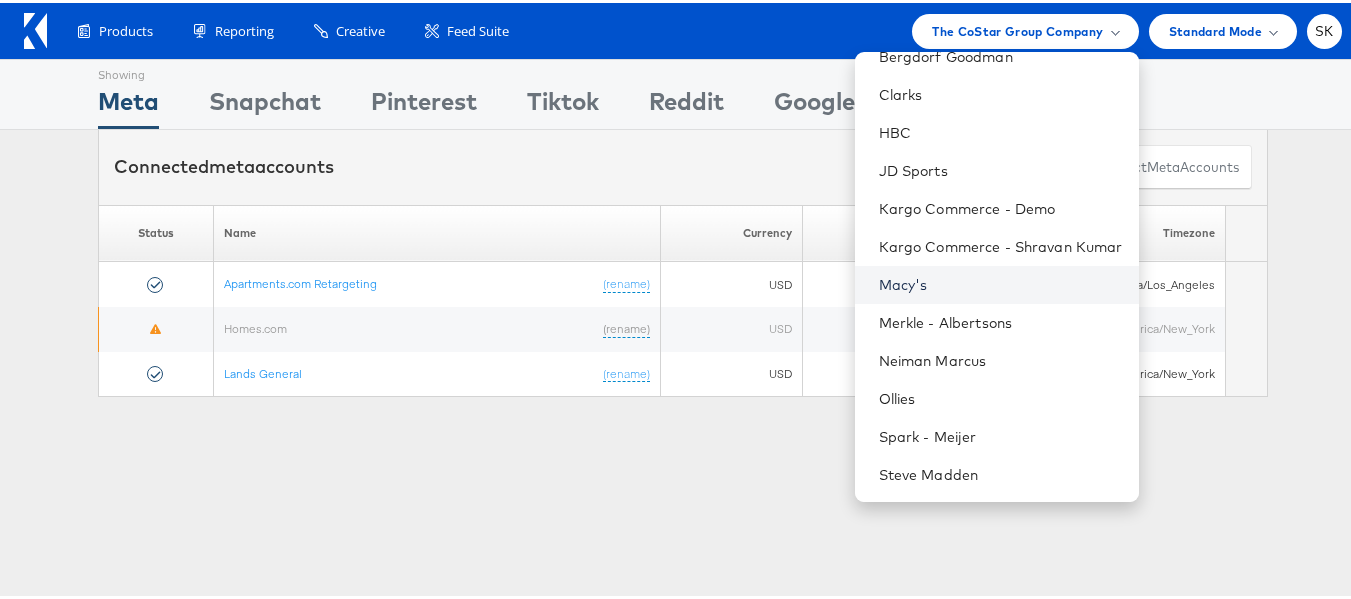 click on "Macy's" at bounding box center (1001, 282) 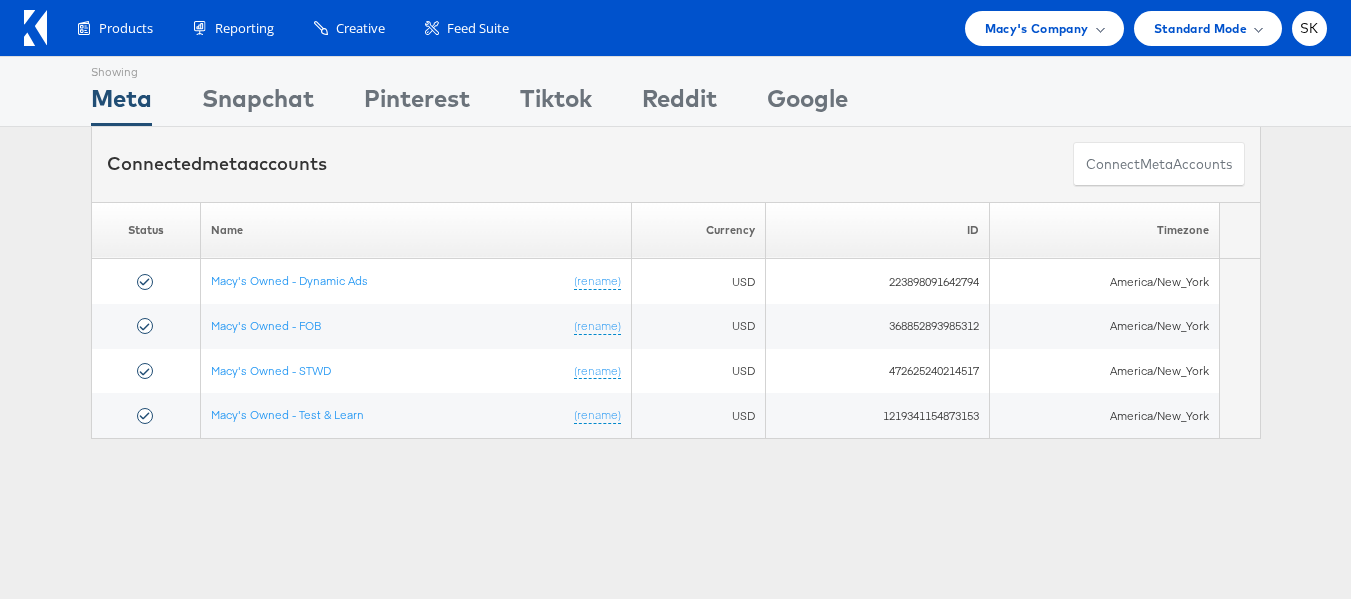scroll, scrollTop: 0, scrollLeft: 0, axis: both 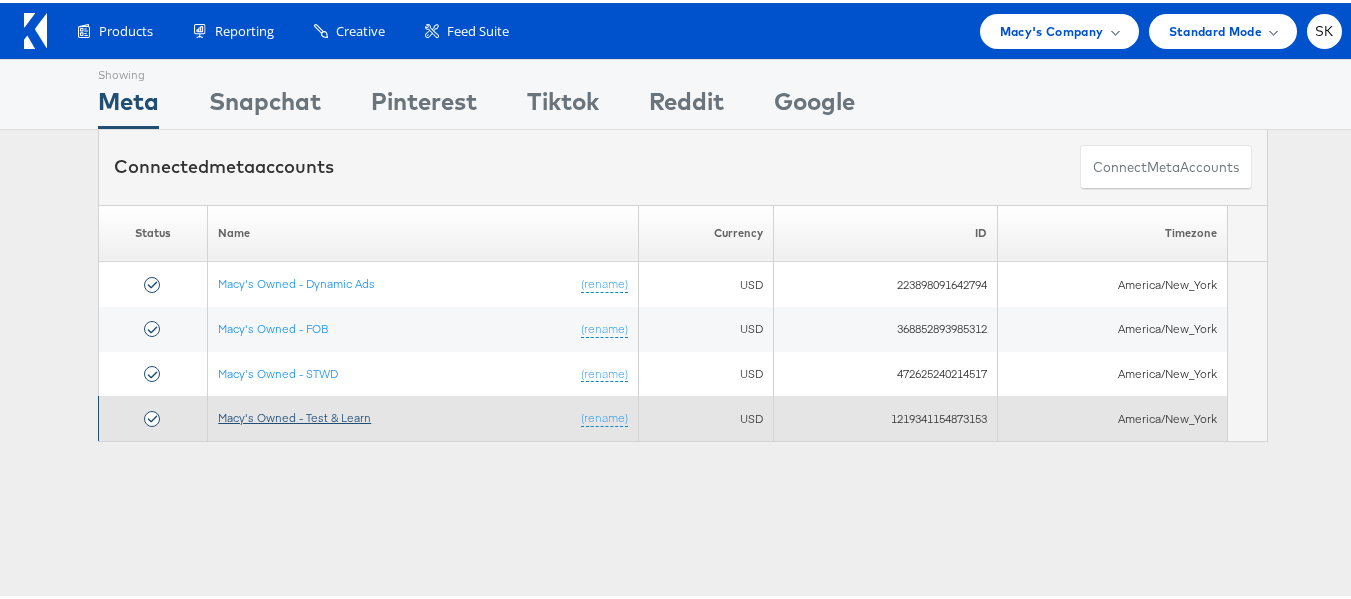 click on "Macy's Owned - Test & Learn" at bounding box center (294, 414) 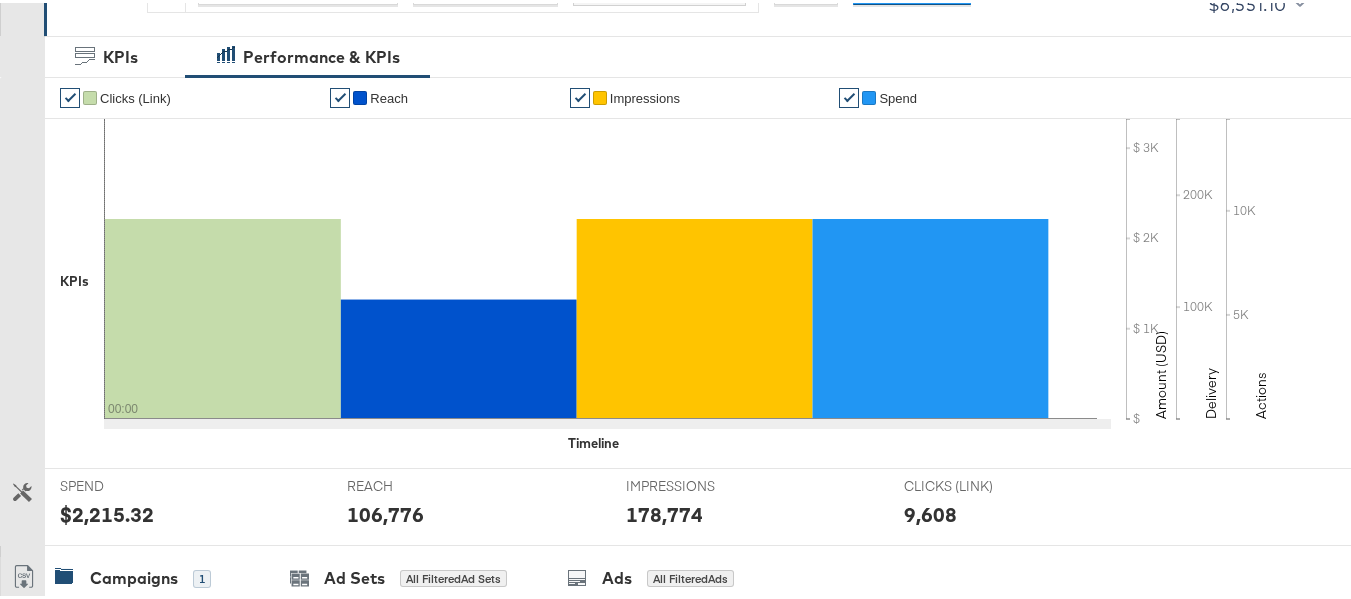 scroll, scrollTop: 600, scrollLeft: 0, axis: vertical 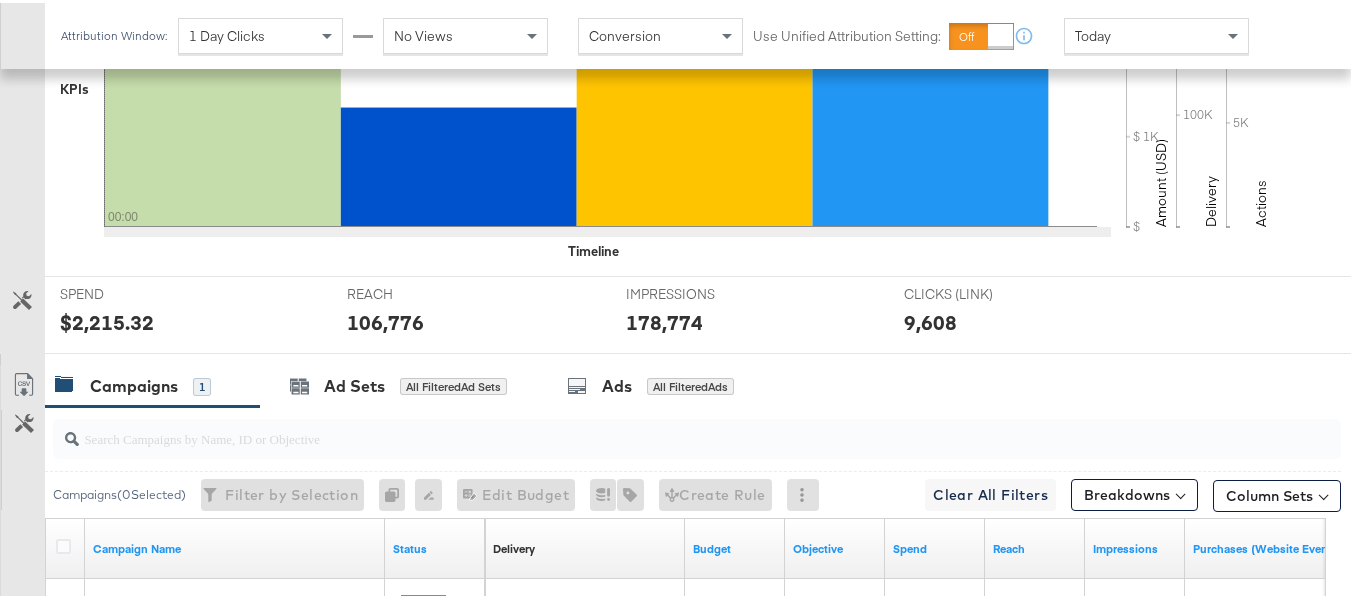 click on "Today" at bounding box center (1156, 33) 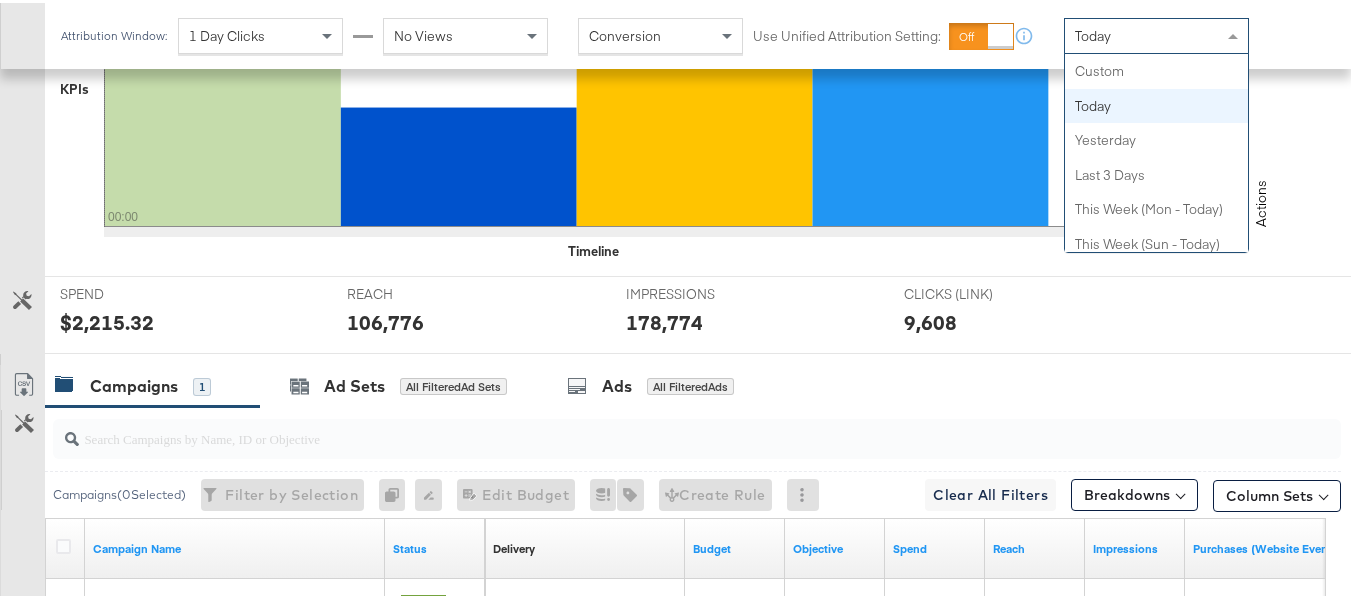 scroll, scrollTop: 35, scrollLeft: 0, axis: vertical 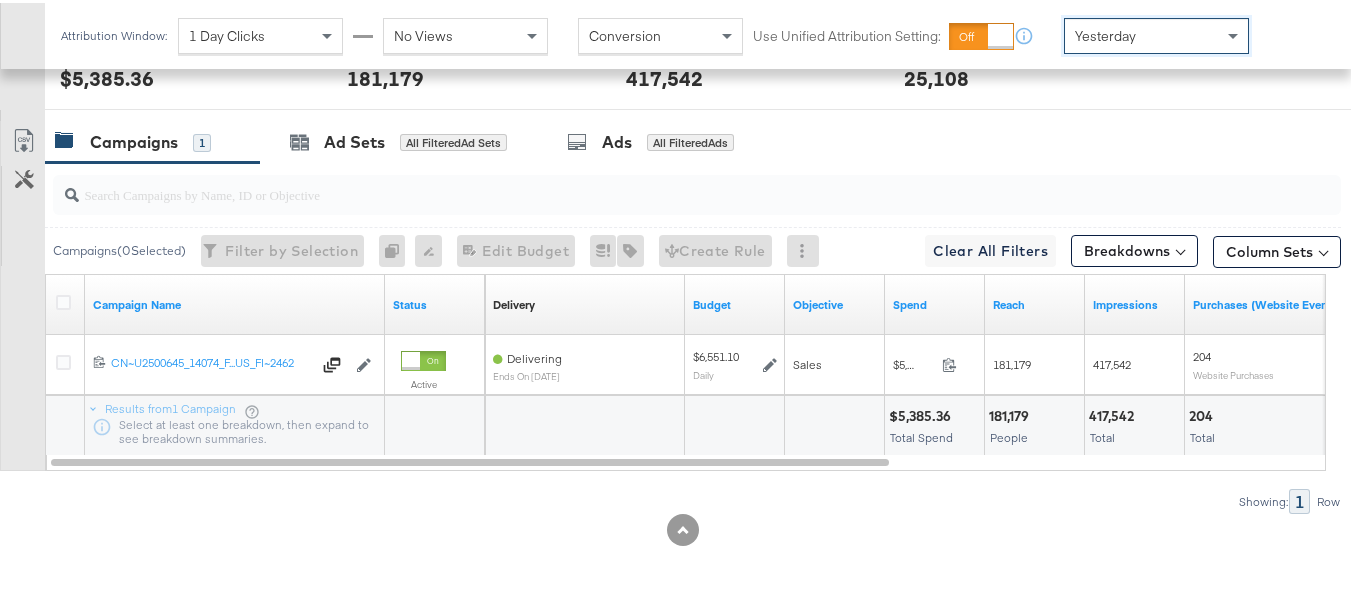 click at bounding box center (653, 183) 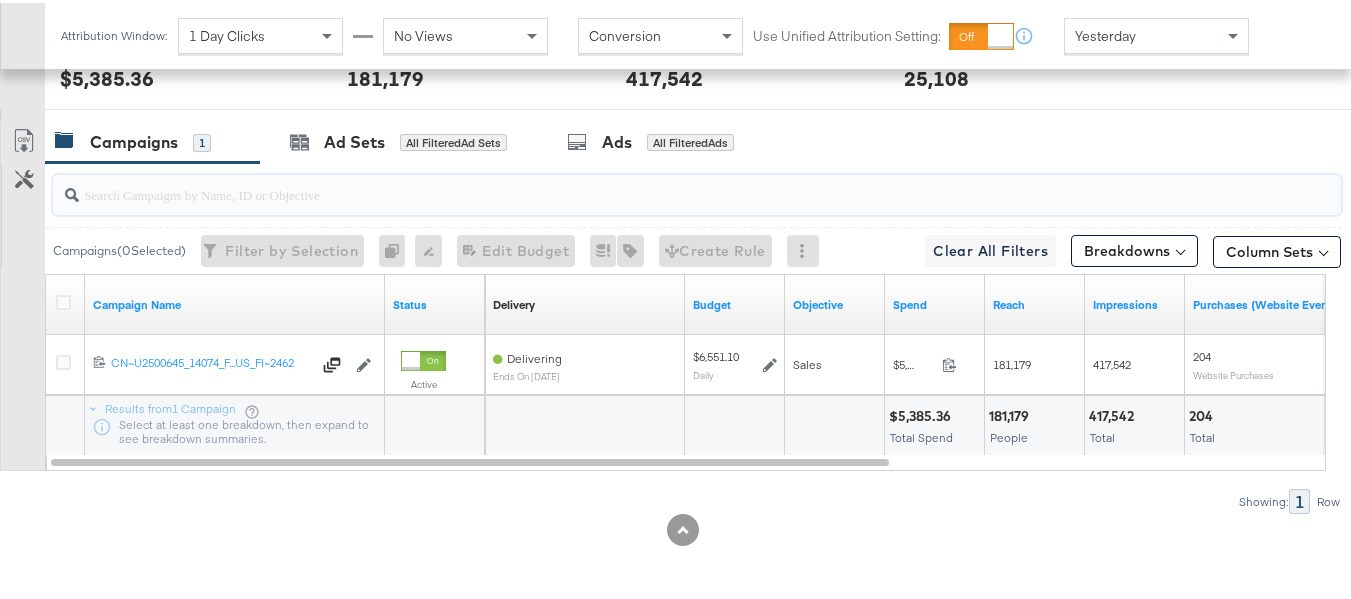 click on "$5,385.36" at bounding box center (923, 413) 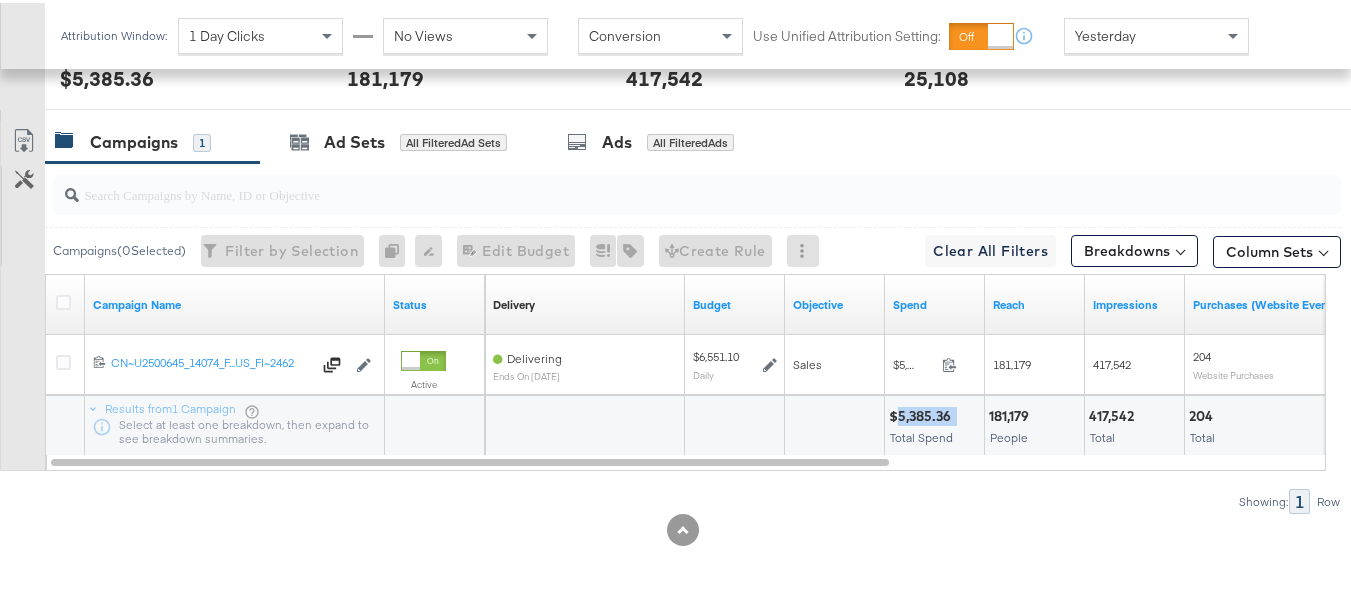click on "$5,385.36" at bounding box center (923, 413) 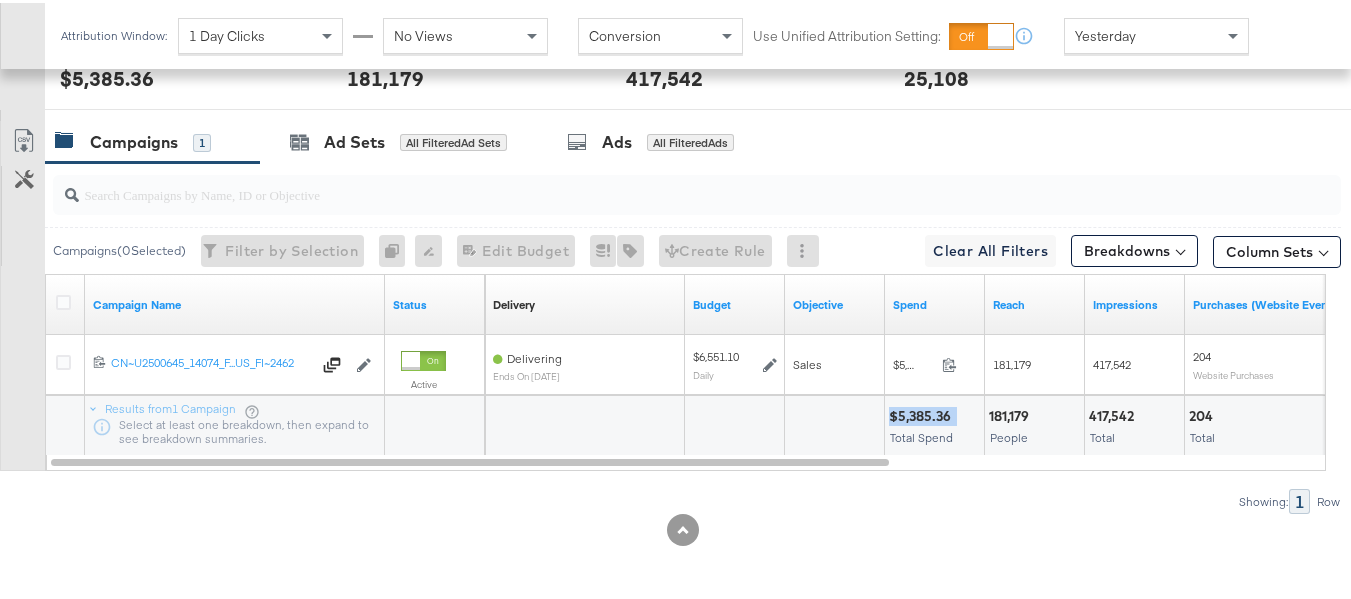 click on "$5,385.36" at bounding box center [923, 413] 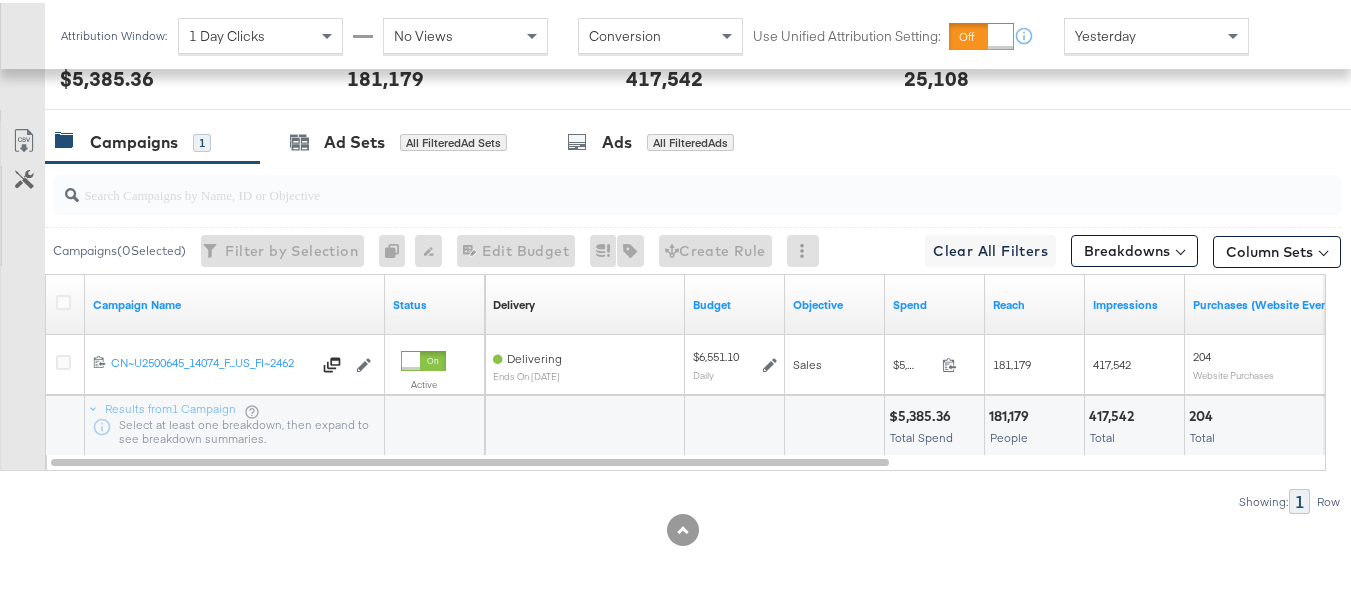 click on "Campaigns  ( 0  Selected) Filter by Selection Filter  0 campaigns 0 Rename  0 campaigns   Edit  0  Campaign  Budgets Edit Budget Edit Spending Limit For  0 campaigns Tags for  0 campaigns   Create Rule Clear All Filters This clears all applied filters Breakdowns Column Sets Customize KPIs Export as CSV Campaign Name Status Delivery Sorting Unavailable Budget Objective Spend Reach Impressions Purchases (Website Events) 120227896542940407 CN~U2500645_14074_F25 DAR STITCHER_SF~BV_OB~SALES_PK~ECOMM_FS~Stitcher-DAR_PR_CP~_MK~US_FI~2462 CN~U2500645_14074_F...US_FI~2462 Edit Campaign   Active   Delivering ends on February 1st 2026   $6,551.10 Daily   Sales   $5,385.36   5385.36 181,179   417,542   204 Website Purchases   Results from  1   Campaign Select at least one breakdown, then expand to see breakdown summaries.             $5,385.36    Total Spend 181,179    People 417,542    Total 204    Total Showing:   1    Row" at bounding box center [670, 335] 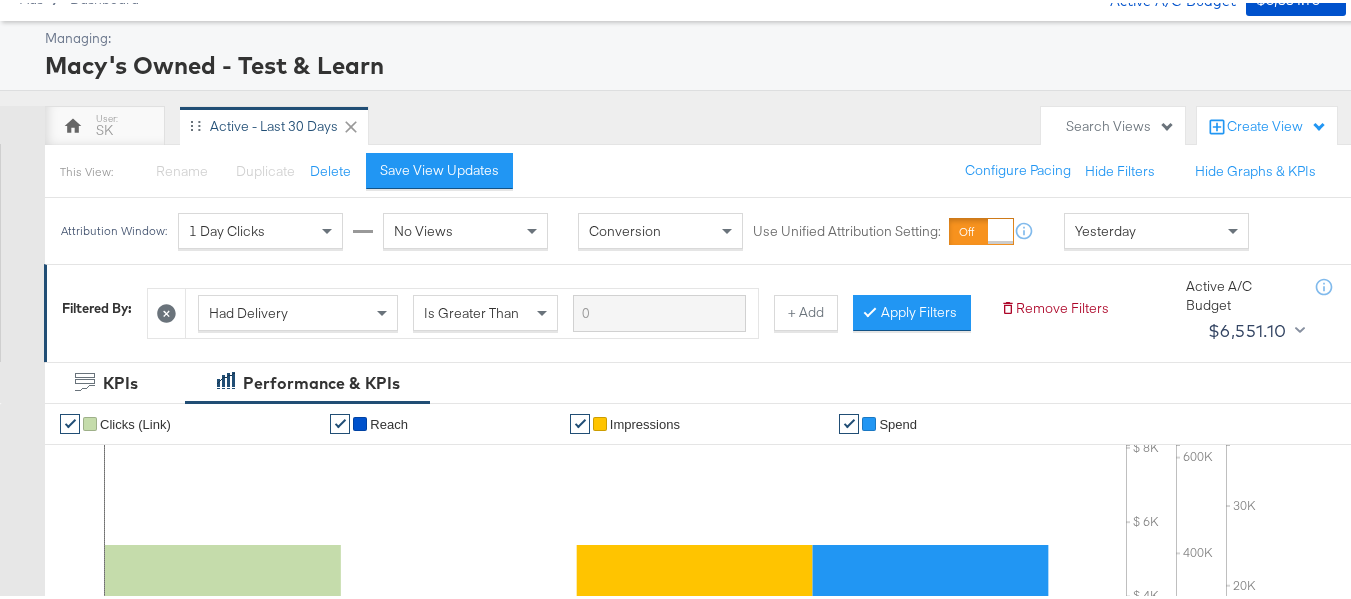 scroll, scrollTop: 0, scrollLeft: 0, axis: both 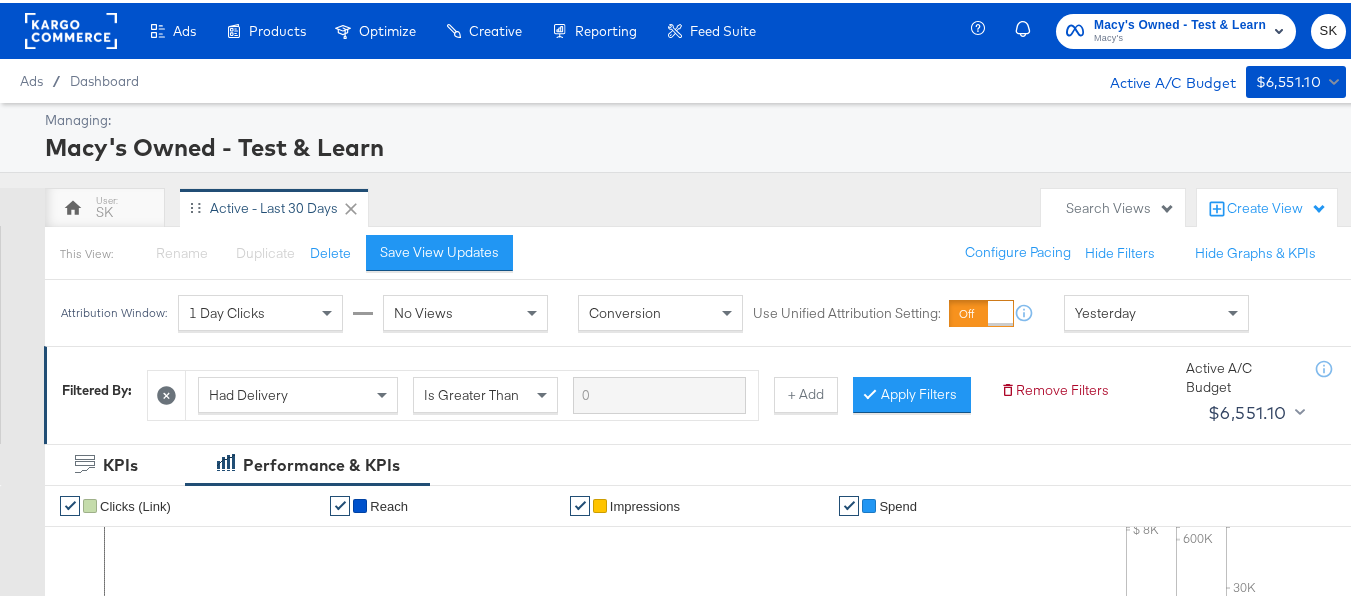 click on "Macy's Owned - Test & Learn" at bounding box center (1180, 22) 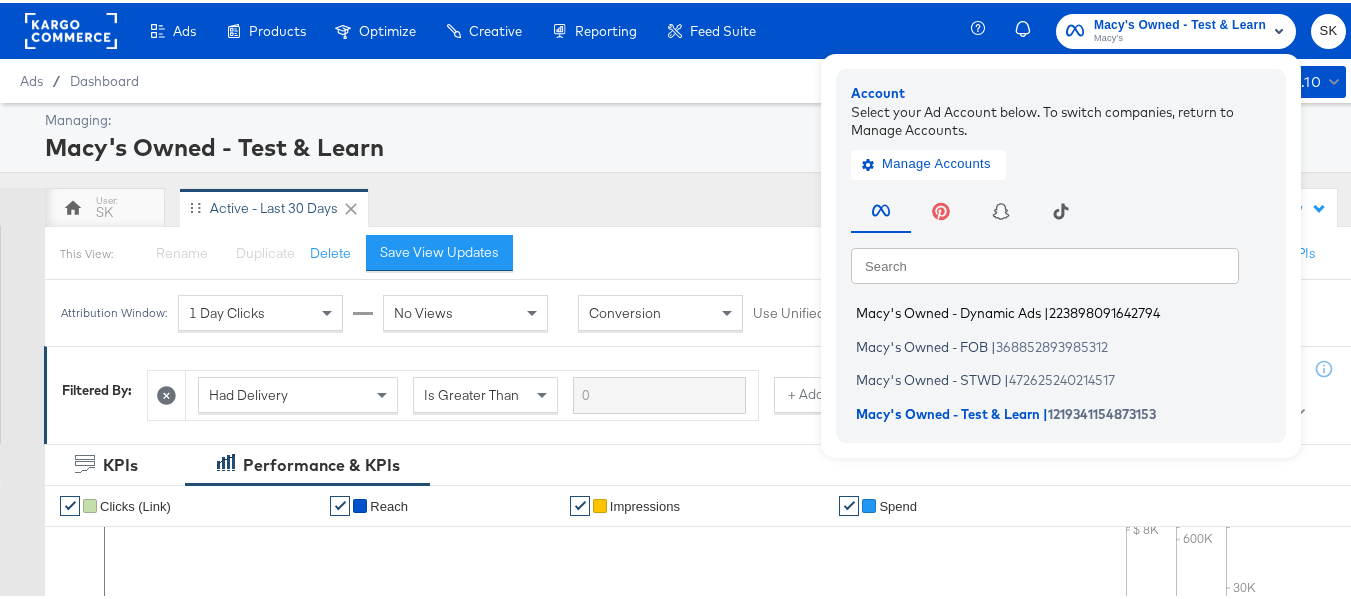click on "Macy's Owned - Dynamic Ads" at bounding box center [948, 310] 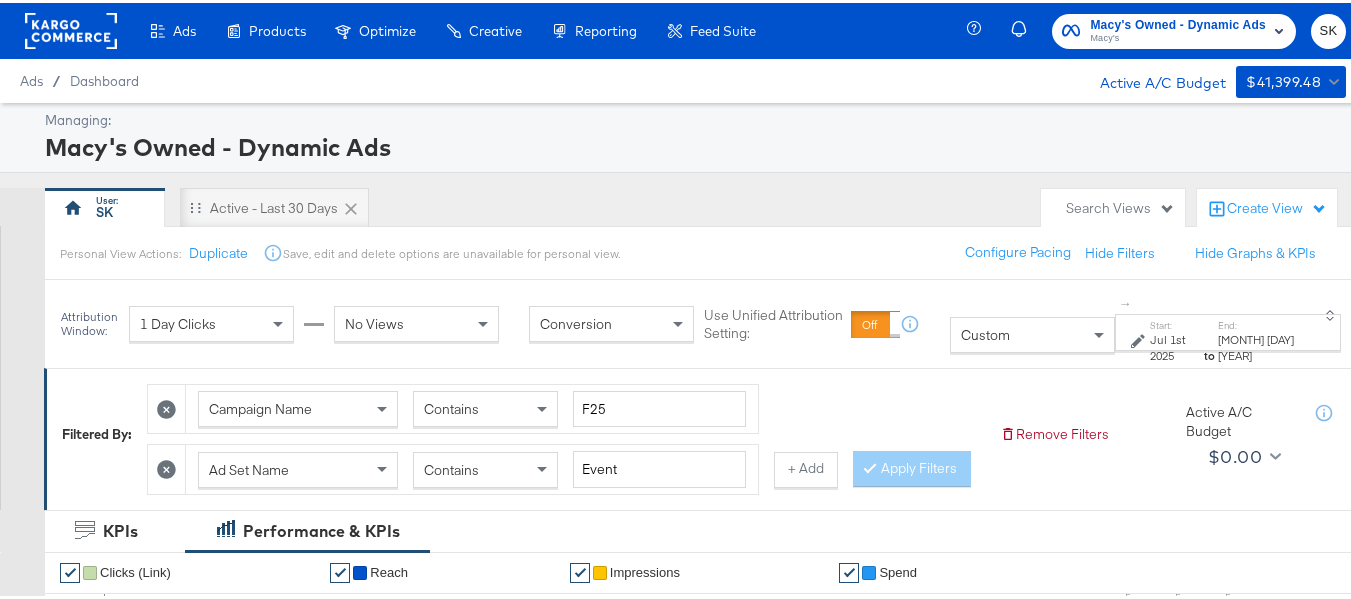scroll, scrollTop: 500, scrollLeft: 0, axis: vertical 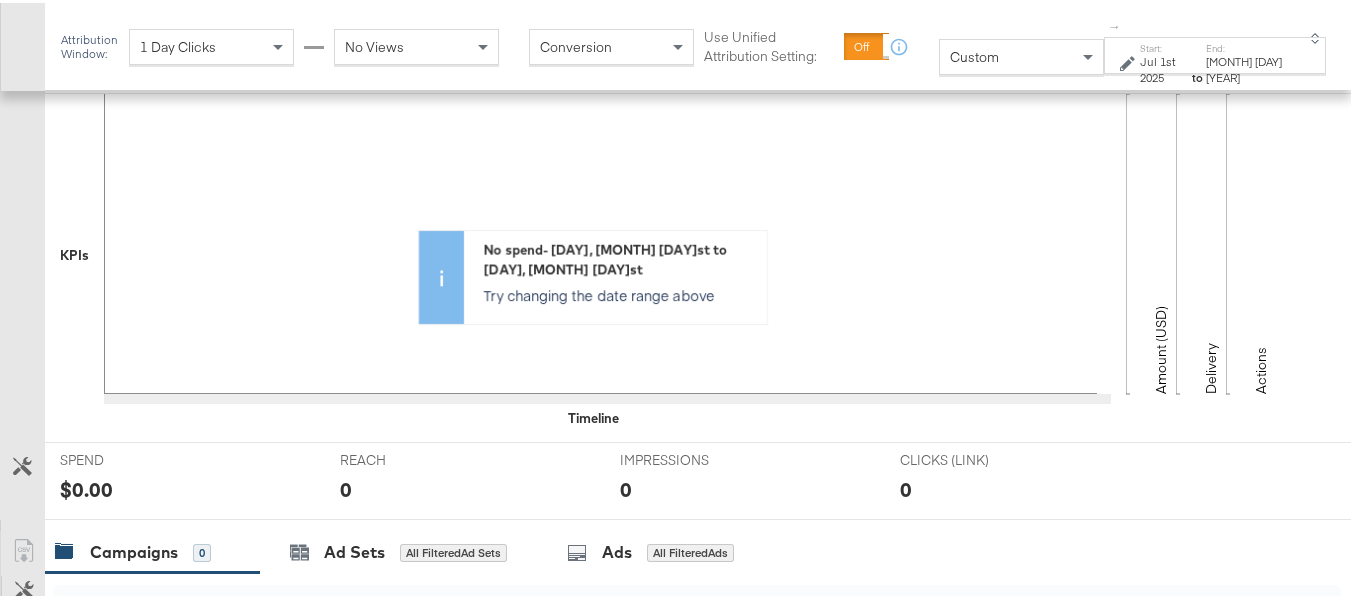 click on "Custom" at bounding box center [1021, 54] 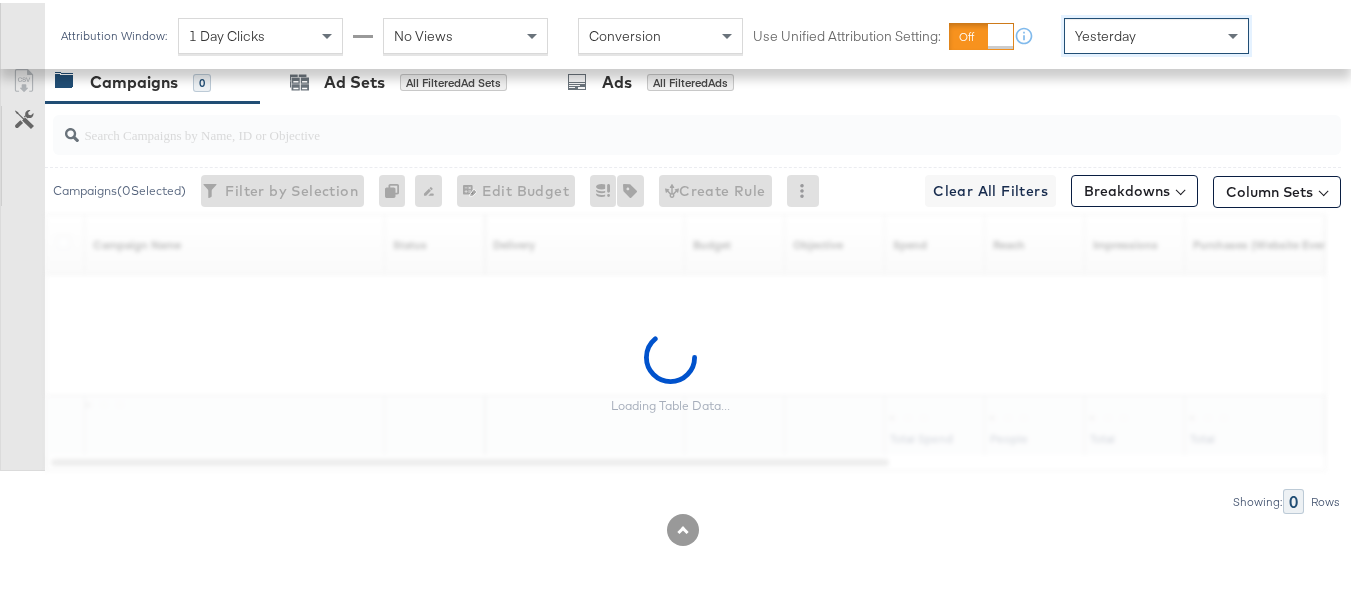 scroll, scrollTop: 994, scrollLeft: 0, axis: vertical 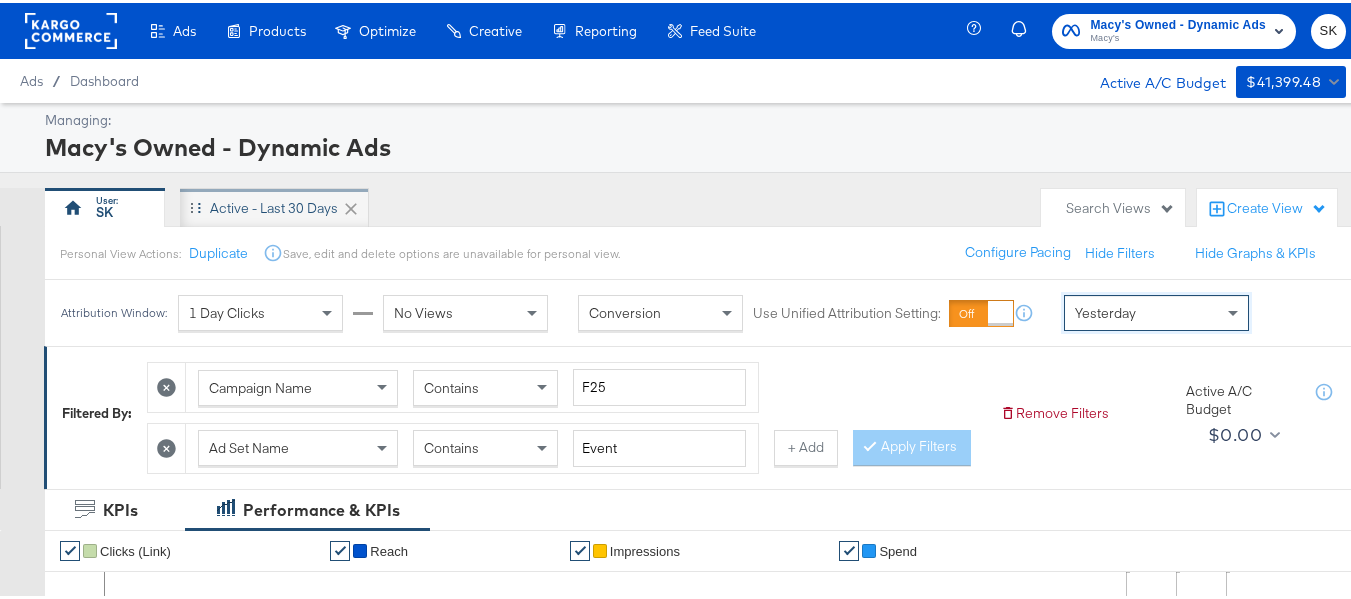 click on "Active - Last 30 Days" at bounding box center (274, 205) 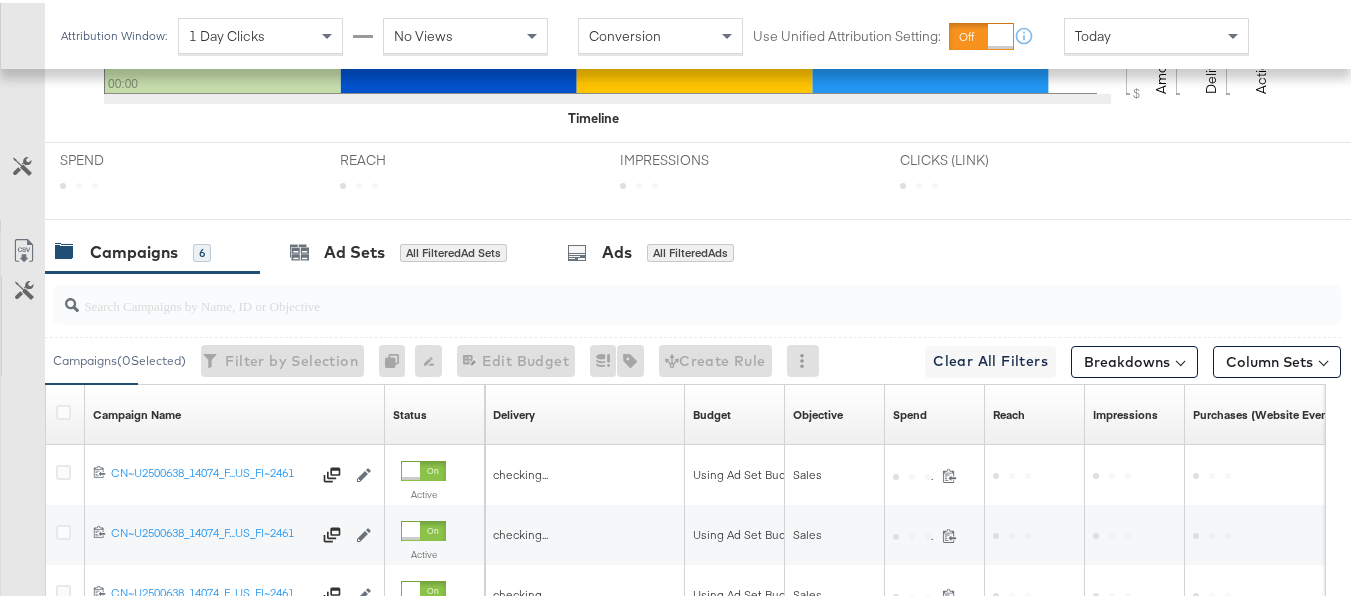 scroll, scrollTop: 948, scrollLeft: 0, axis: vertical 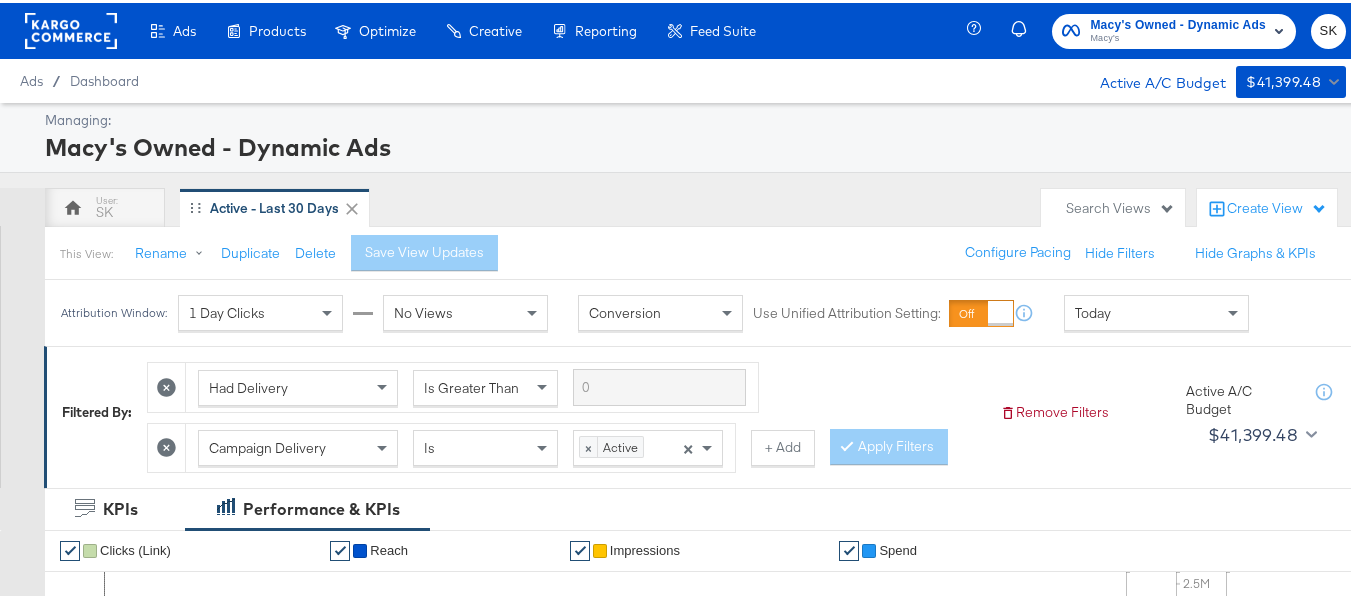 click on "SK" at bounding box center [1328, 28] 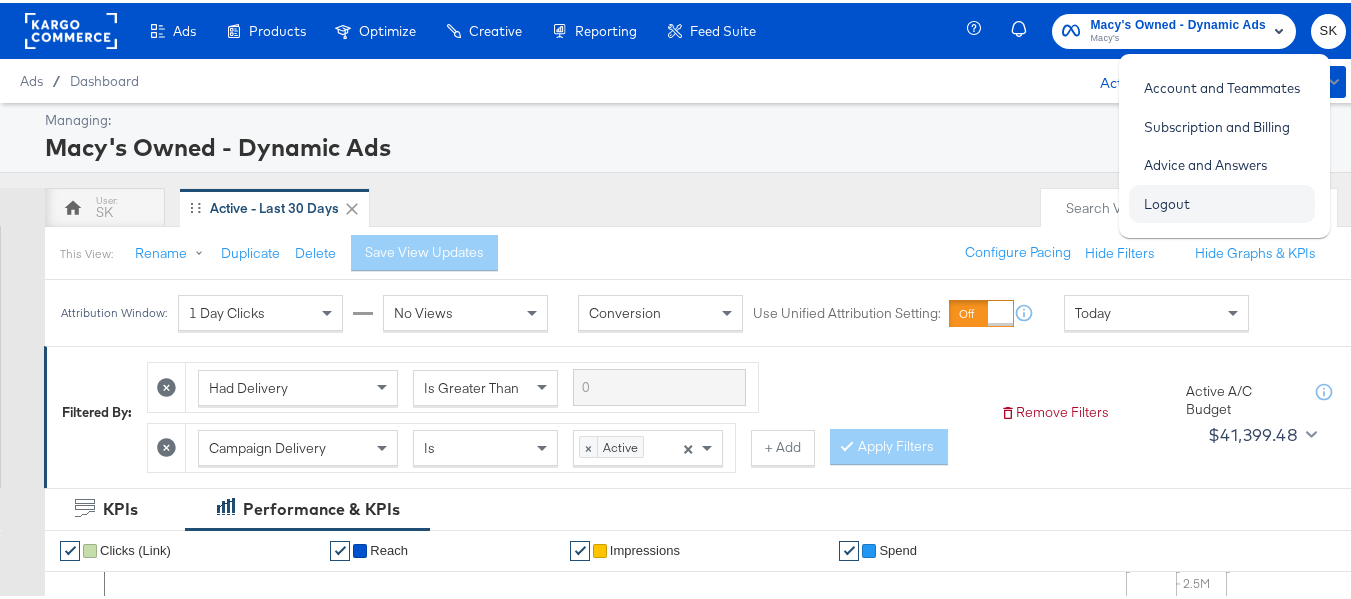 click on "Logout" at bounding box center [1167, 201] 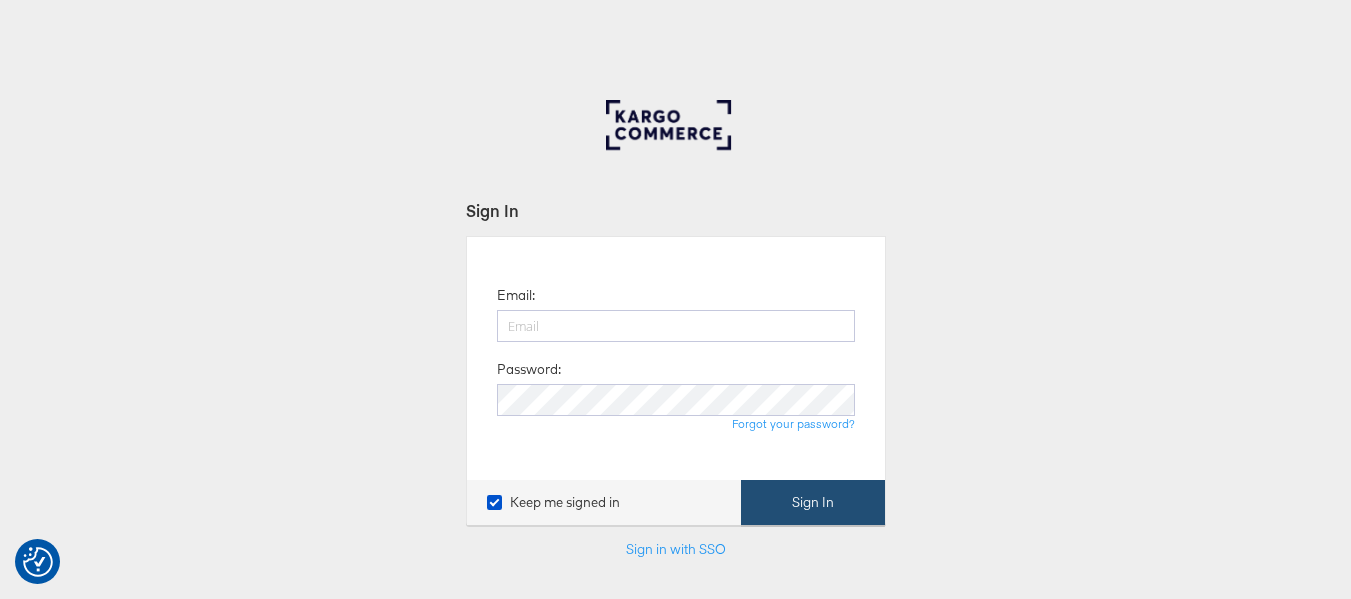 scroll, scrollTop: 0, scrollLeft: 0, axis: both 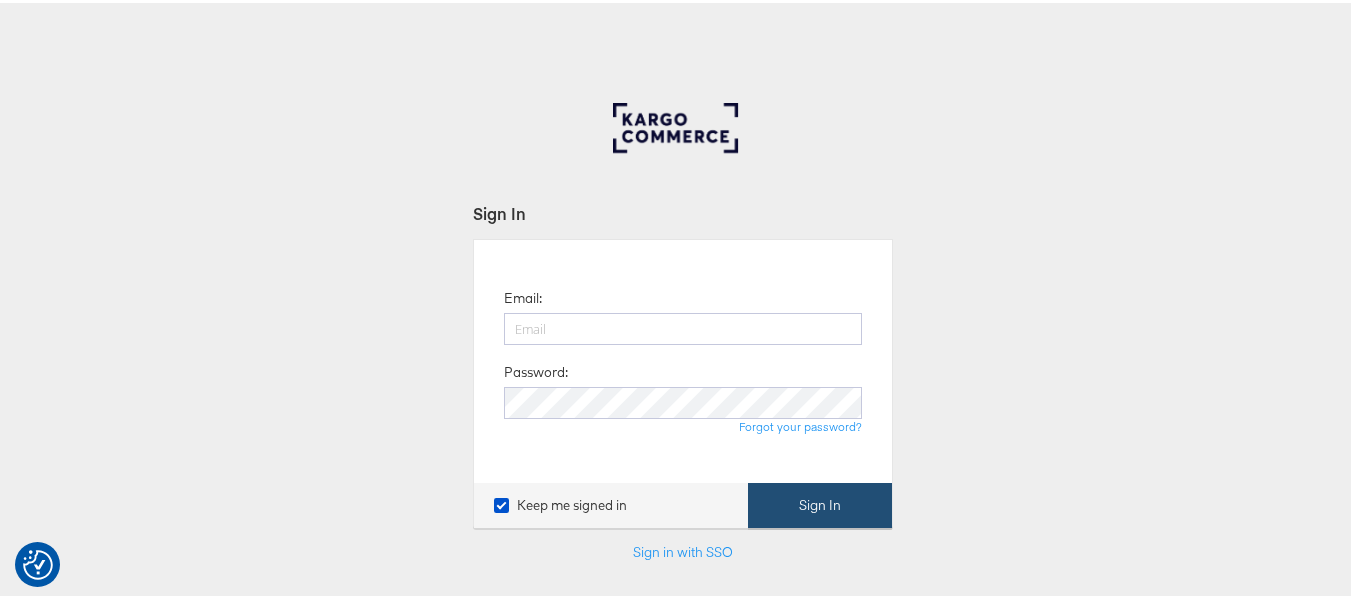type on "[USERNAME]@example.com" 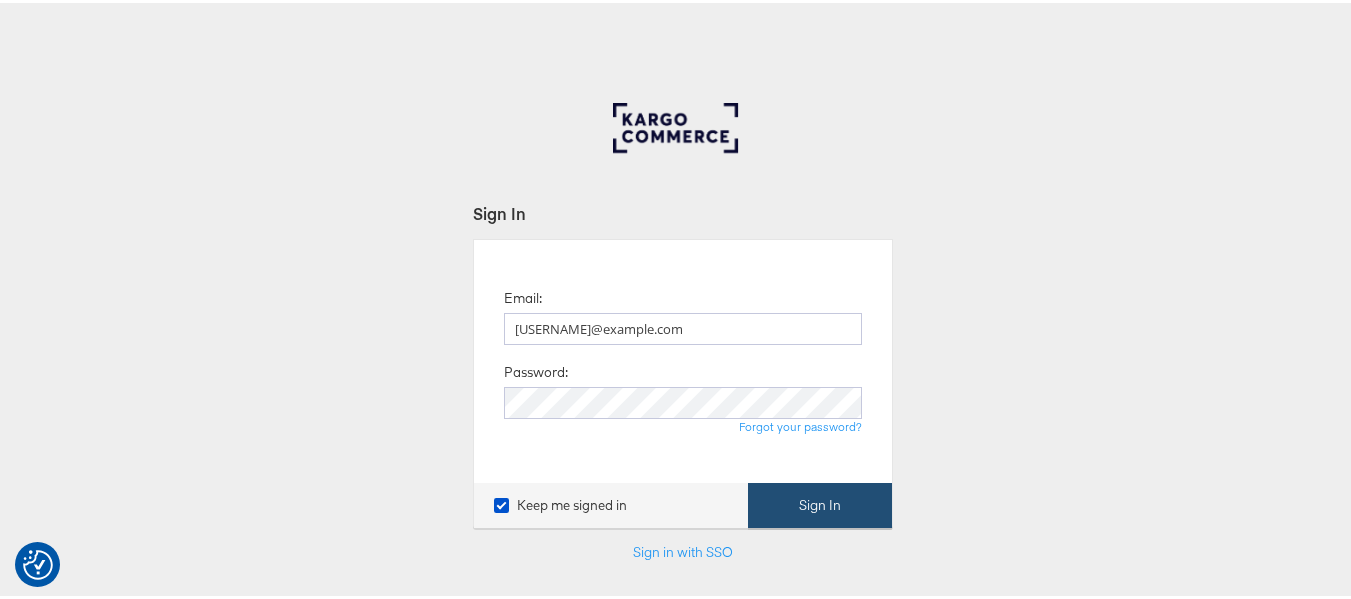click on "Sign In" at bounding box center (820, 502) 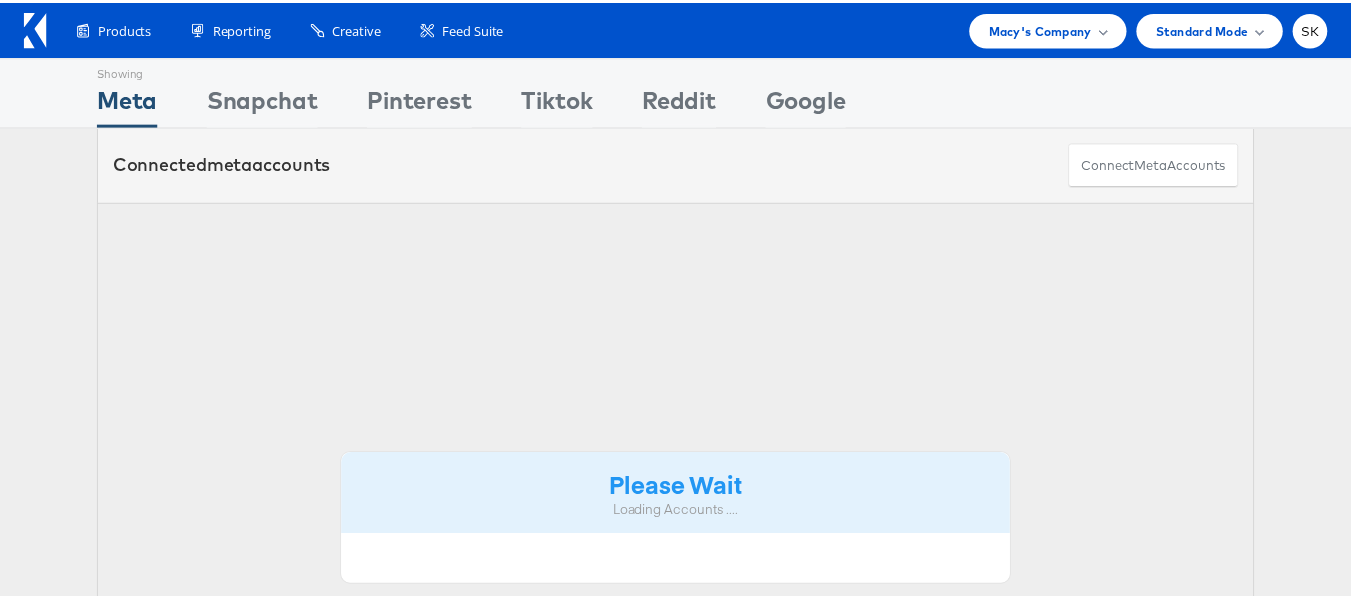 scroll, scrollTop: 0, scrollLeft: 0, axis: both 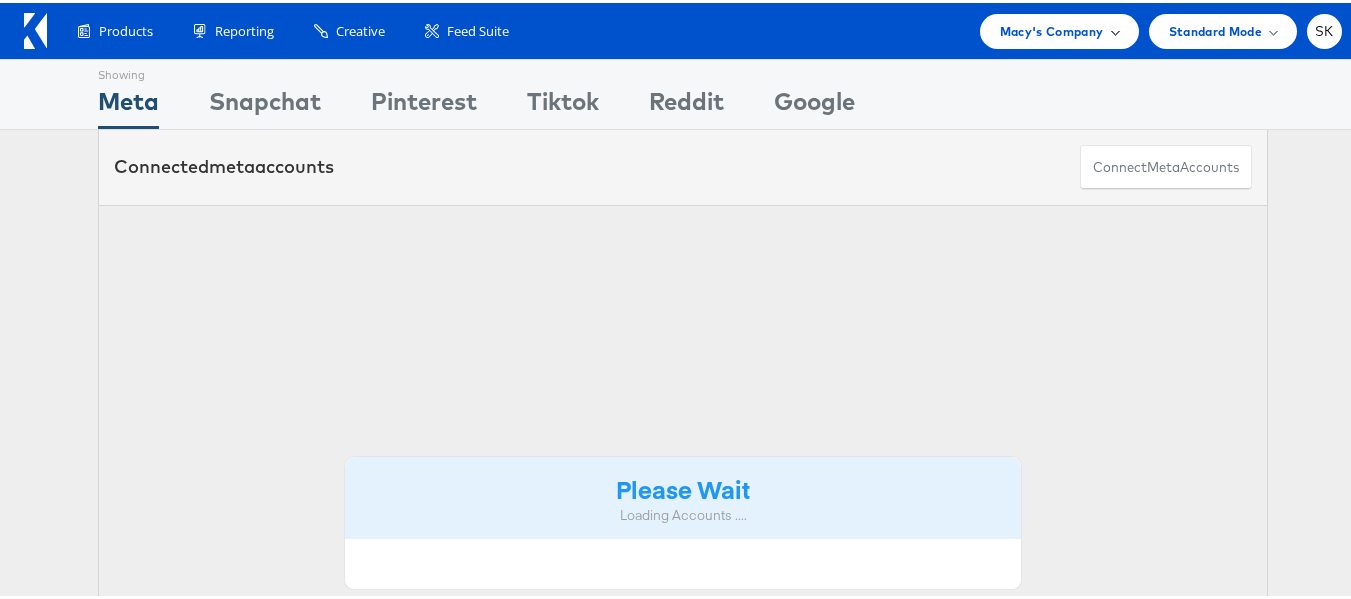 click on "Macy's Company" at bounding box center [1052, 28] 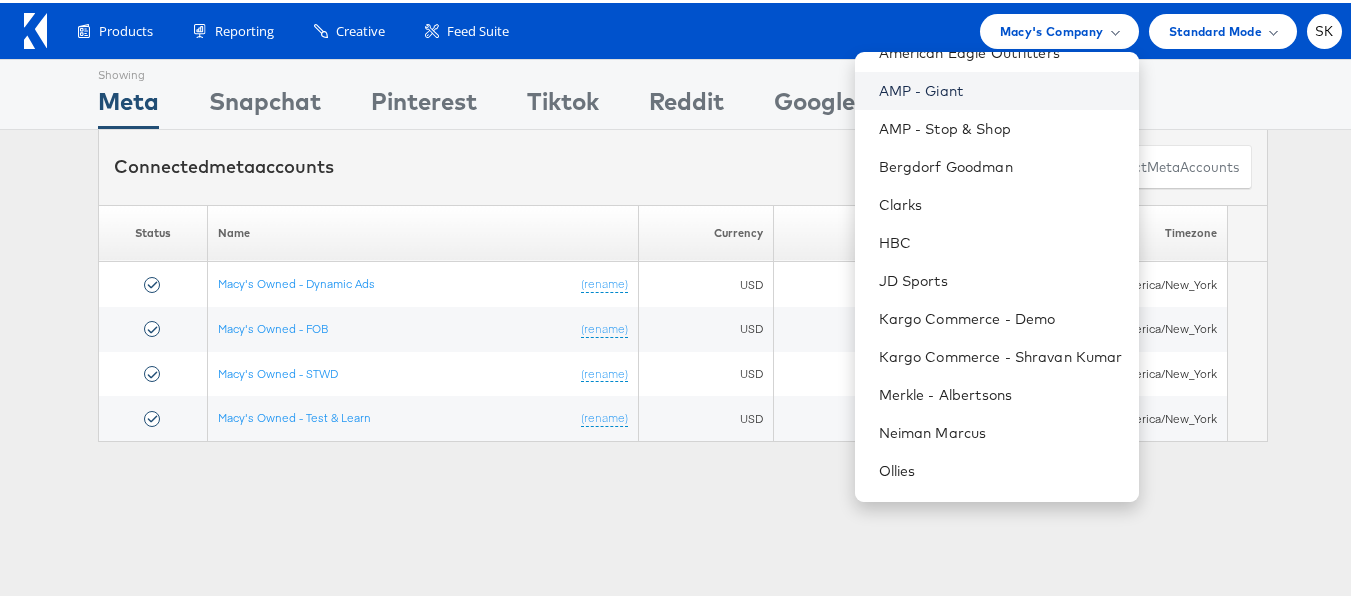 scroll, scrollTop: 248, scrollLeft: 0, axis: vertical 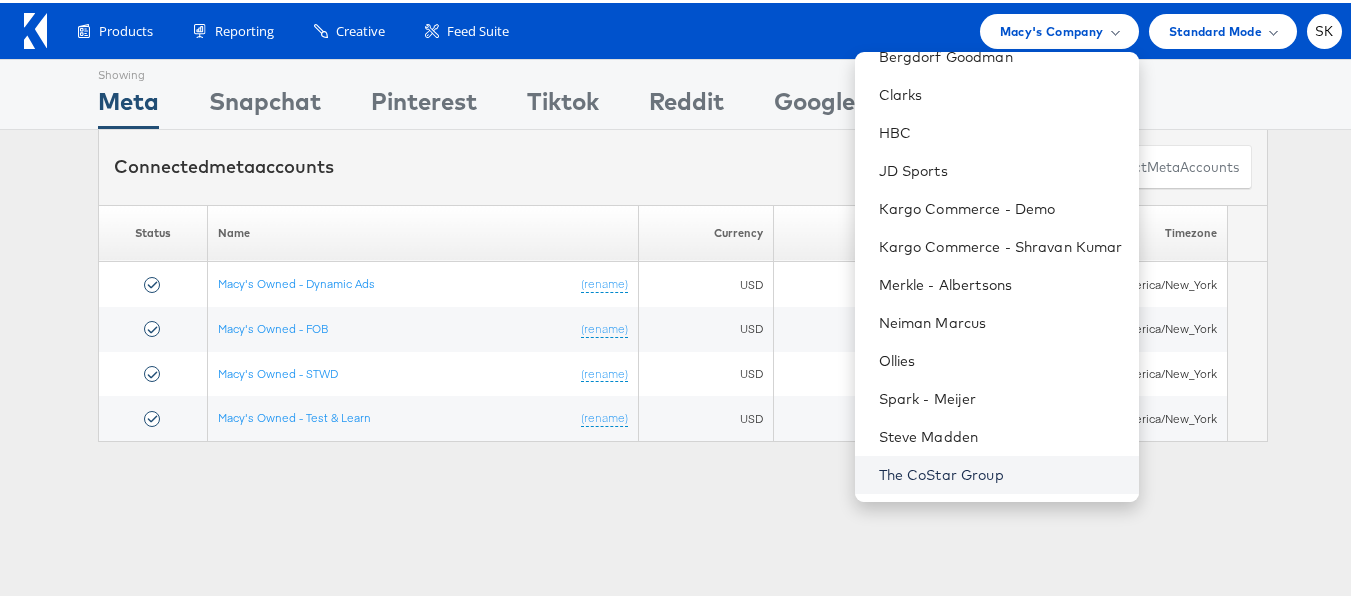 click on "The CoStar Group" at bounding box center [1001, 472] 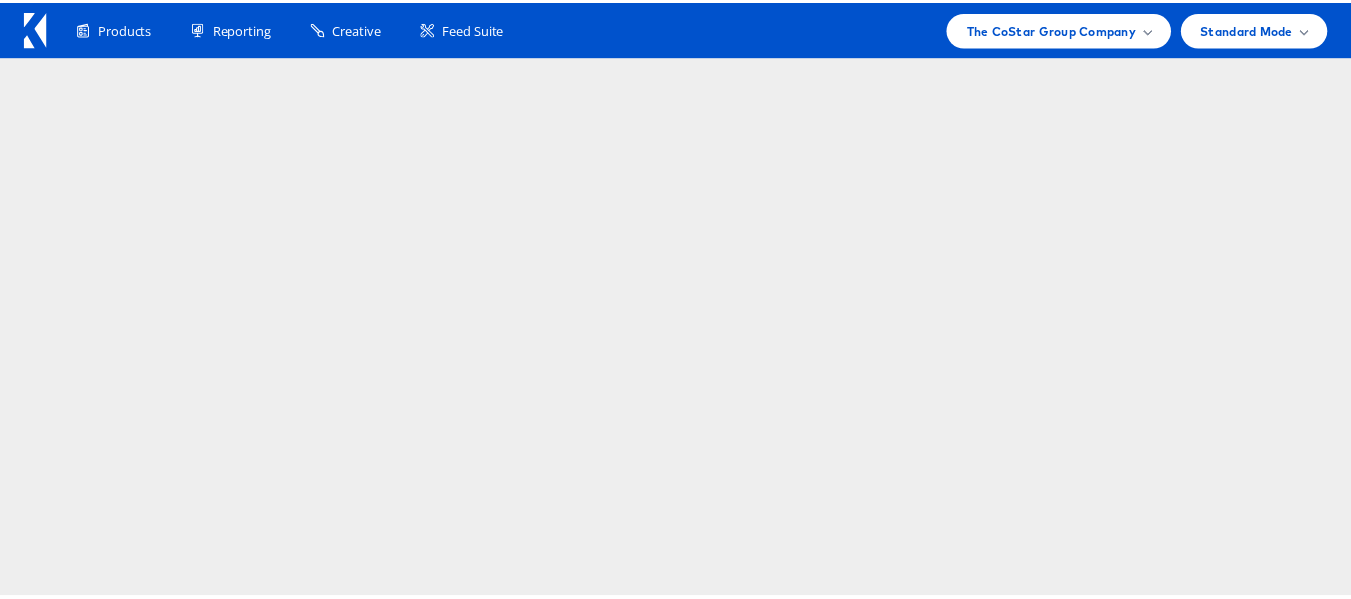 scroll, scrollTop: 0, scrollLeft: 0, axis: both 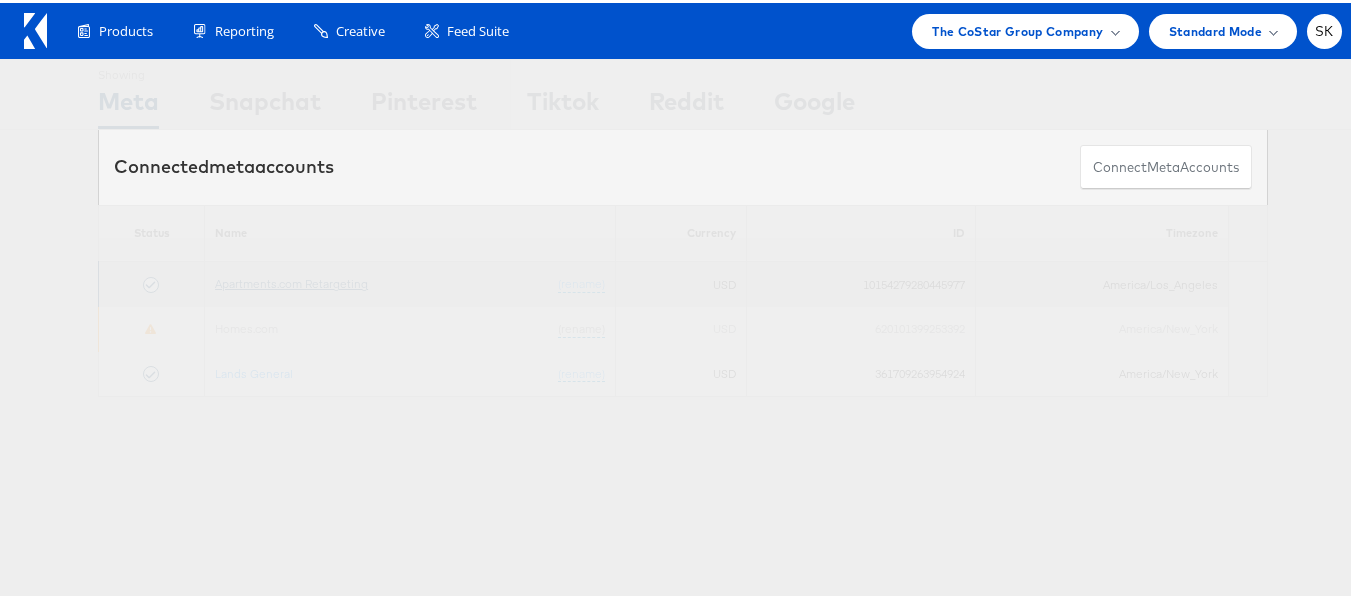 click on "Apartments.com Retargeting" at bounding box center (291, 280) 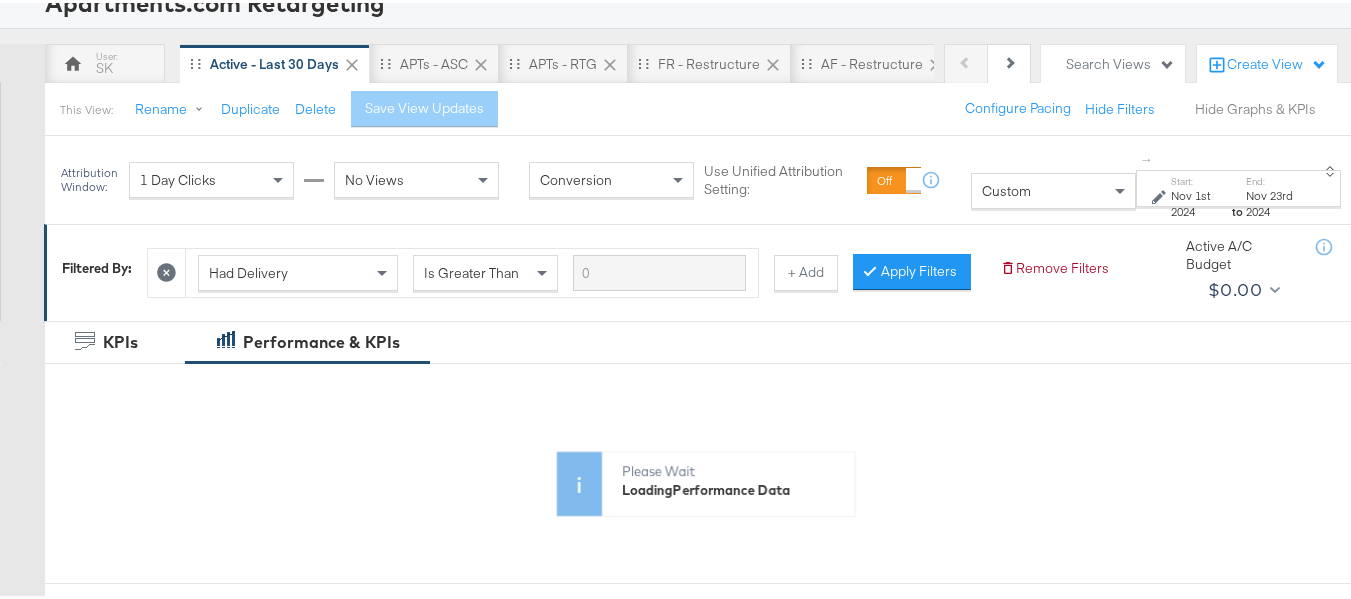 scroll, scrollTop: 300, scrollLeft: 0, axis: vertical 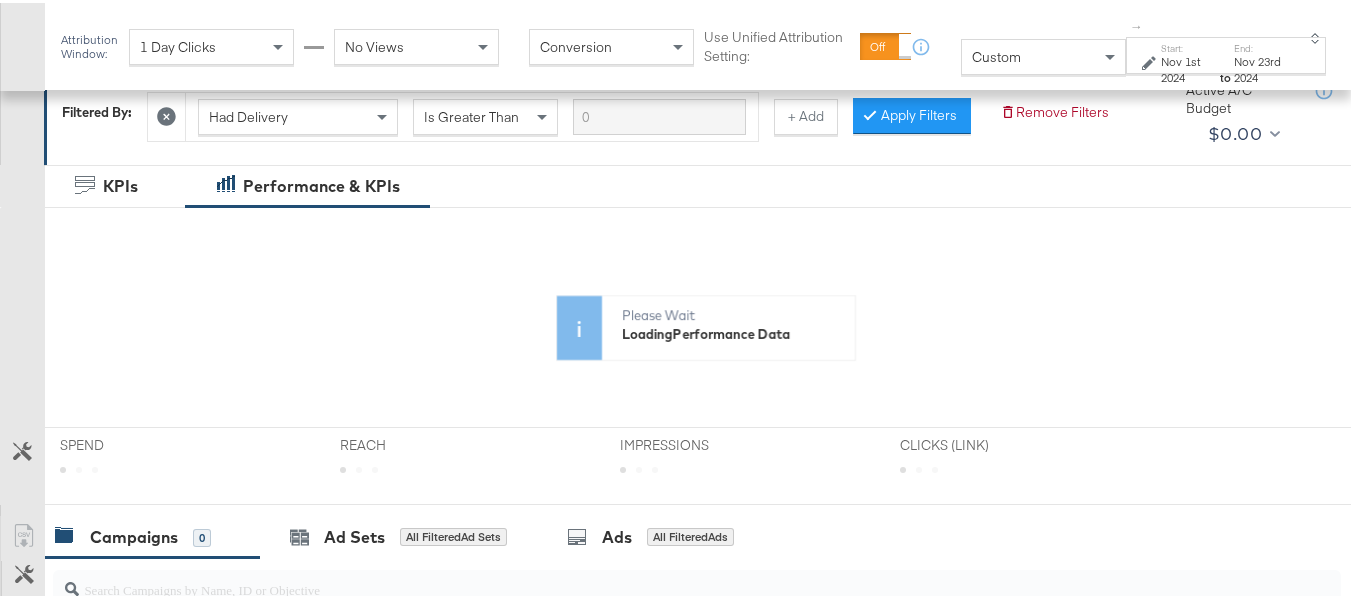 click on "Custom" at bounding box center (996, 54) 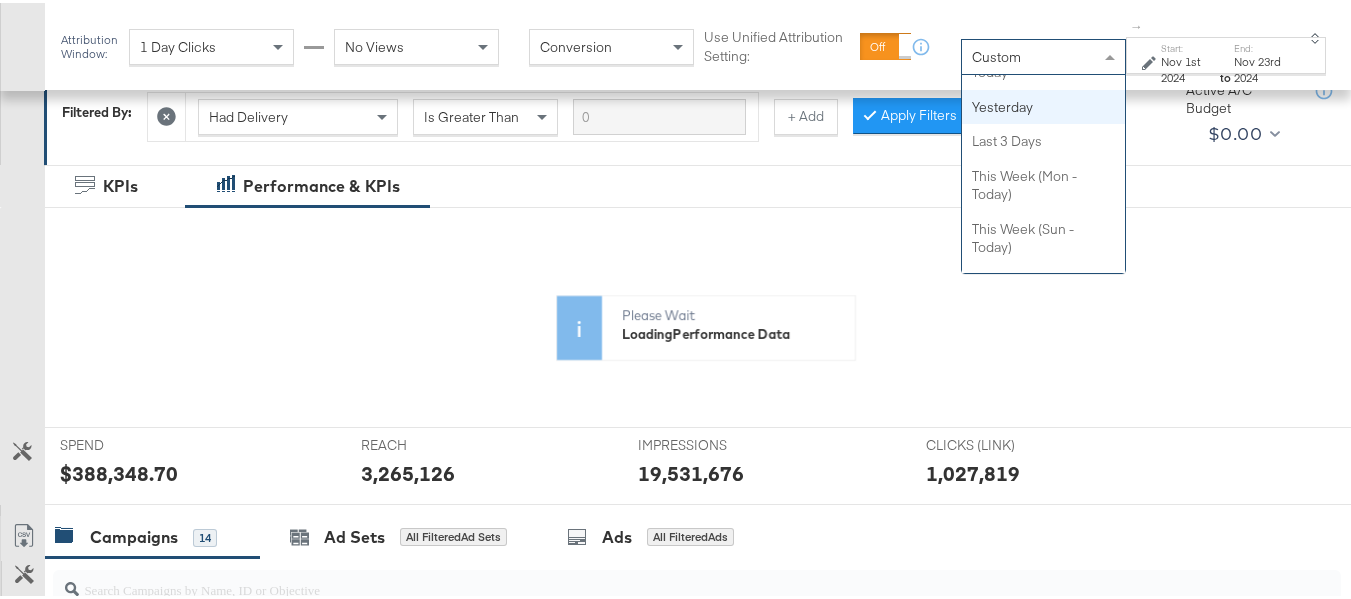 scroll, scrollTop: 100, scrollLeft: 0, axis: vertical 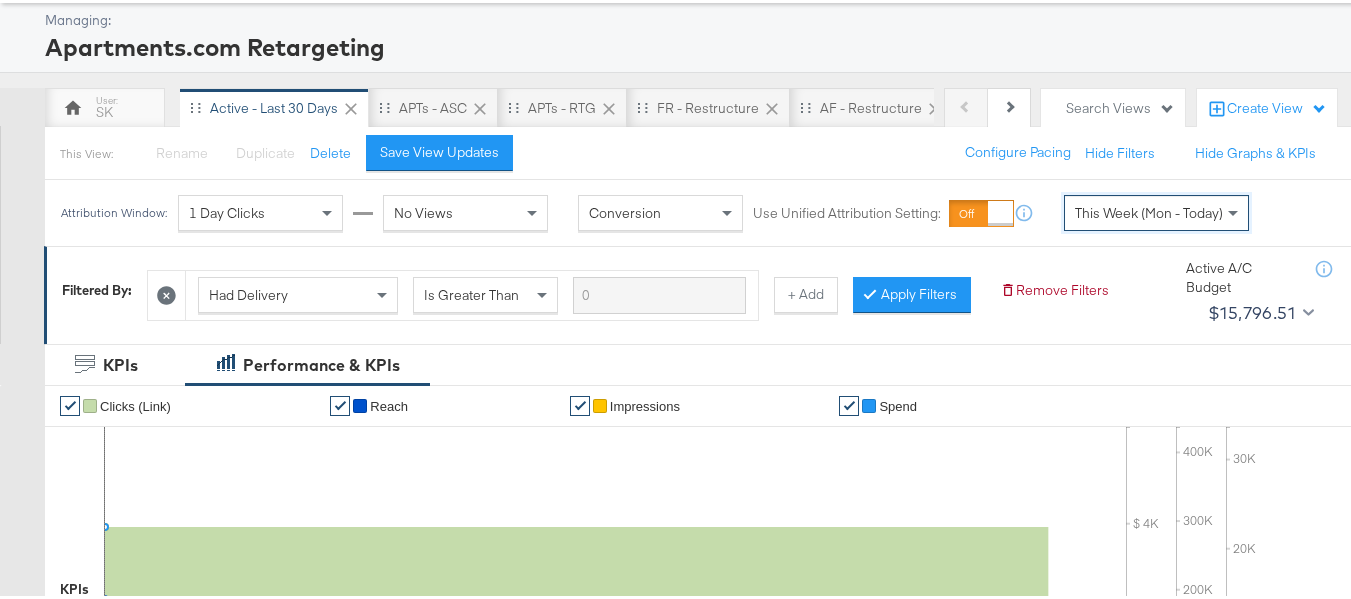click on "This Week (Mon - Today)" at bounding box center (1149, 210) 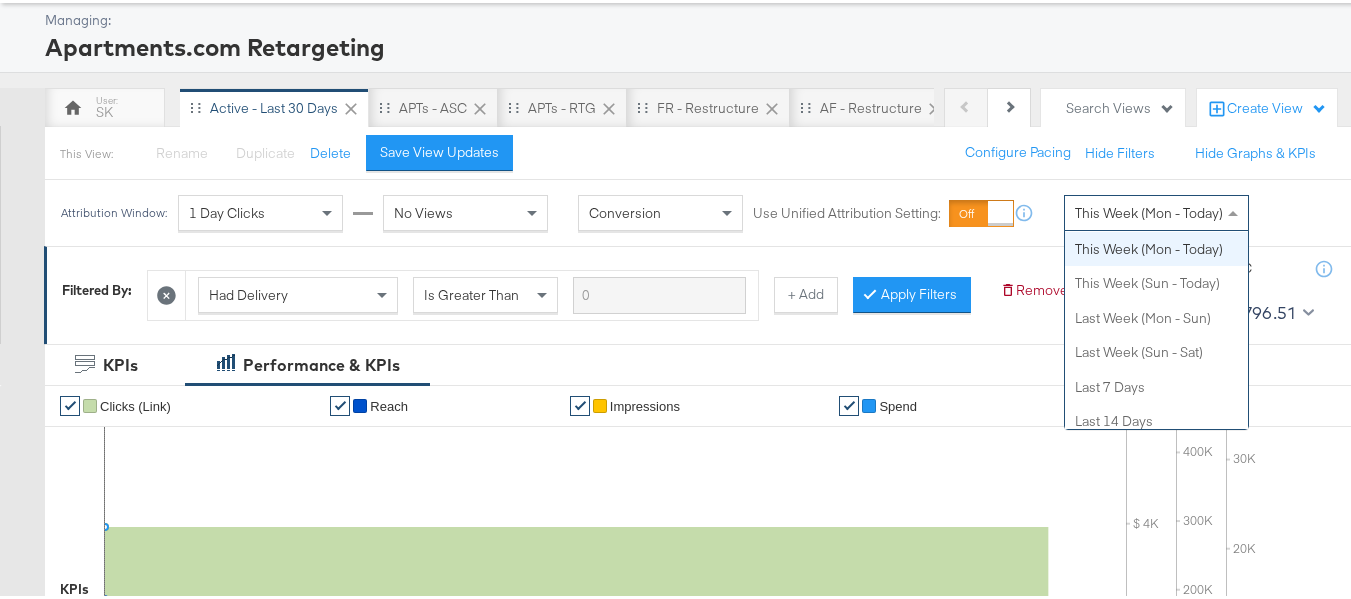 scroll, scrollTop: 0, scrollLeft: 0, axis: both 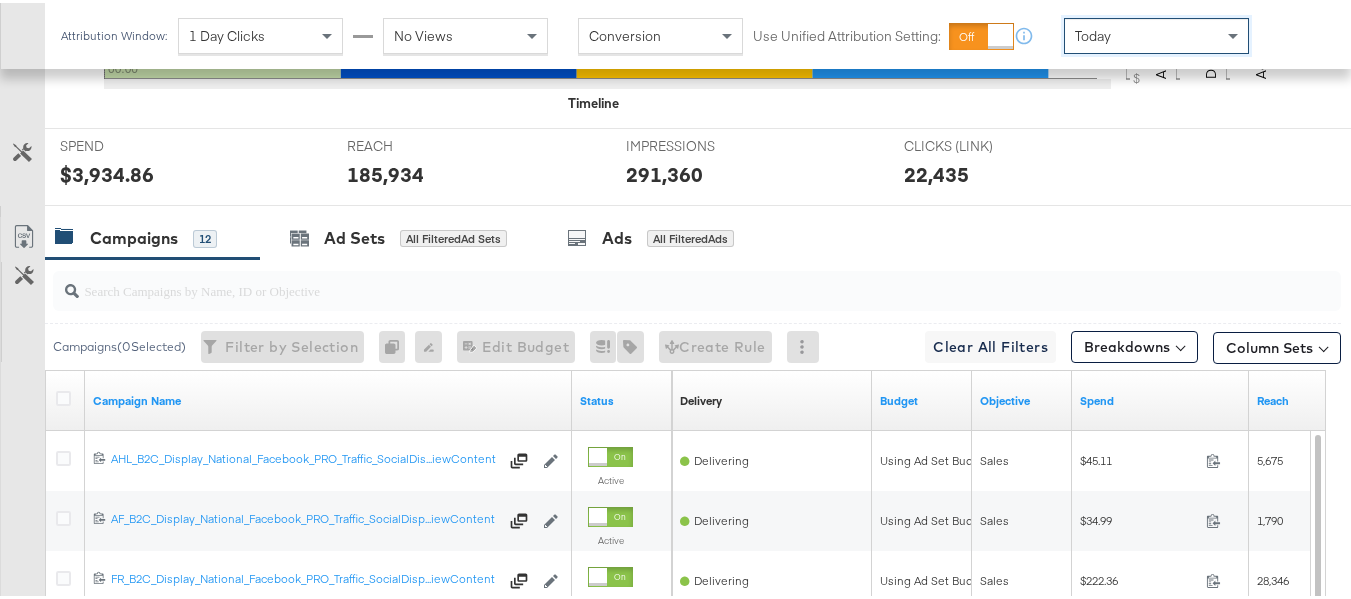 click at bounding box center (653, 279) 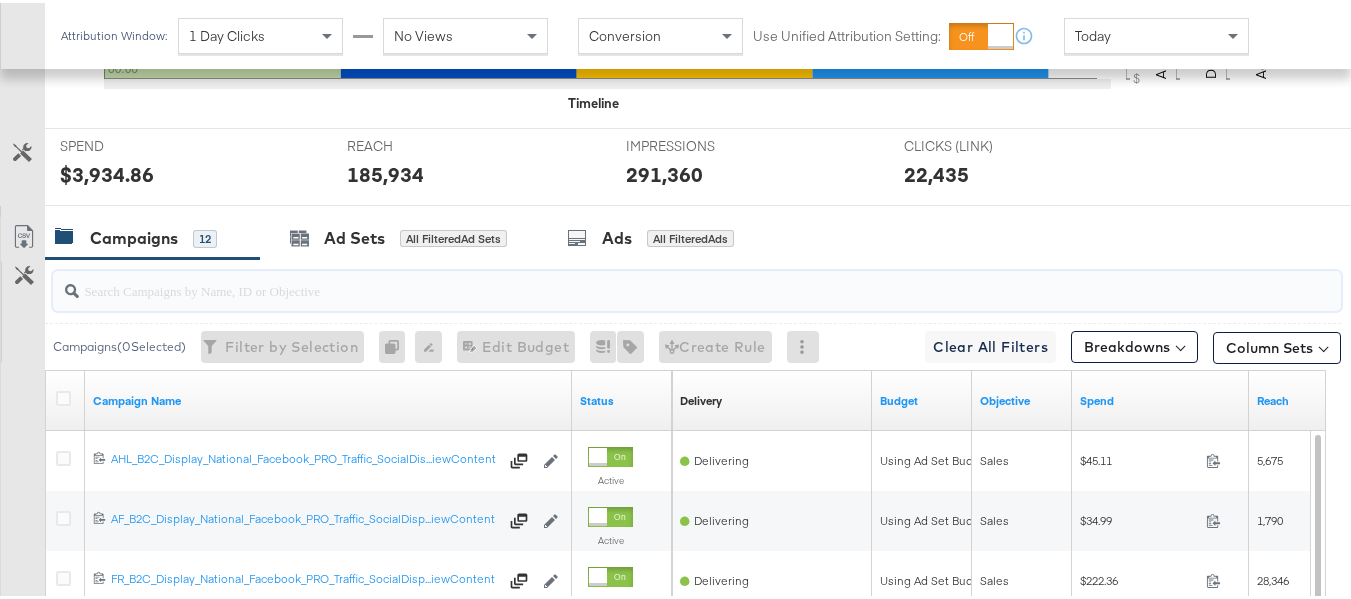 paste on "APTS_B2C_Display_National_Facebook_RTG_Leads_SocialDisplay_alwayson_Retargeting_DARE24_DiamondPlatinum" 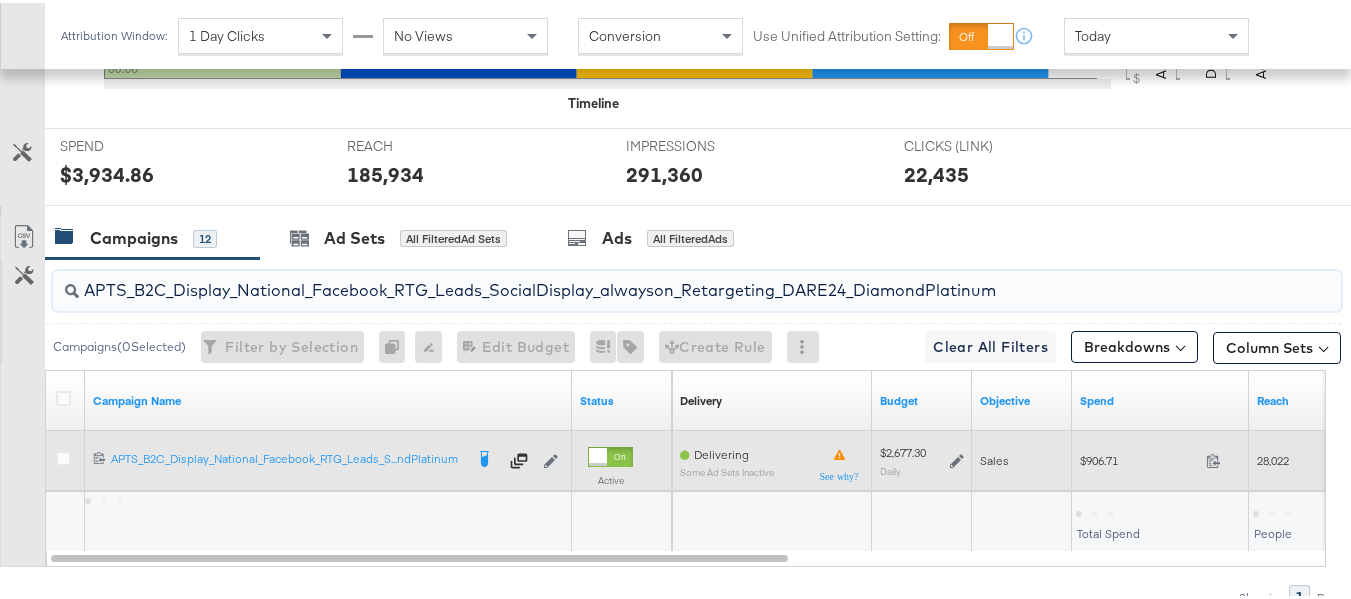 click on "$906.71" at bounding box center (1139, 457) 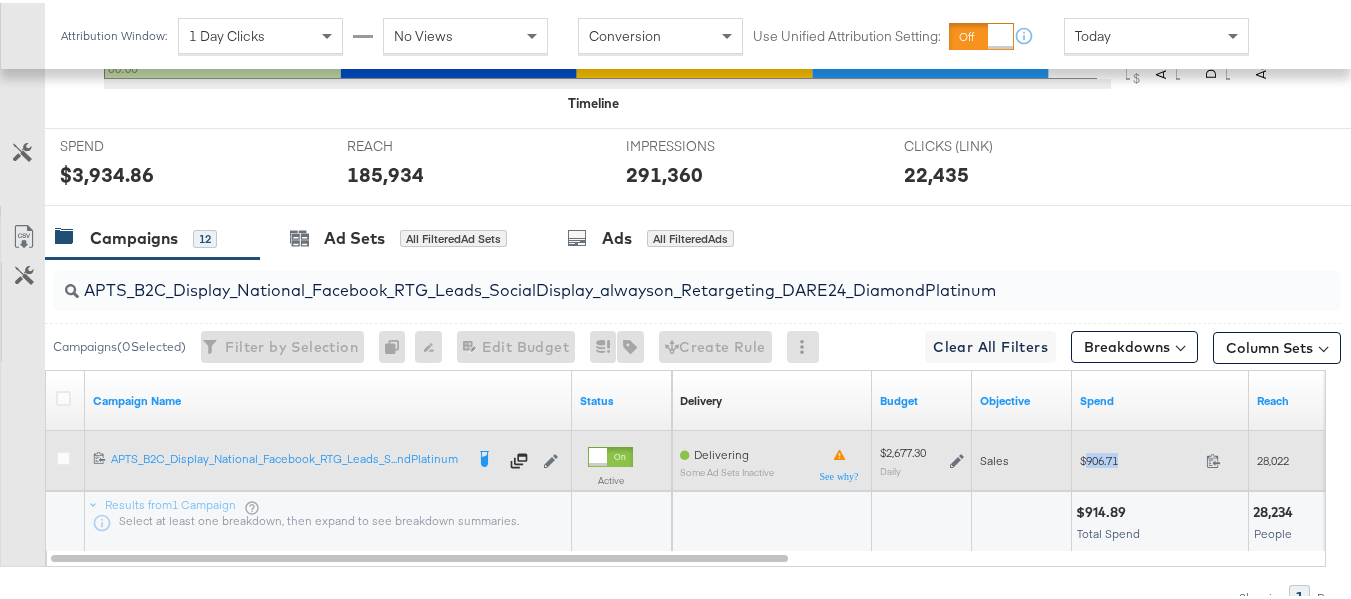 click on "$906.71" at bounding box center [1139, 457] 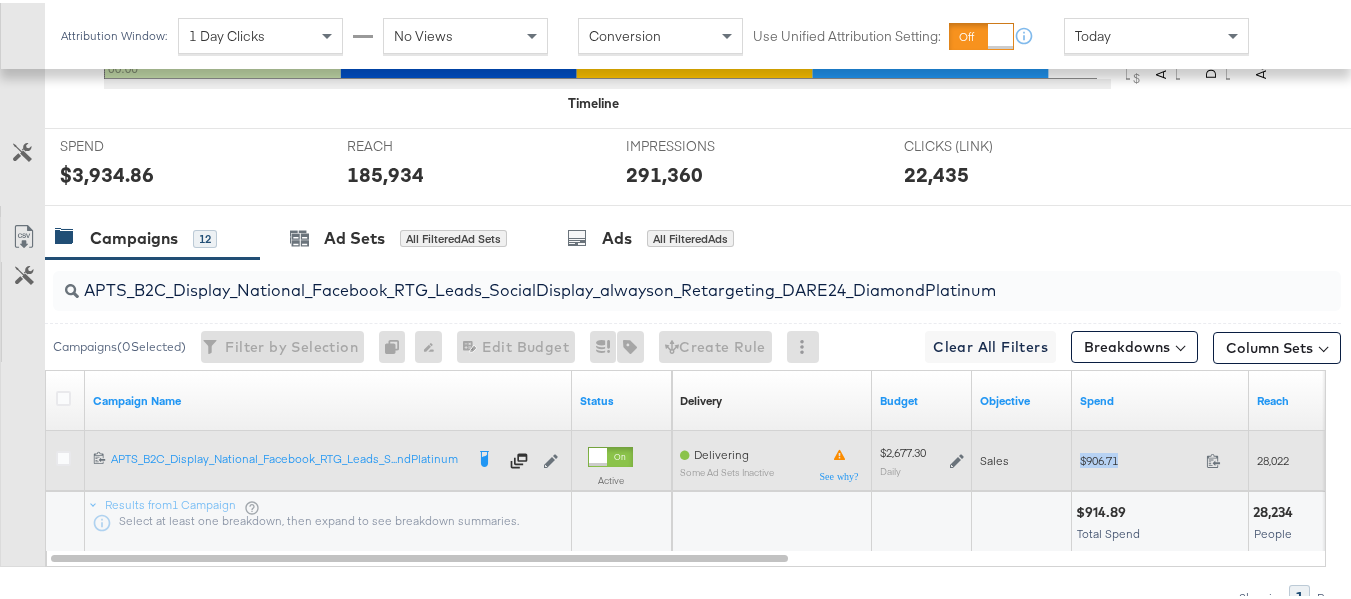 click on "$906.71" at bounding box center [1139, 457] 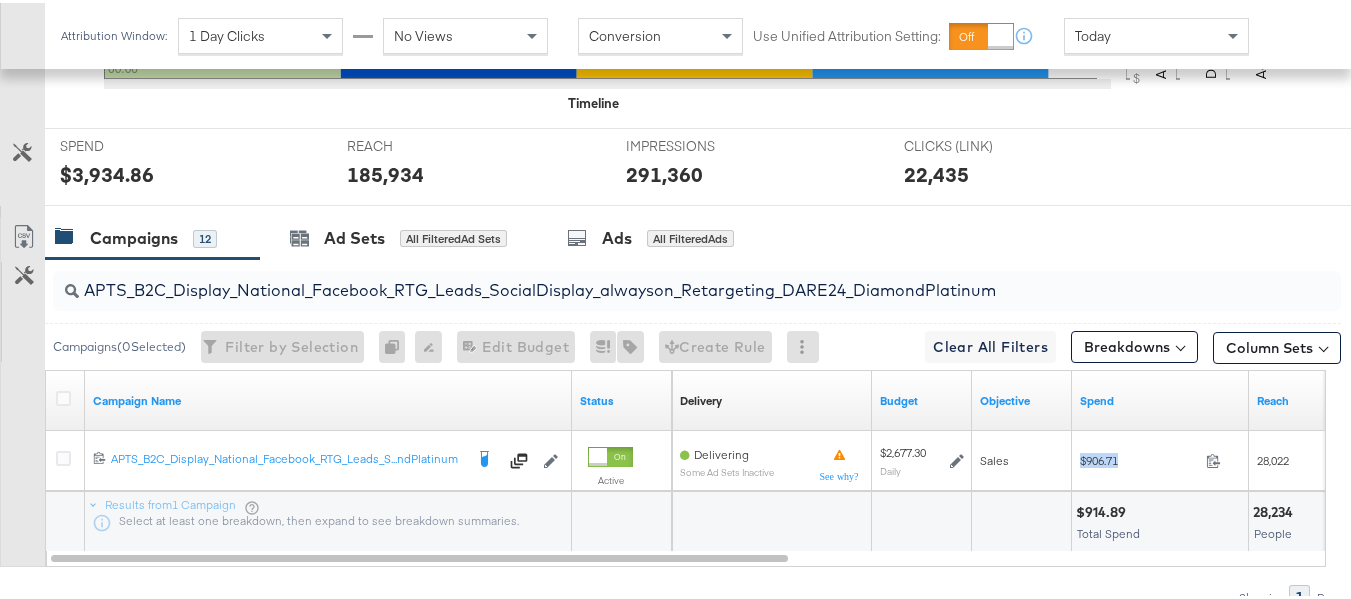 copy on "$906.71" 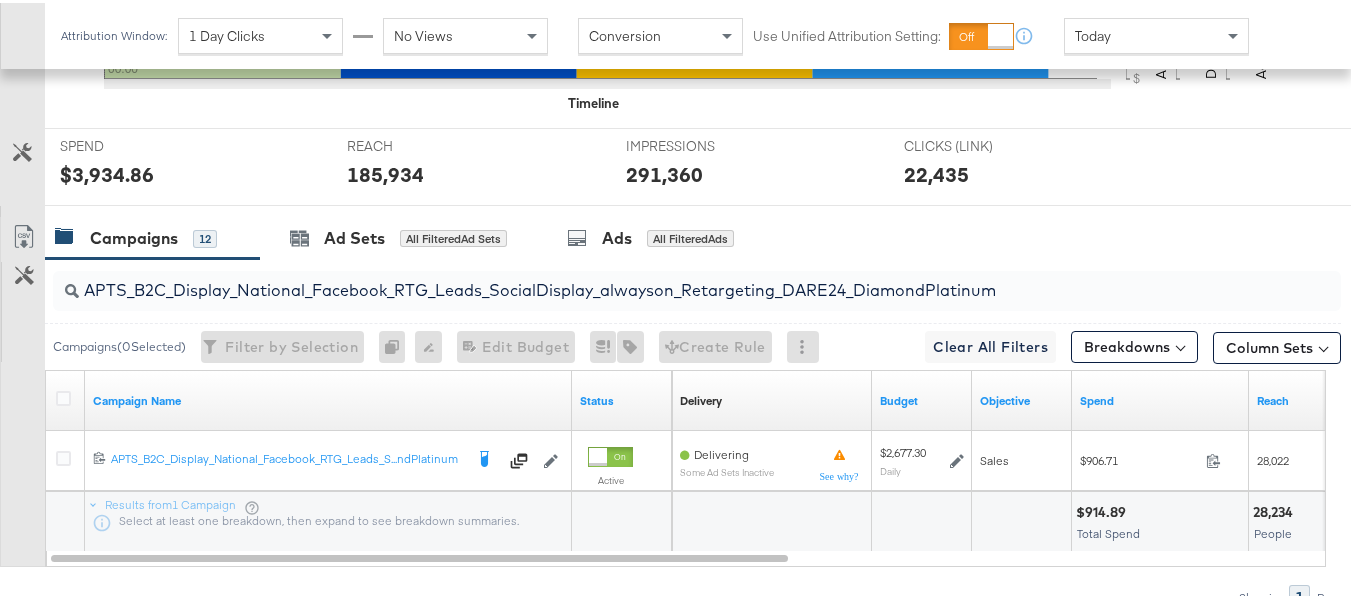 click on "APTS_B2C_Display_National_Facebook_RTG_Leads_SocialDisplay_alwayson_Retargeting_DARE24_DiamondPlatinum" at bounding box center (653, 279) 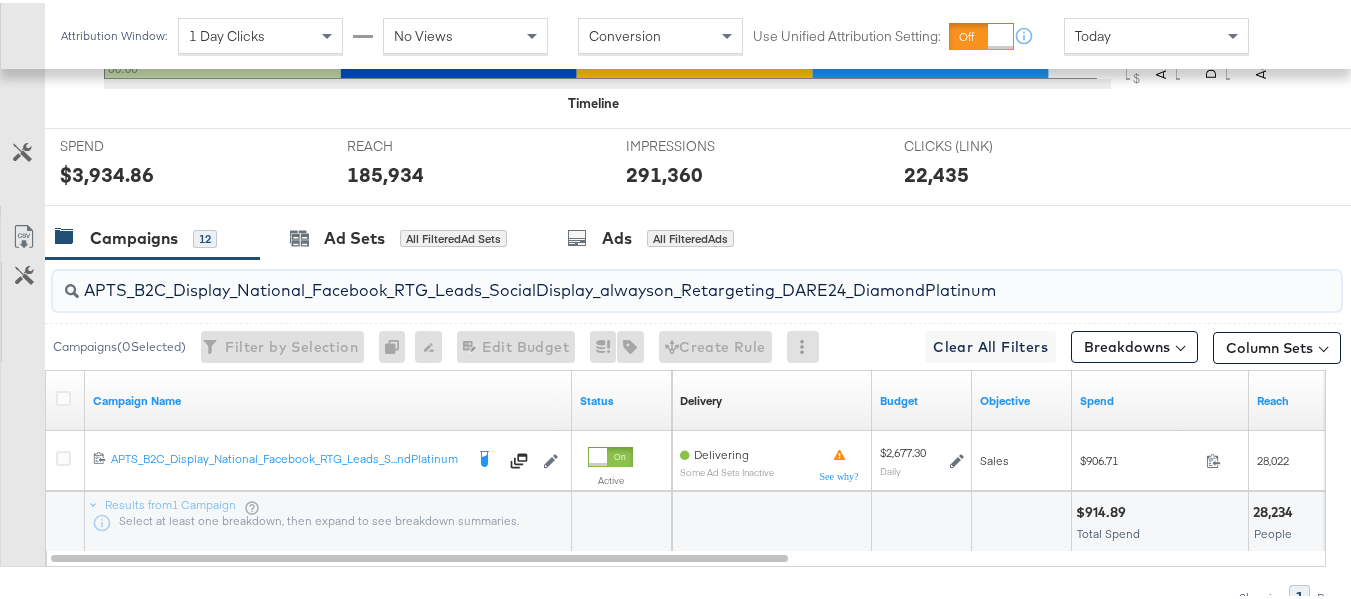paste on "FR_B2C_Display_National_Facebook_RTG_Leads_SocialDisplay_alwayson_Retargeting_FR" 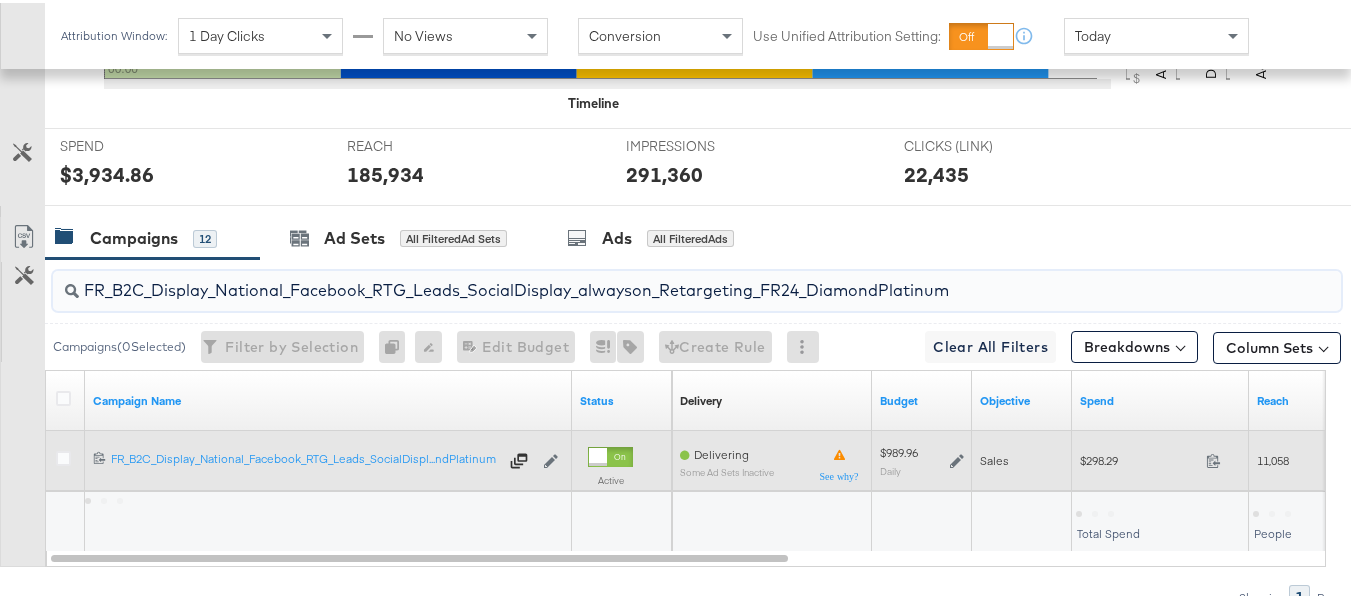 click on "$298.29   298.29" at bounding box center (1160, 458) 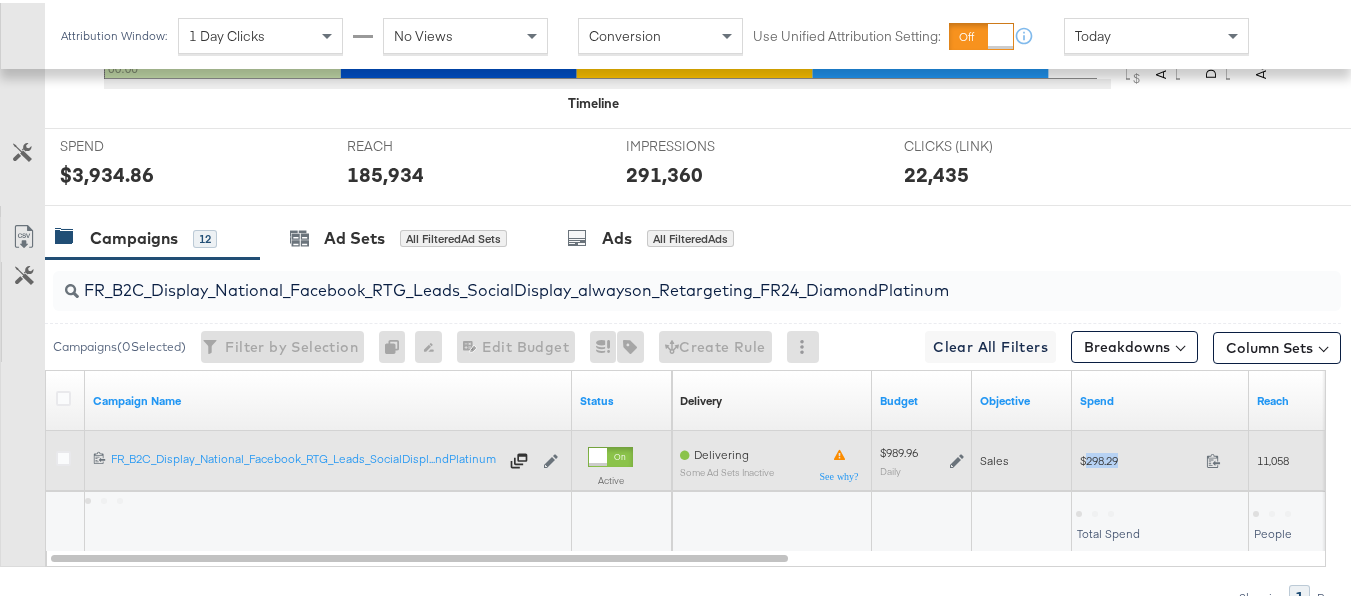 click on "$298.29   298.29" at bounding box center [1160, 458] 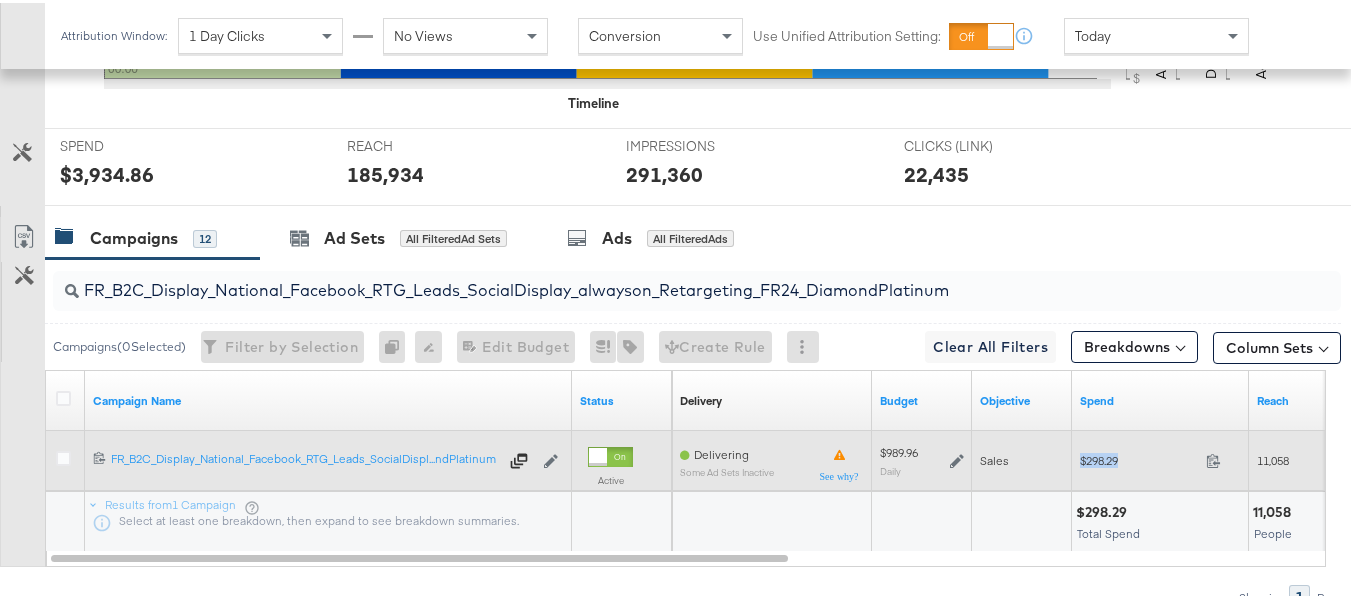 click on "$298.29   298.29" at bounding box center [1160, 458] 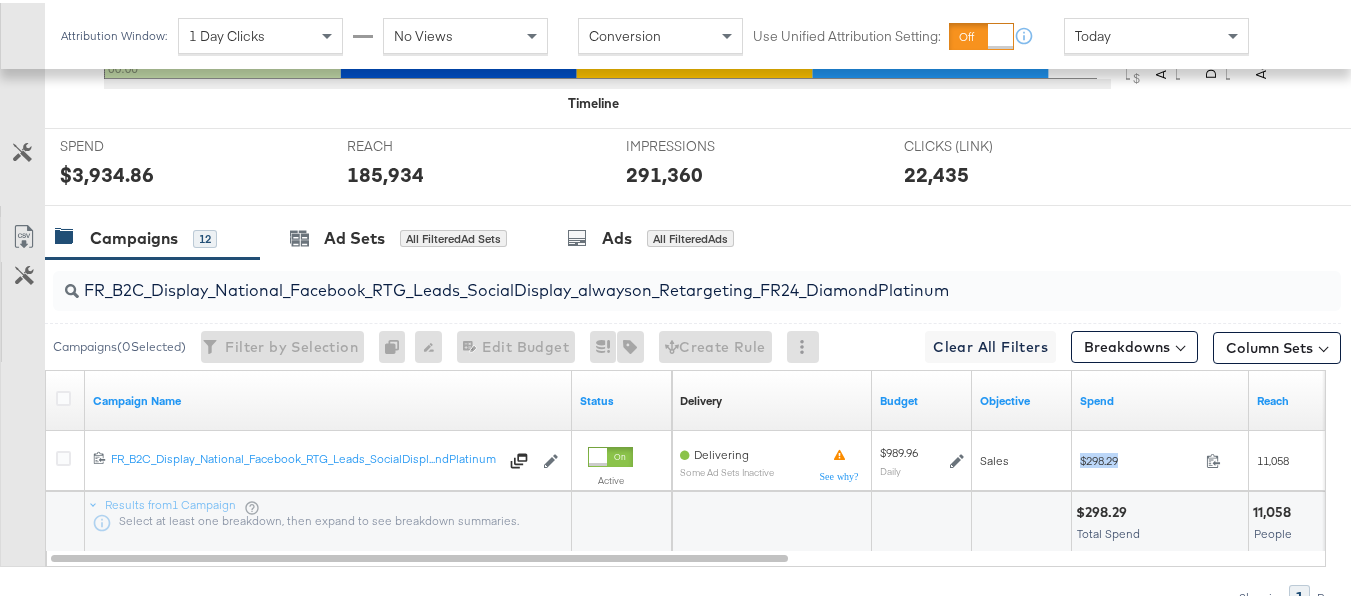 copy on "$298.29" 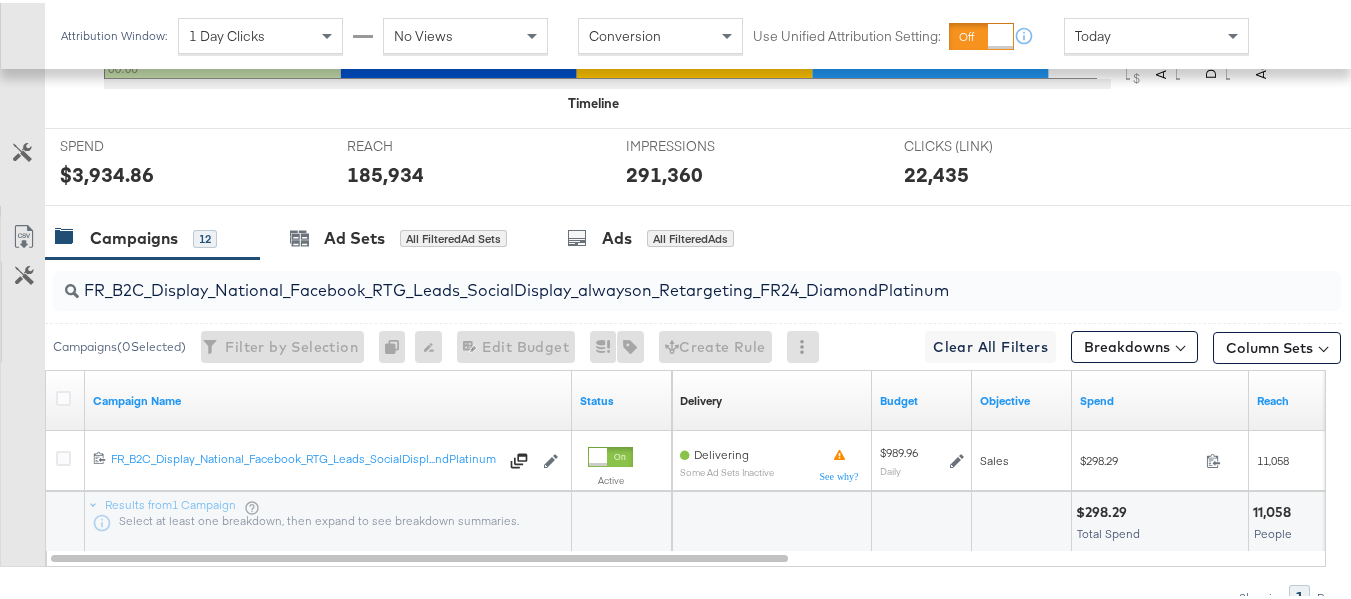 click on "FR_B2C_Display_National_Facebook_RTG_Leads_SocialDisplay_alwayson_Retargeting_FR24_DiamondPlatinum" at bounding box center [653, 279] 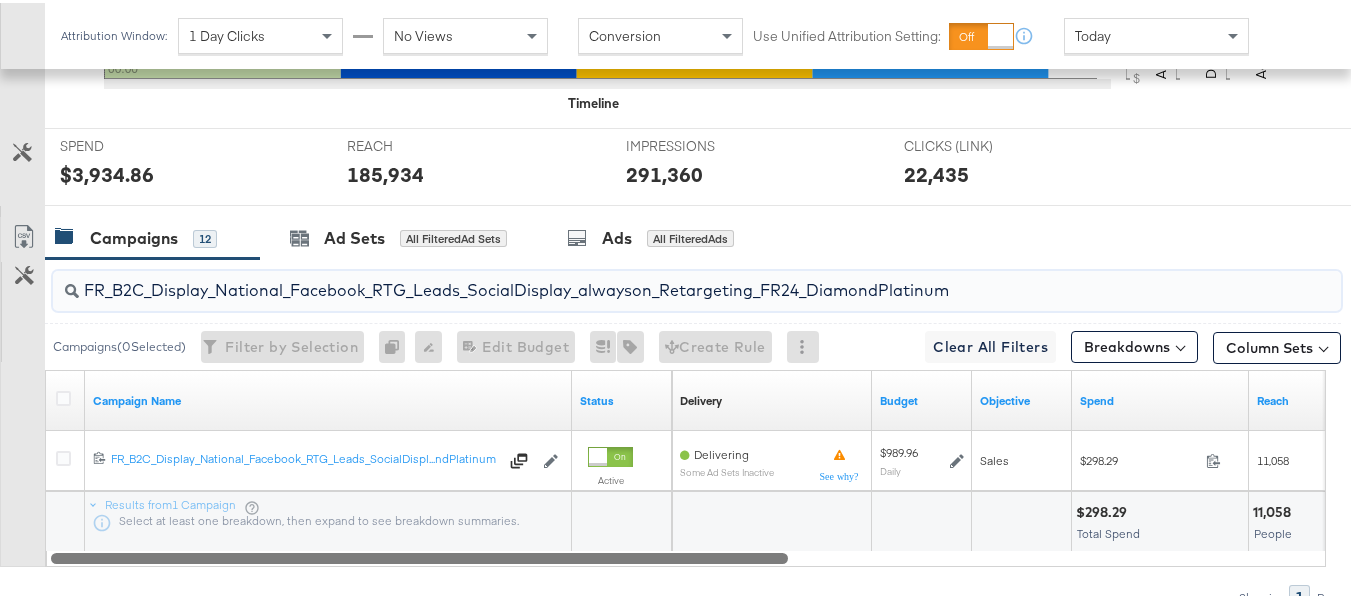 paste on "AF_B2C_Display_National_Facebook_RTG_Leads_SocialDisplay_alwayson_Retargeting_AF" 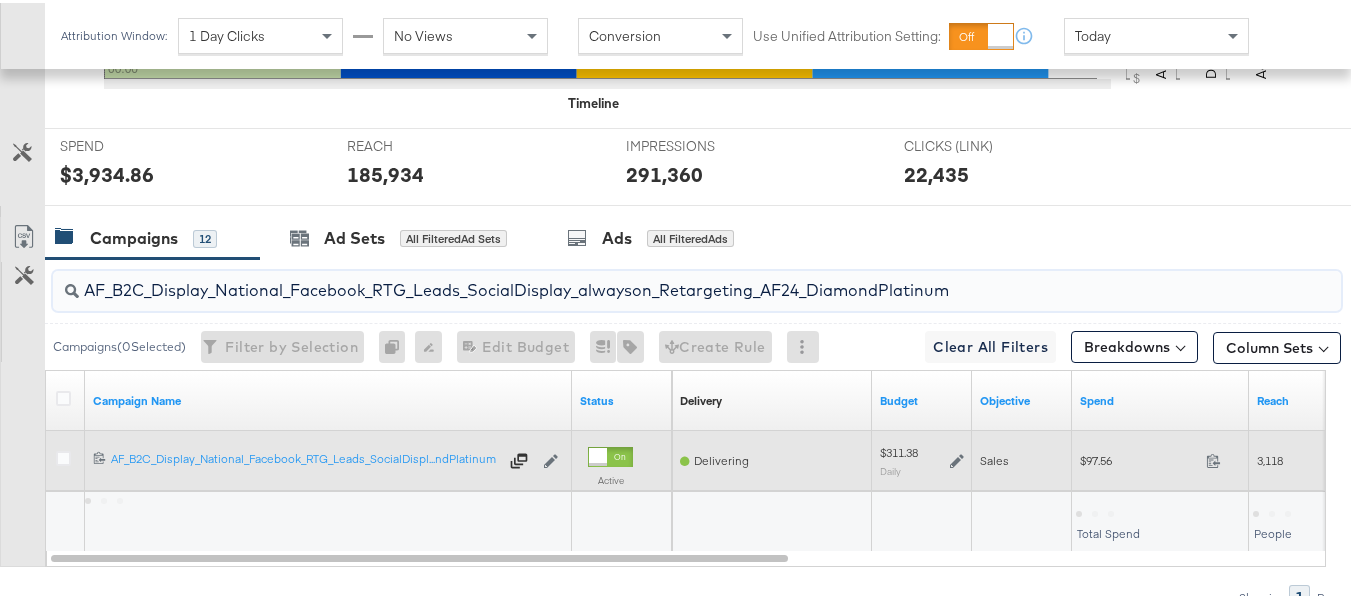 click on "$97.56   97.56" at bounding box center [1160, 457] 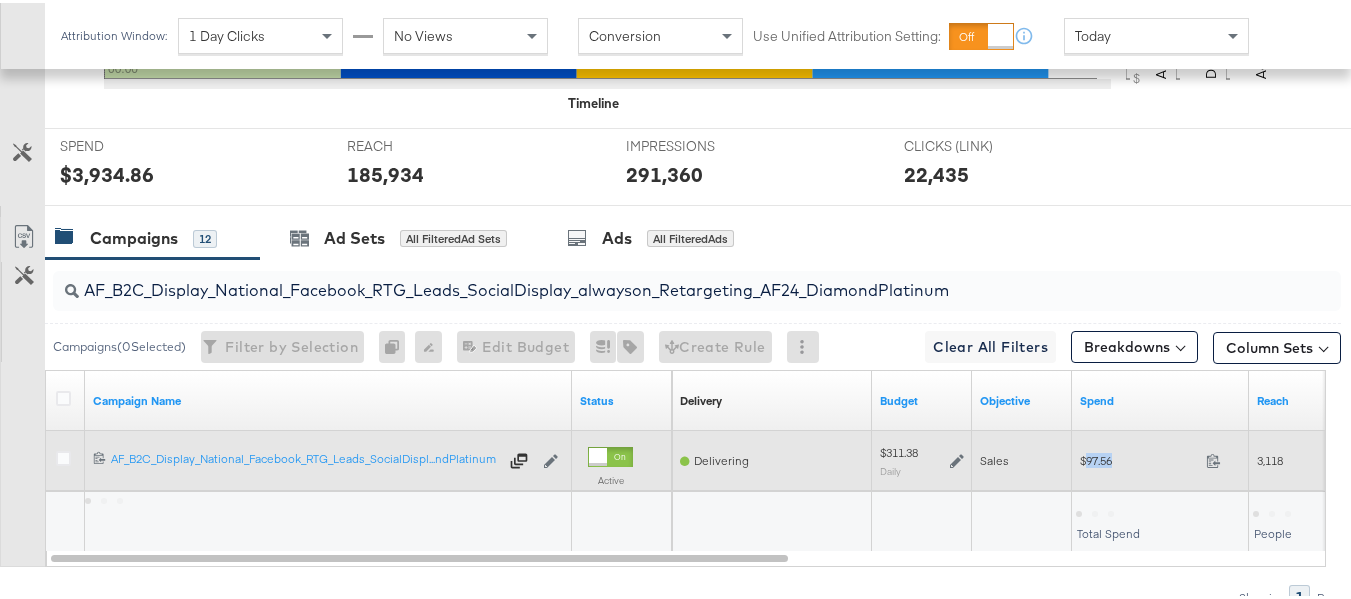 click on "$97.56   97.56" at bounding box center (1160, 457) 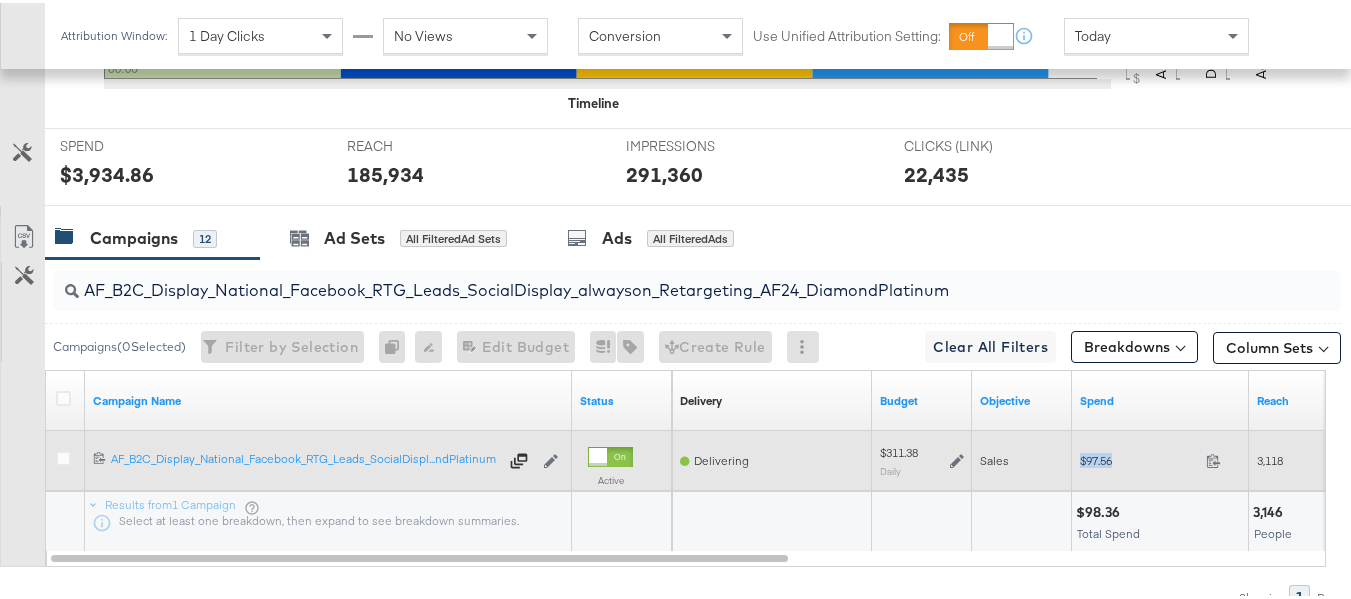 click on "$97.56   97.56" at bounding box center (1160, 457) 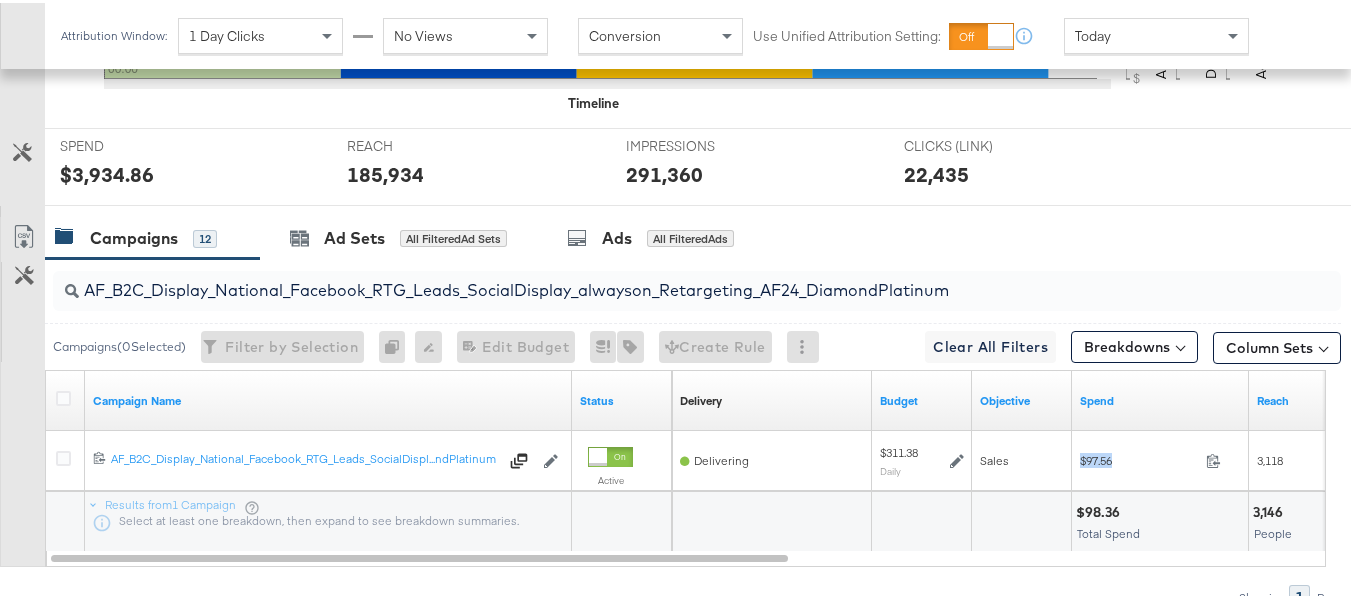 copy on "$97.56" 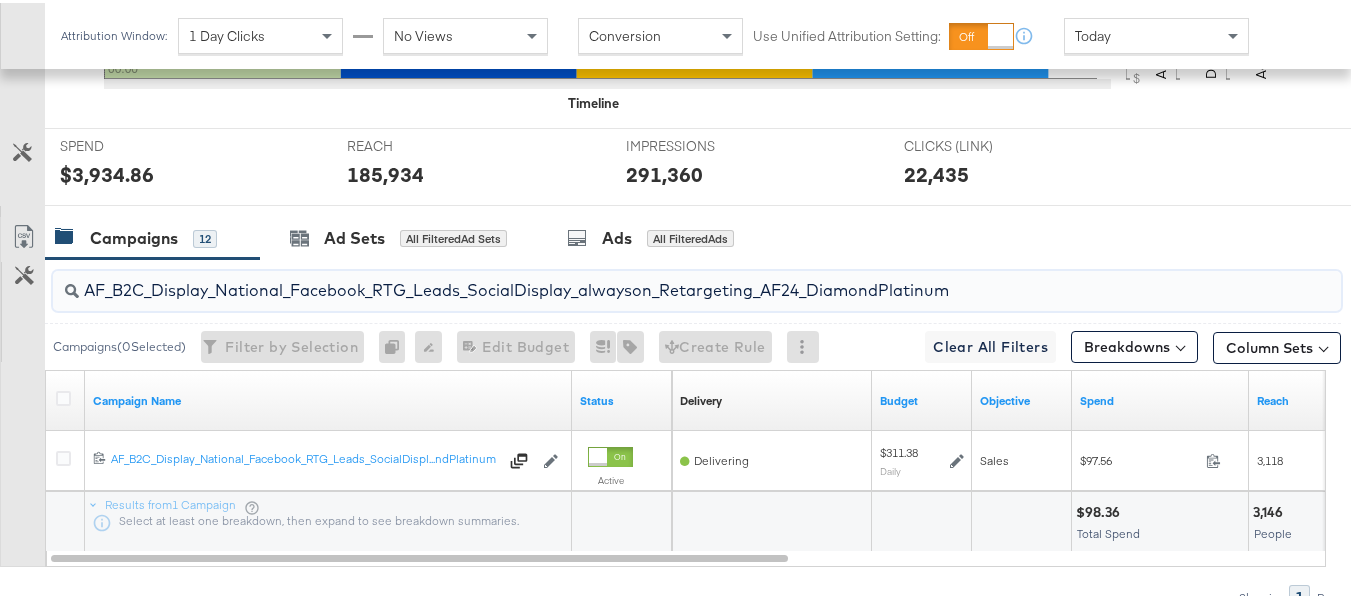 click on "AF_B2C_Display_National_Facebook_RTG_Leads_SocialDisplay_alwayson_Retargeting_AF24_DiamondPlatinum" at bounding box center (653, 279) 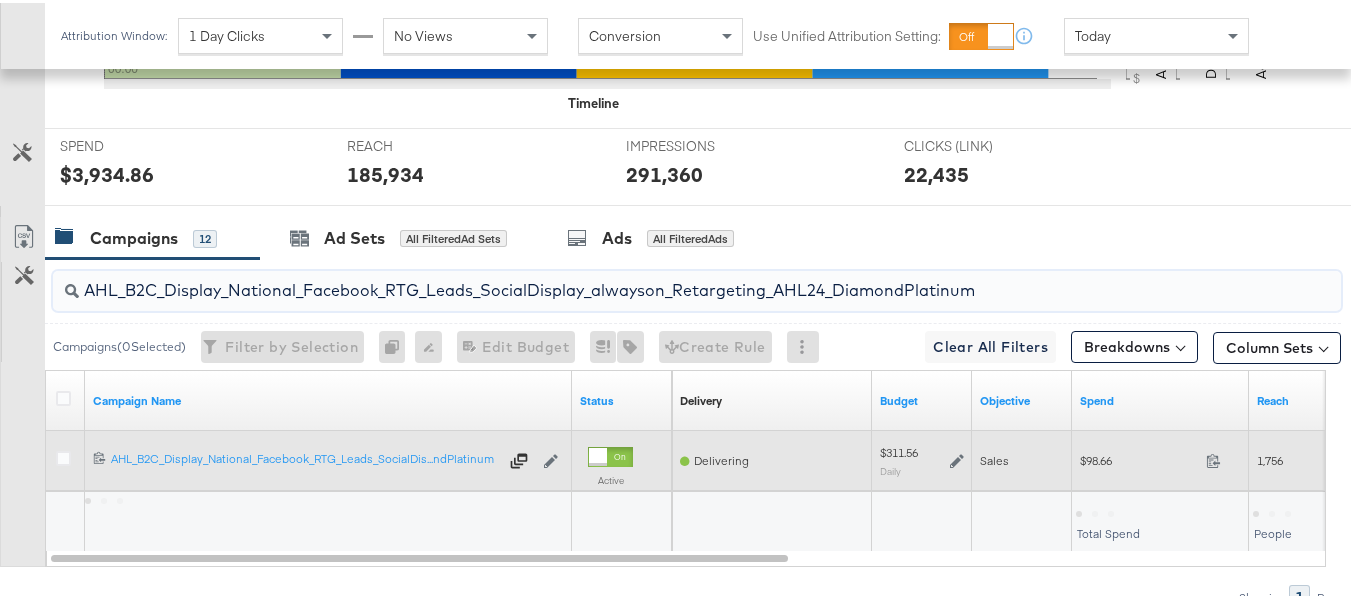 click on "$98.66" at bounding box center [1139, 457] 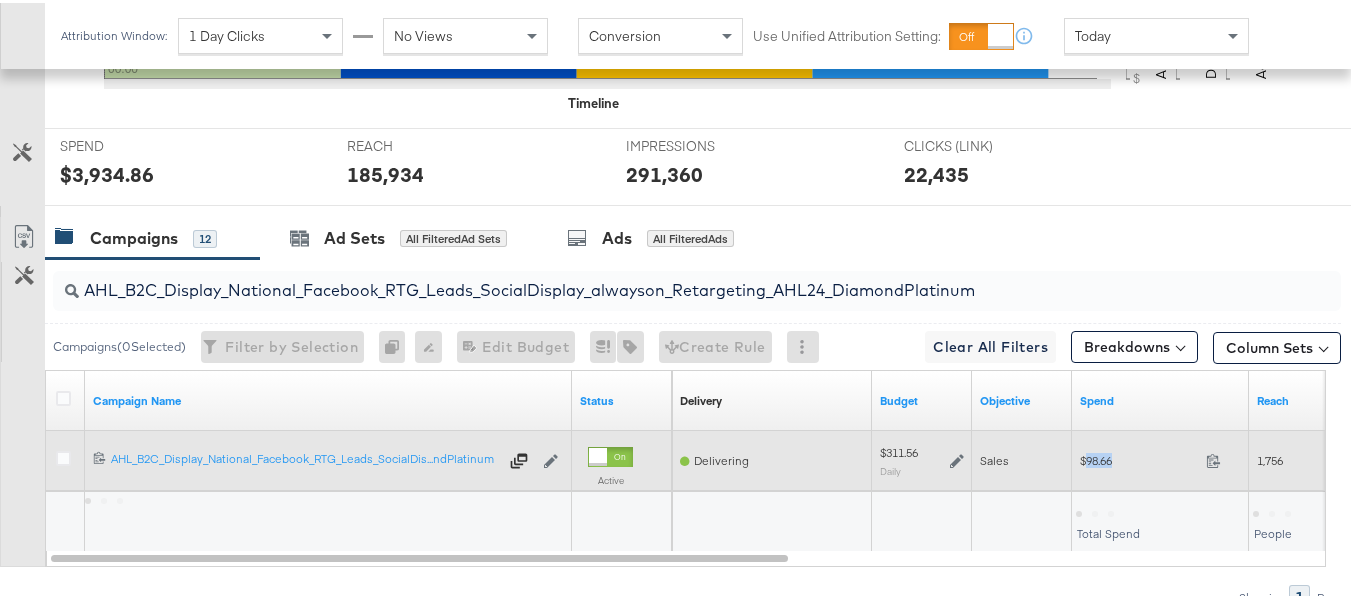click on "$98.66" at bounding box center (1139, 457) 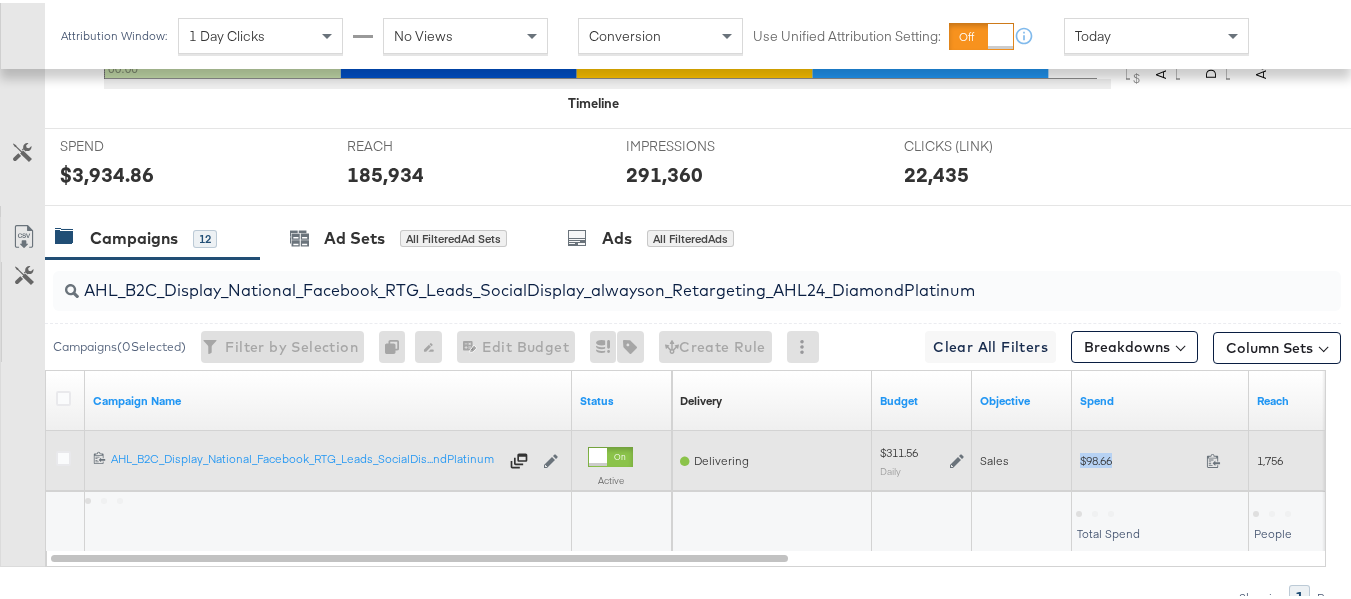 click on "$98.66" at bounding box center [1139, 457] 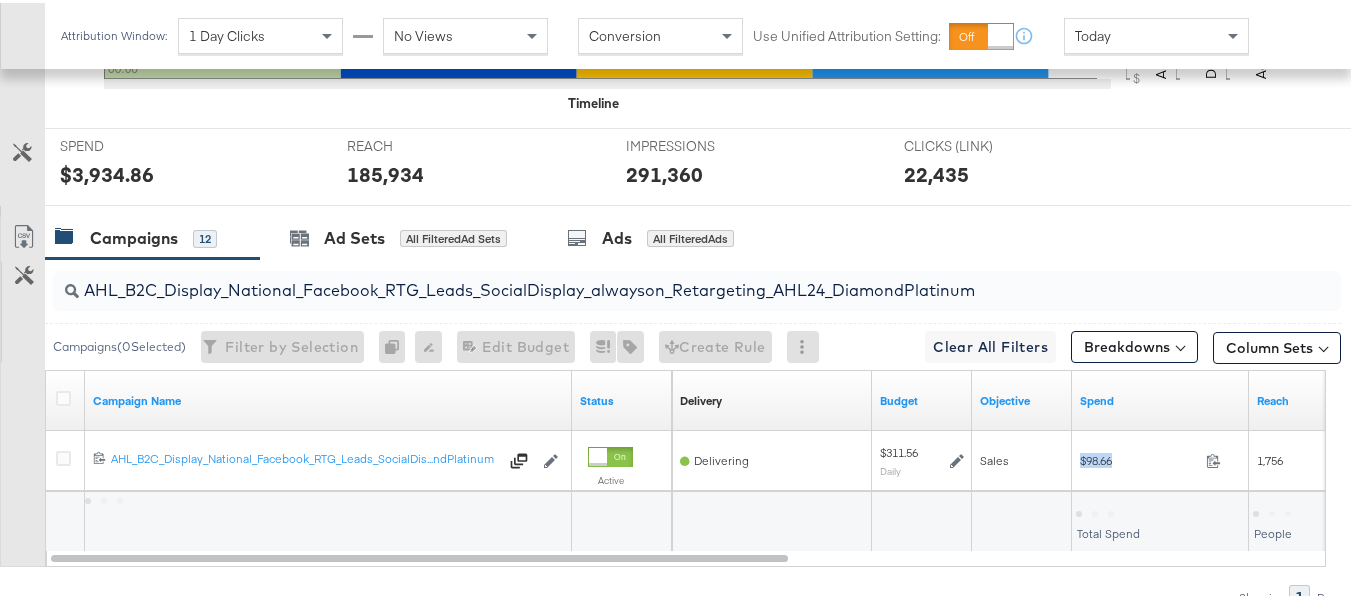 copy on "$98.66" 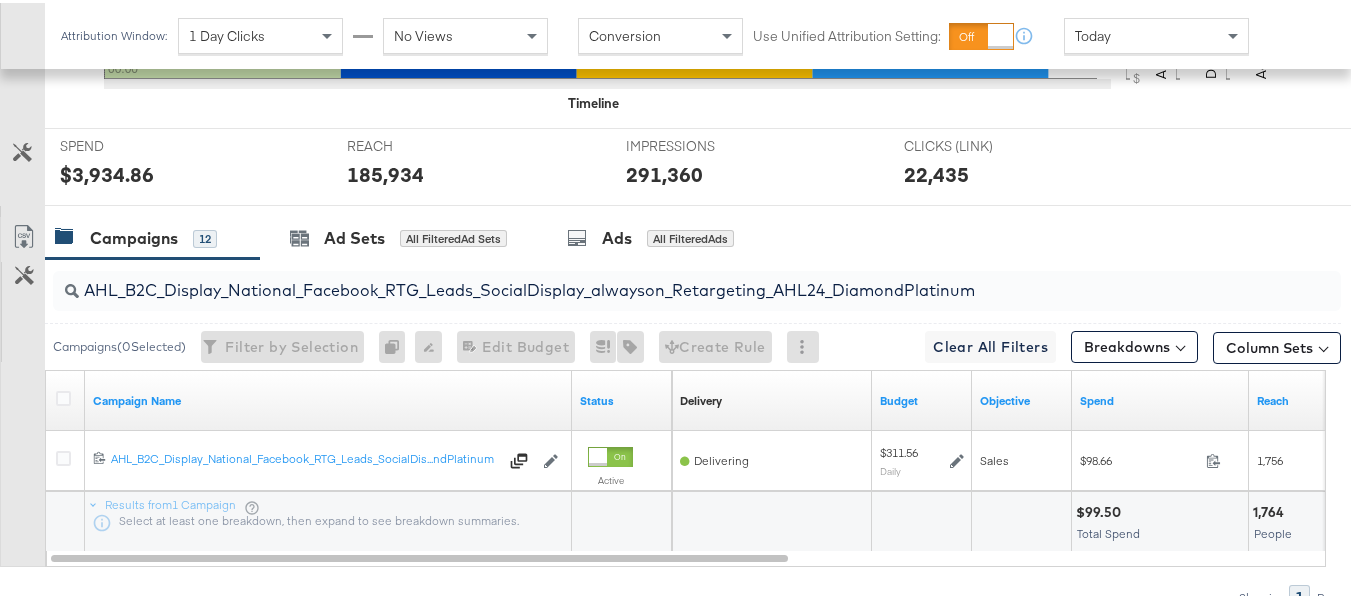 click on "AHL_B2C_Display_National_Facebook_RTG_Leads_SocialDisplay_alwayson_Retargeting_AHL24_DiamondPlatinum" at bounding box center [653, 279] 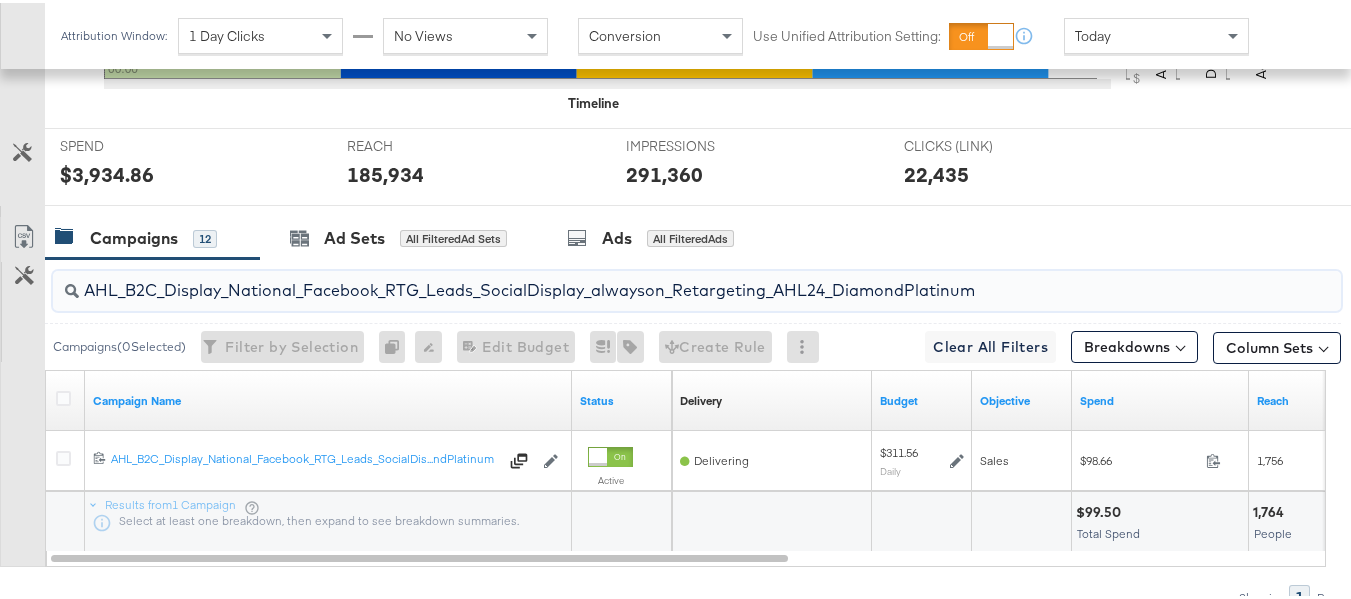 paste on "PTS_B2C_Display_National_Facebook_PRO_Traffic_SocialDisplay_alwayson_ASC_DARE24_ViewContent" 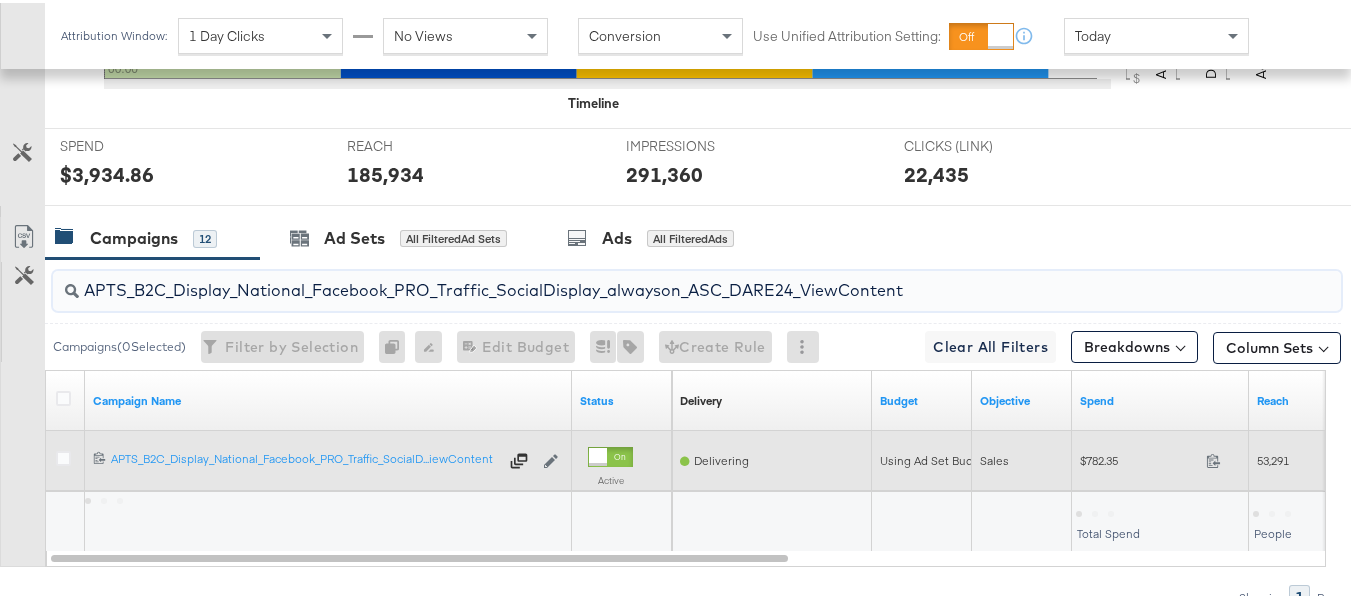 type on "APTS_B2C_Display_National_Facebook_PRO_Traffic_SocialDisplay_alwayson_ASC_DARE24_ViewContent" 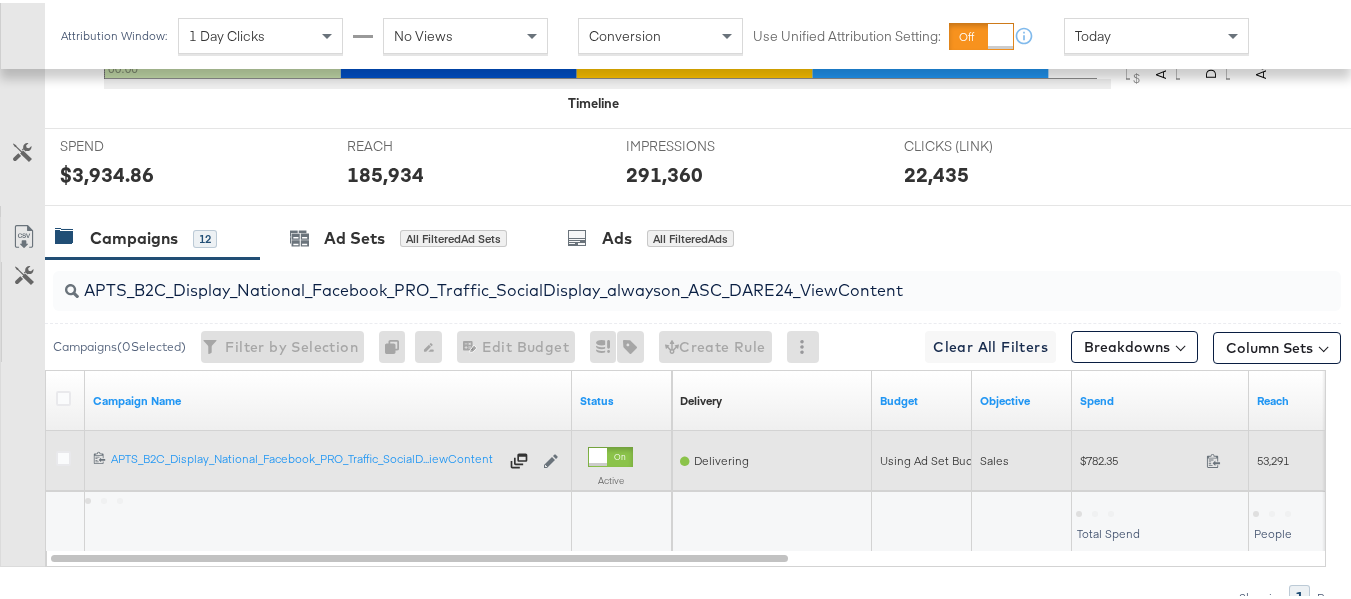 click on "$782.35" at bounding box center [1139, 457] 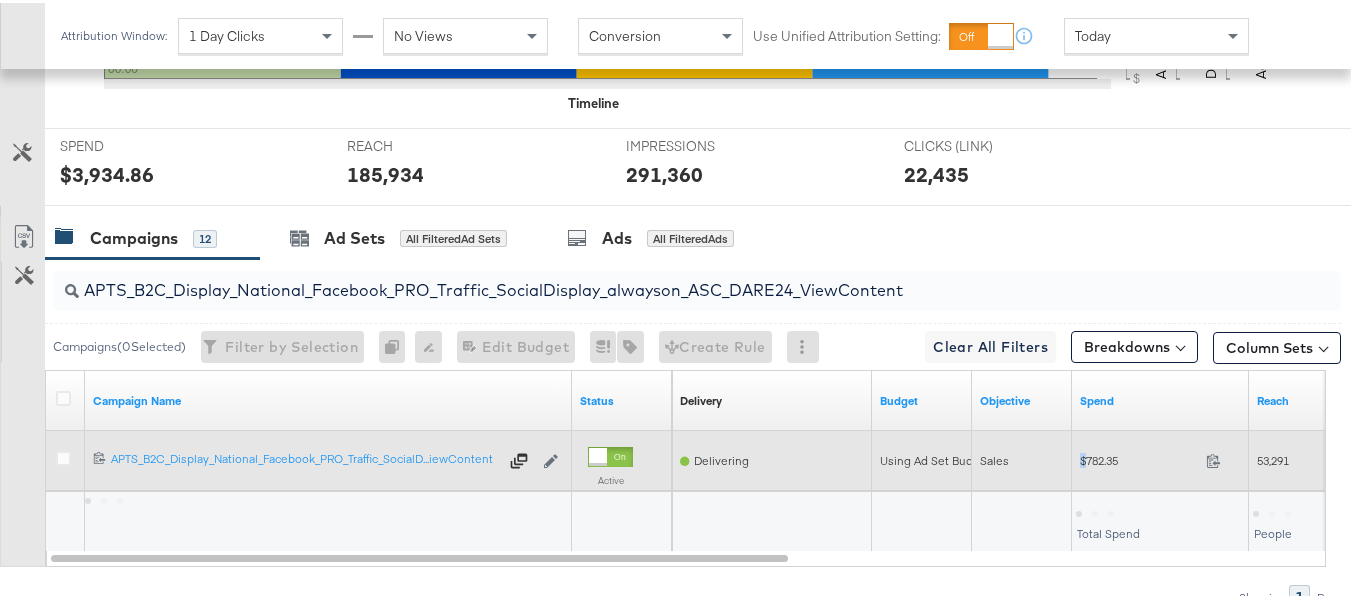 click on "$782.35" at bounding box center (1139, 457) 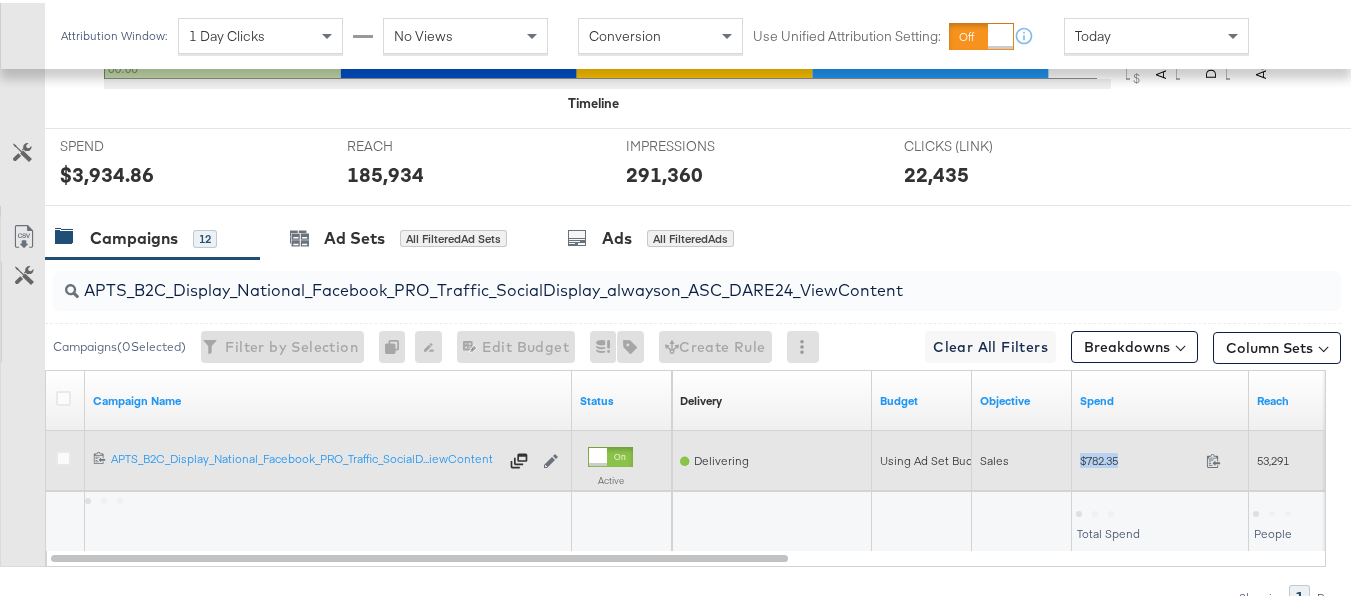 click on "$782.35" at bounding box center [1139, 457] 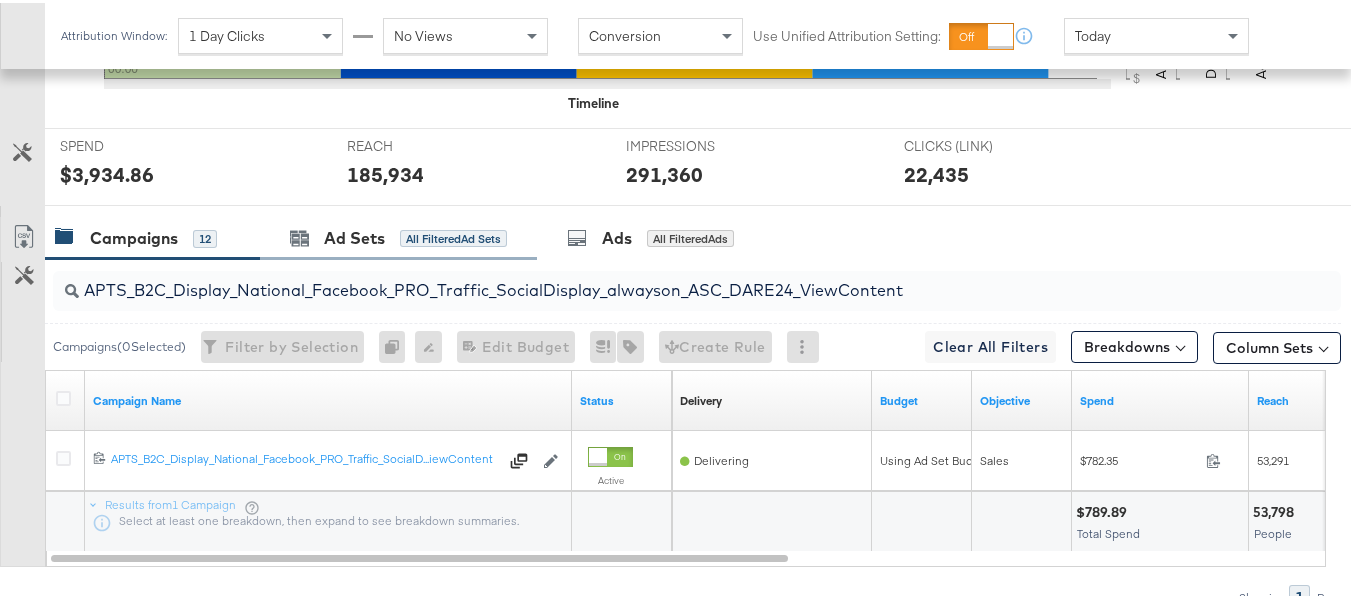 click on "Ad Sets All Filtered  Ad Sets" at bounding box center [398, 235] 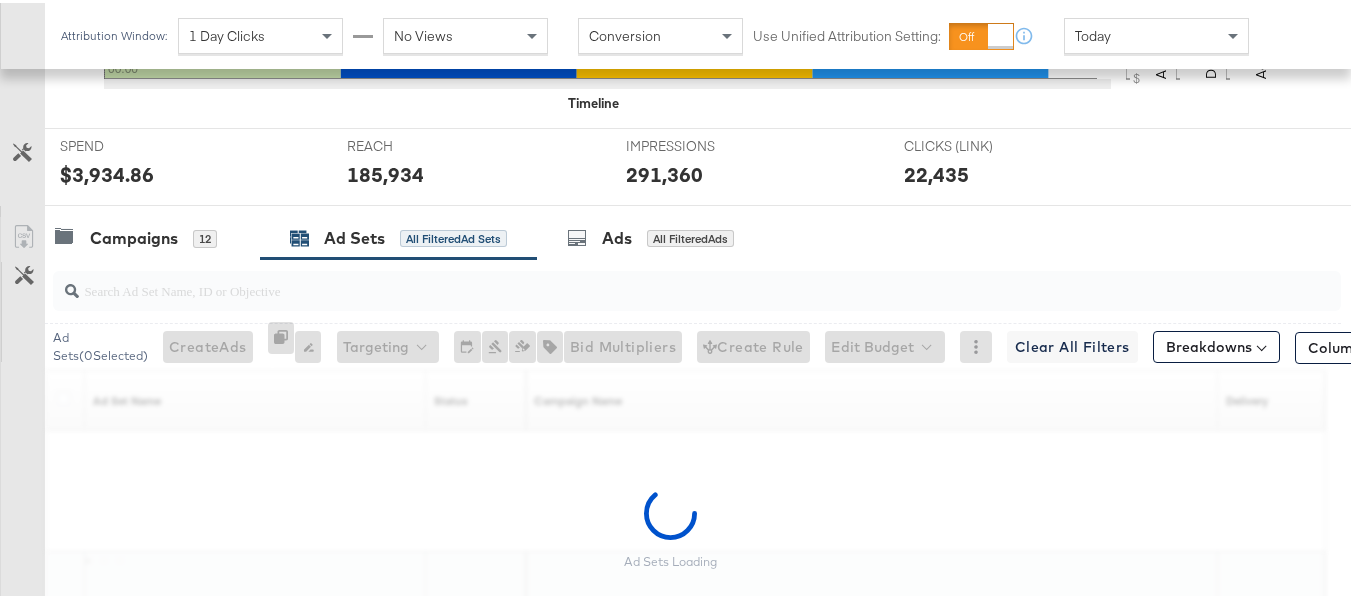 click on "Campaigns 12" at bounding box center (152, 235) 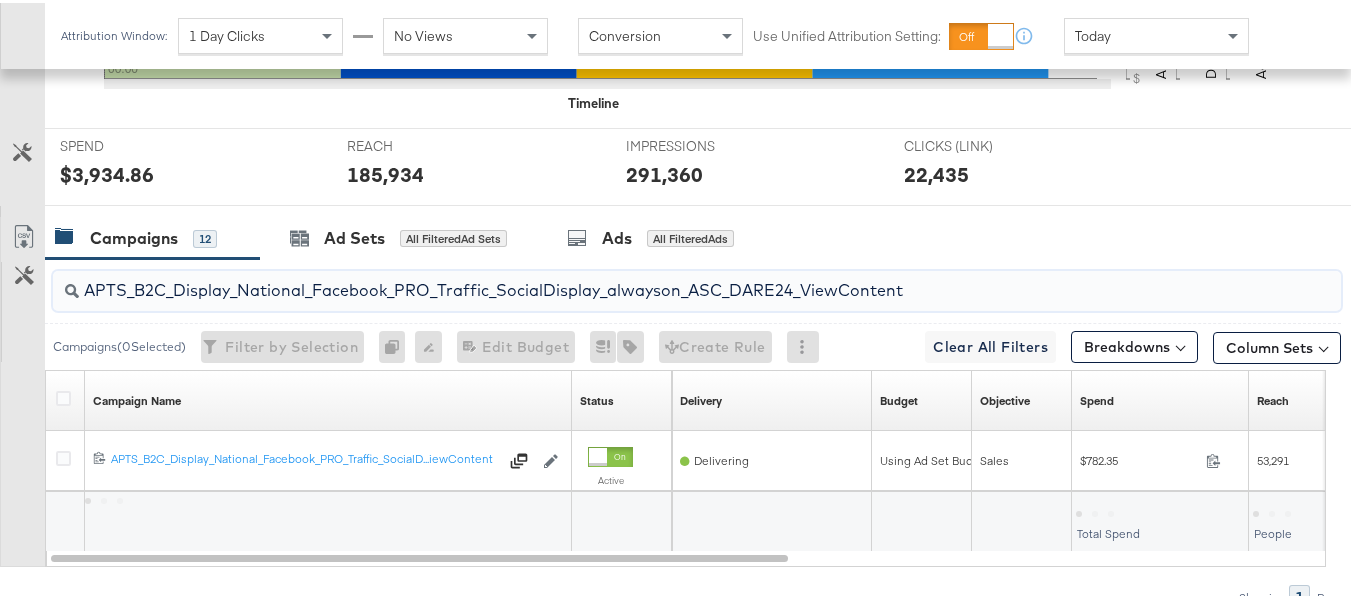 click on "APTS_B2C_Display_National_Facebook_PRO_Traffic_SocialDisplay_alwayson_ASC_DARE24_ViewContent" at bounding box center [653, 279] 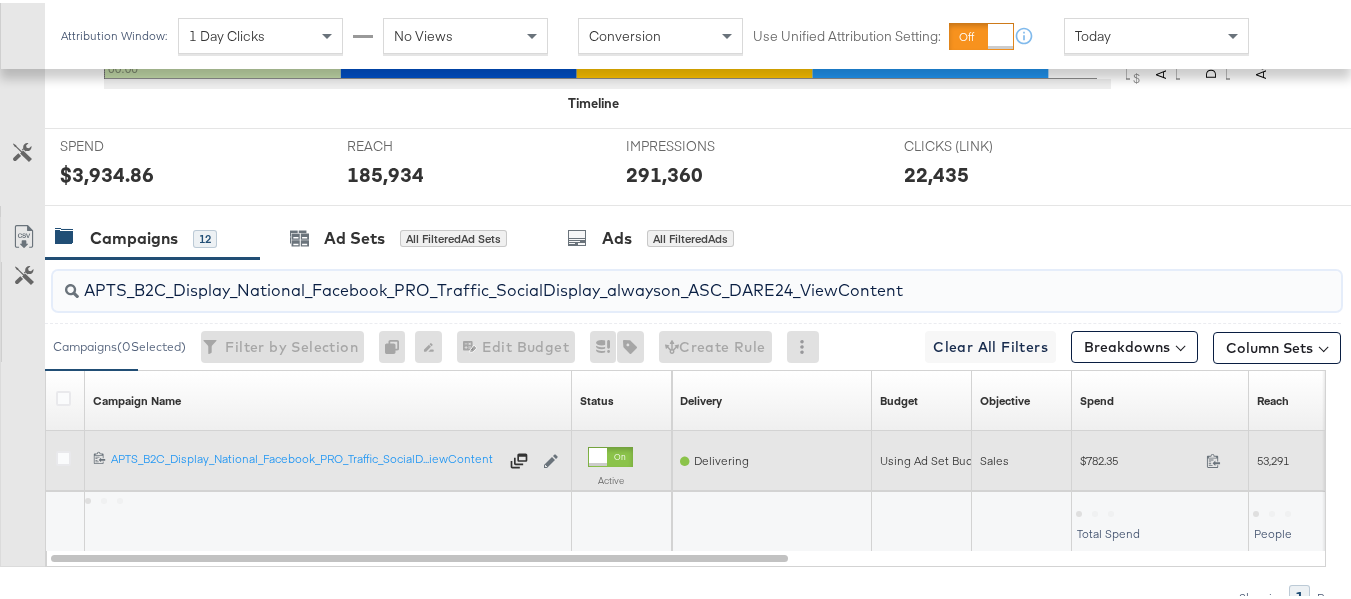 paste on "Leads_SocialDisplay_alwayson_ASC_DARE24_Purchase" 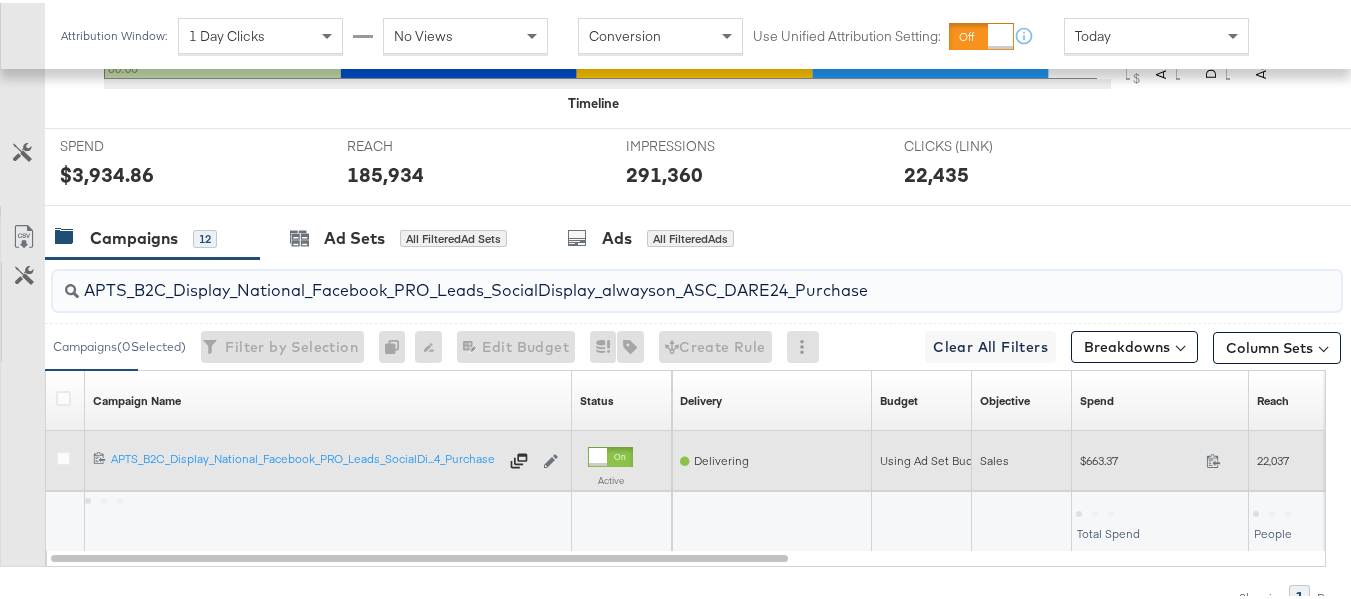 click on "$663.37" at bounding box center [1139, 457] 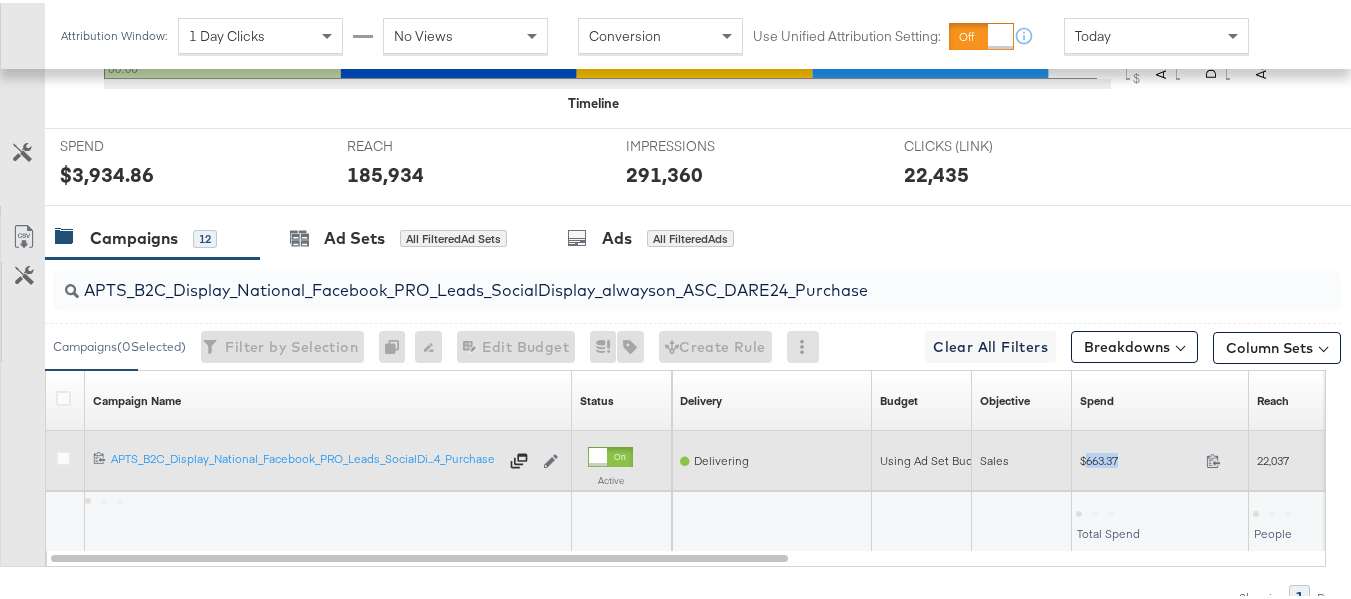 click on "$663.37" at bounding box center (1139, 457) 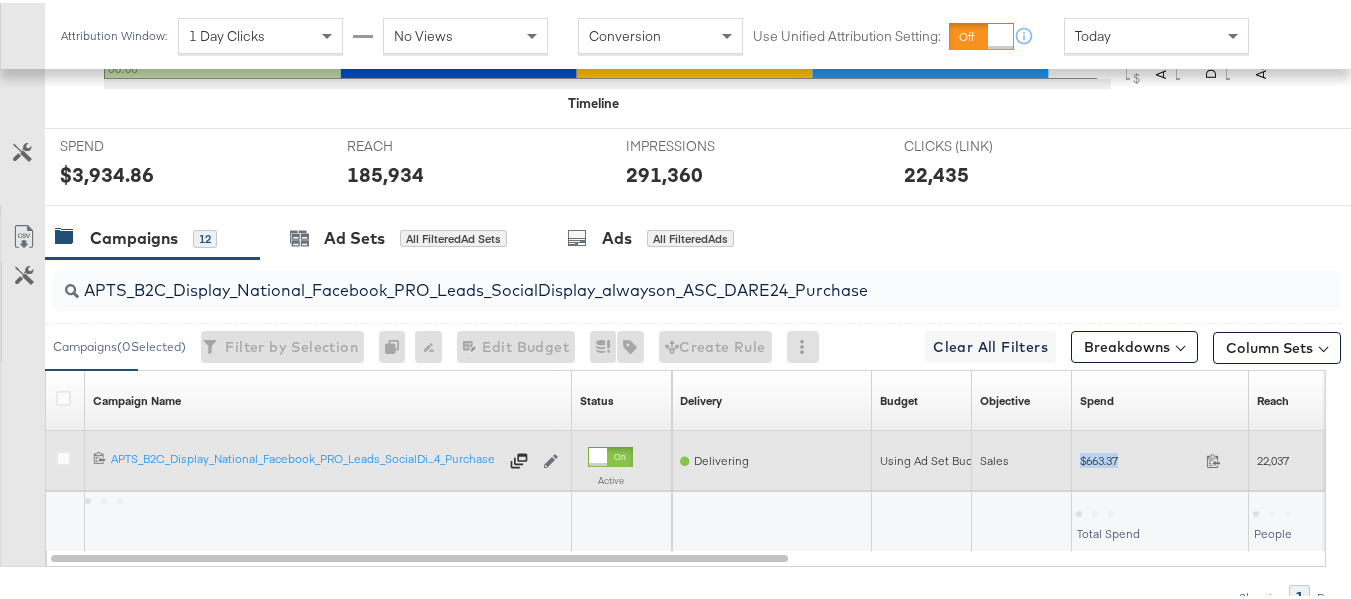 click on "$663.37" at bounding box center [1139, 457] 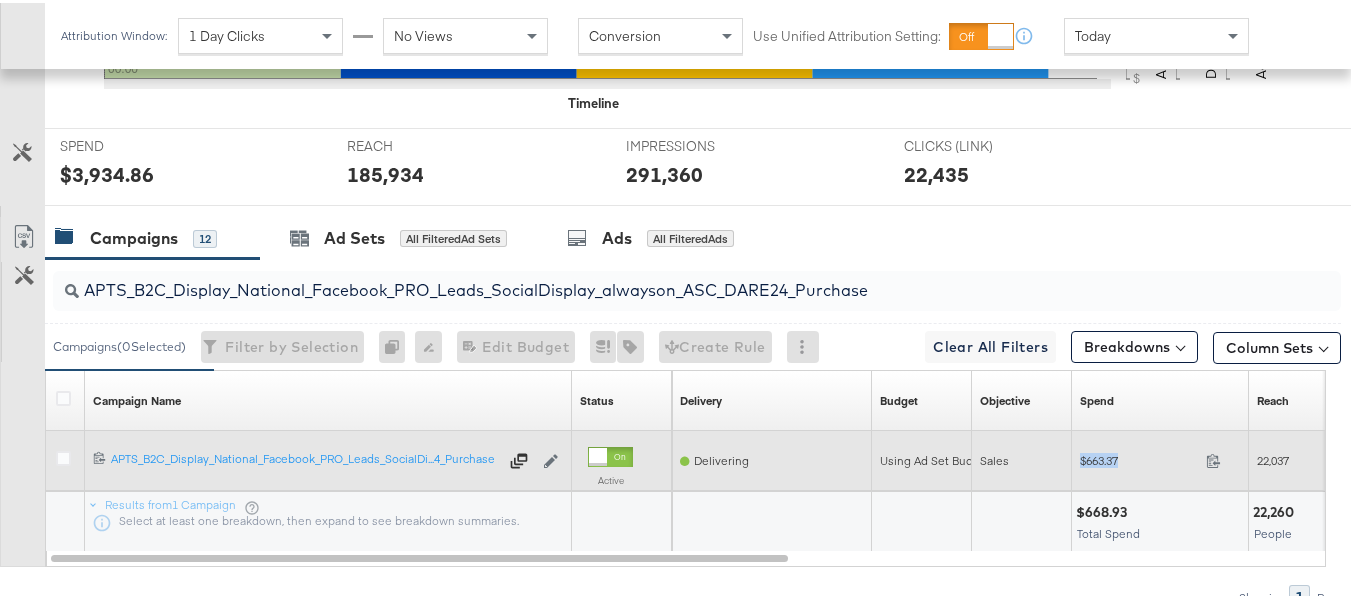 copy on "$663.37" 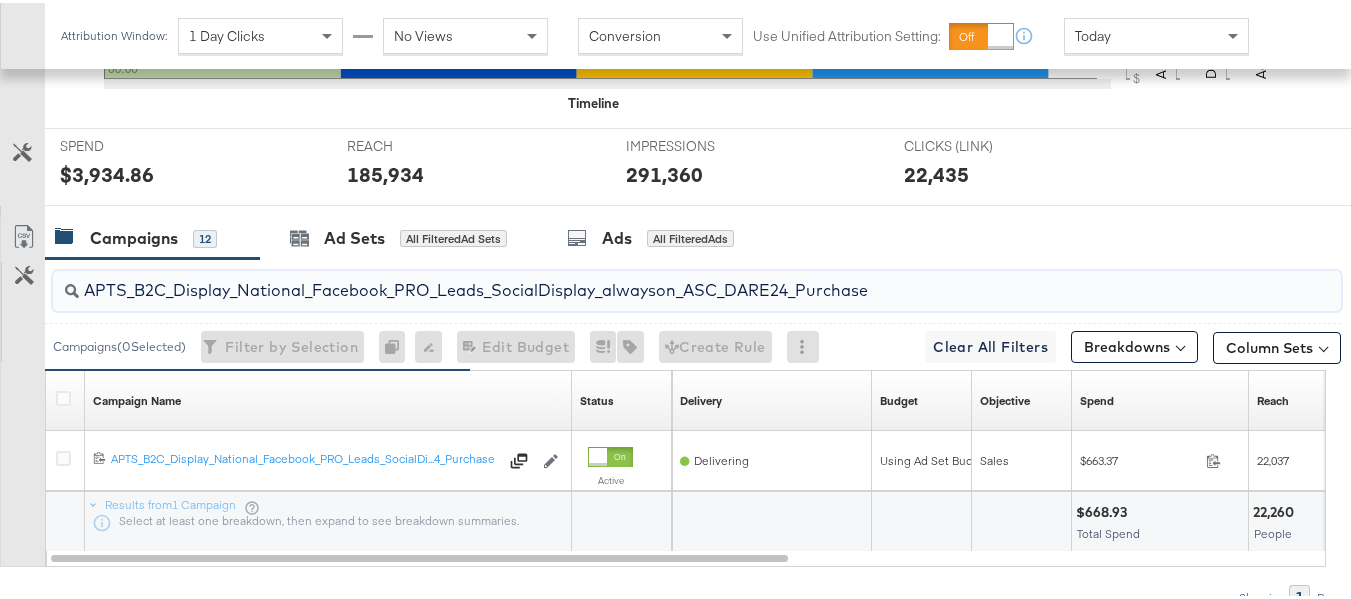 click on "APTS_B2C_Display_National_Facebook_PRO_Leads_SocialDisplay_alwayson_ASC_DARE24_Purchase" at bounding box center (653, 279) 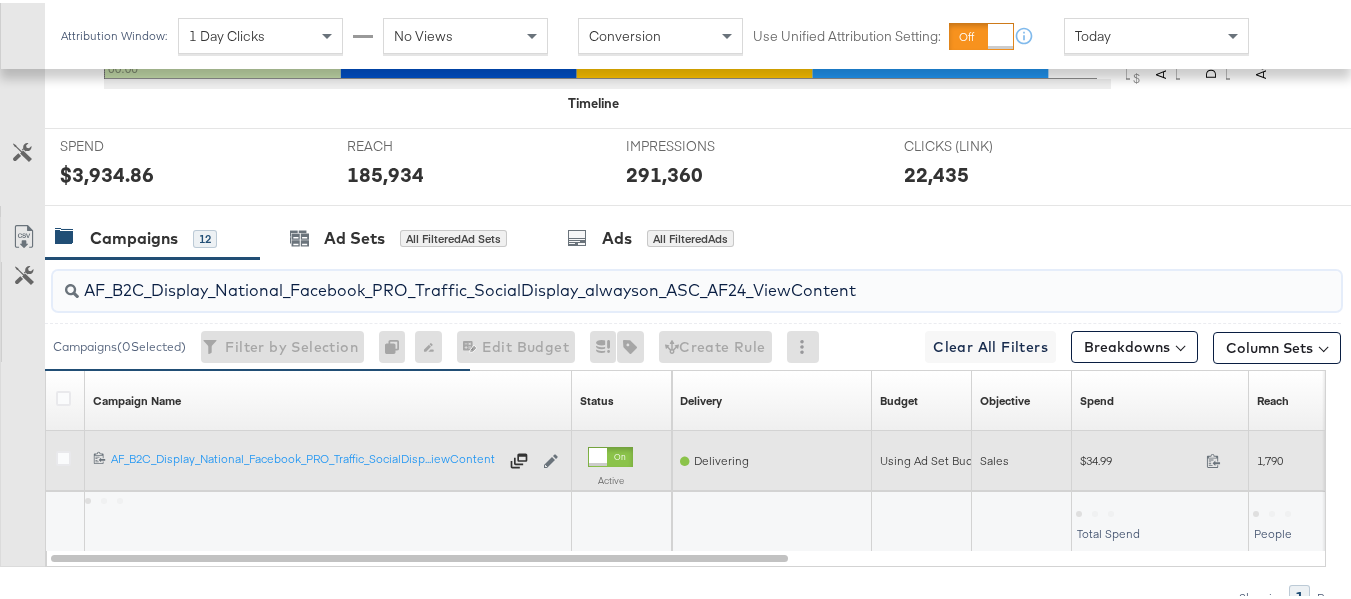 click on "$34.99" at bounding box center [1139, 457] 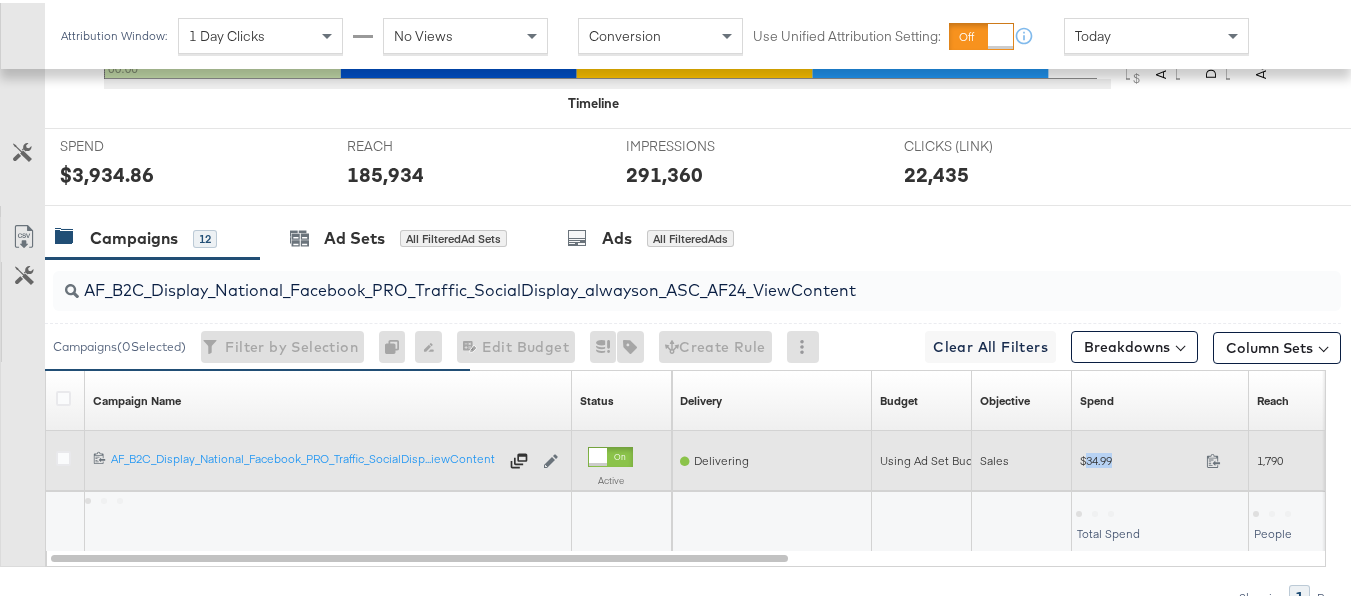 click on "$34.99" at bounding box center [1139, 457] 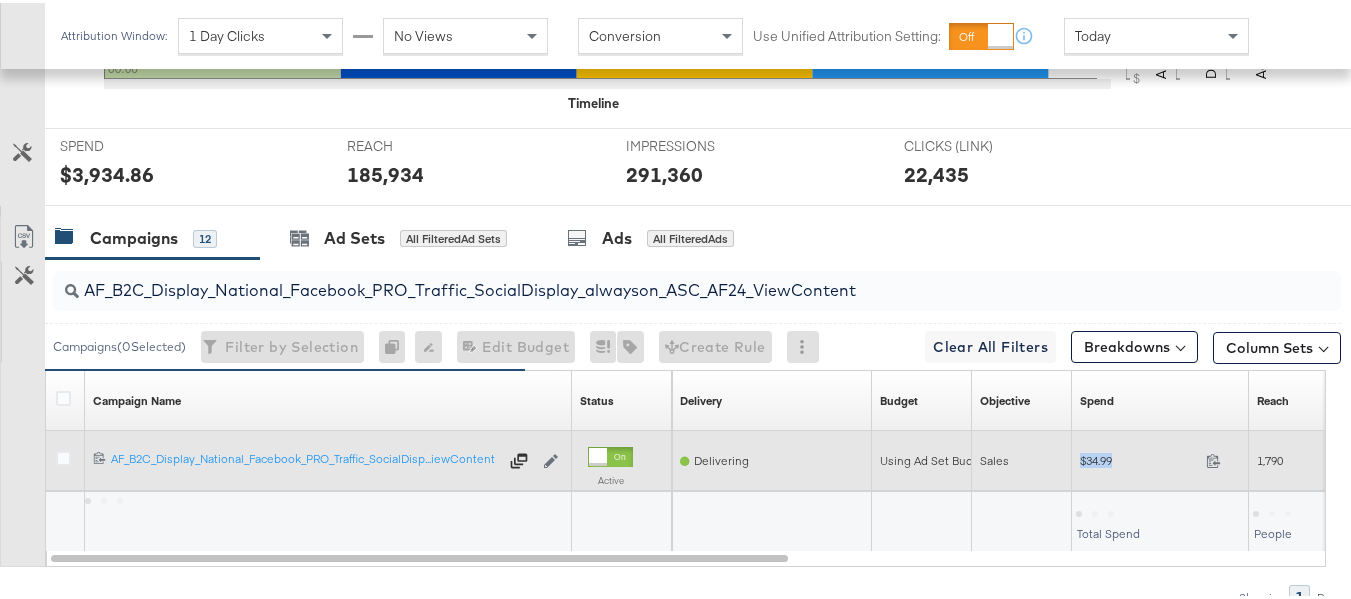 click on "$34.99" at bounding box center (1139, 457) 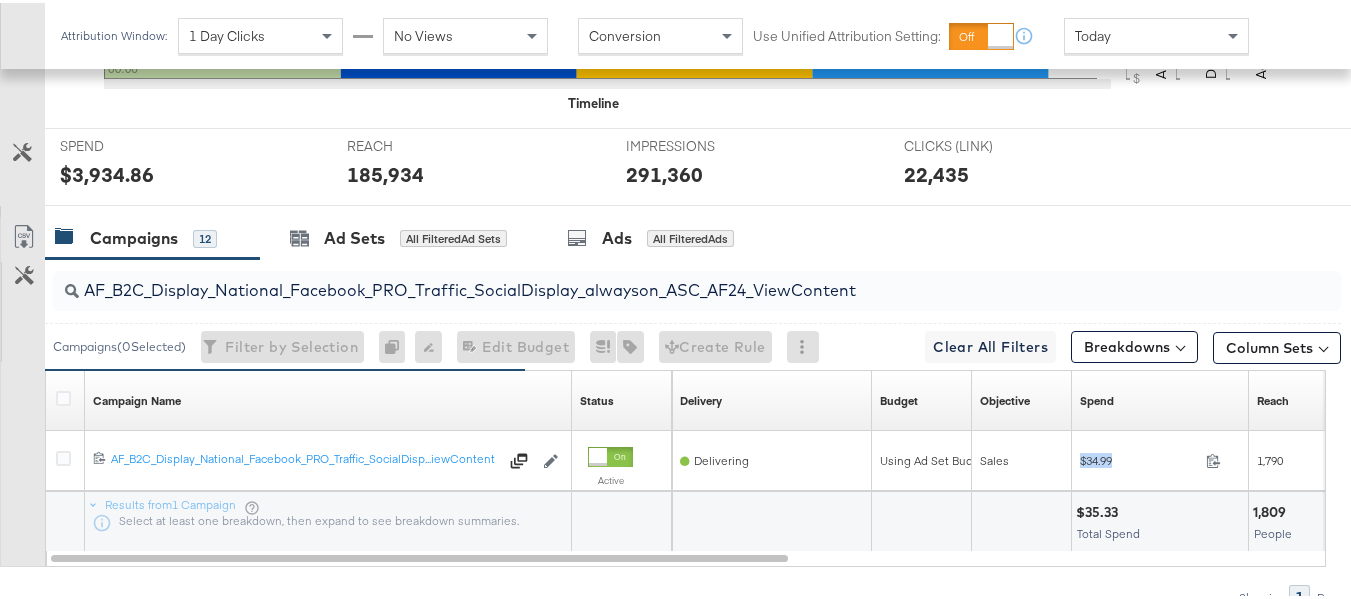 copy on "$34.99" 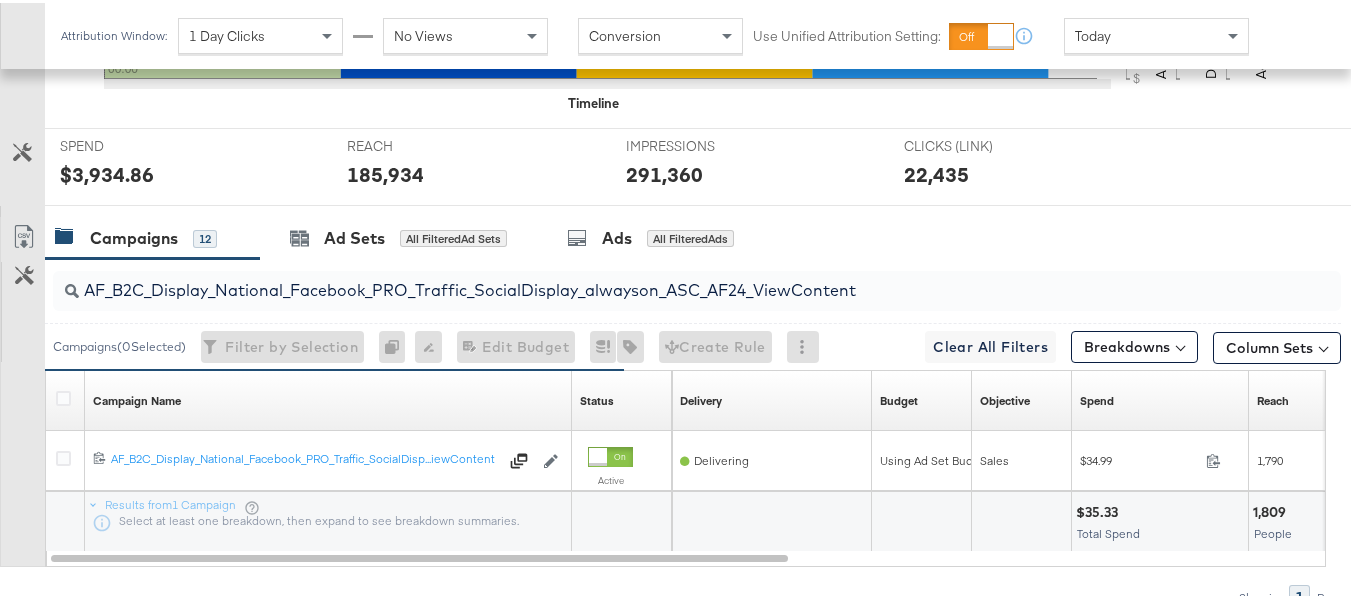 click on "AF_B2C_Display_National_Facebook_PRO_Traffic_SocialDisplay_alwayson_ASC_AF24_ViewContent" at bounding box center [653, 279] 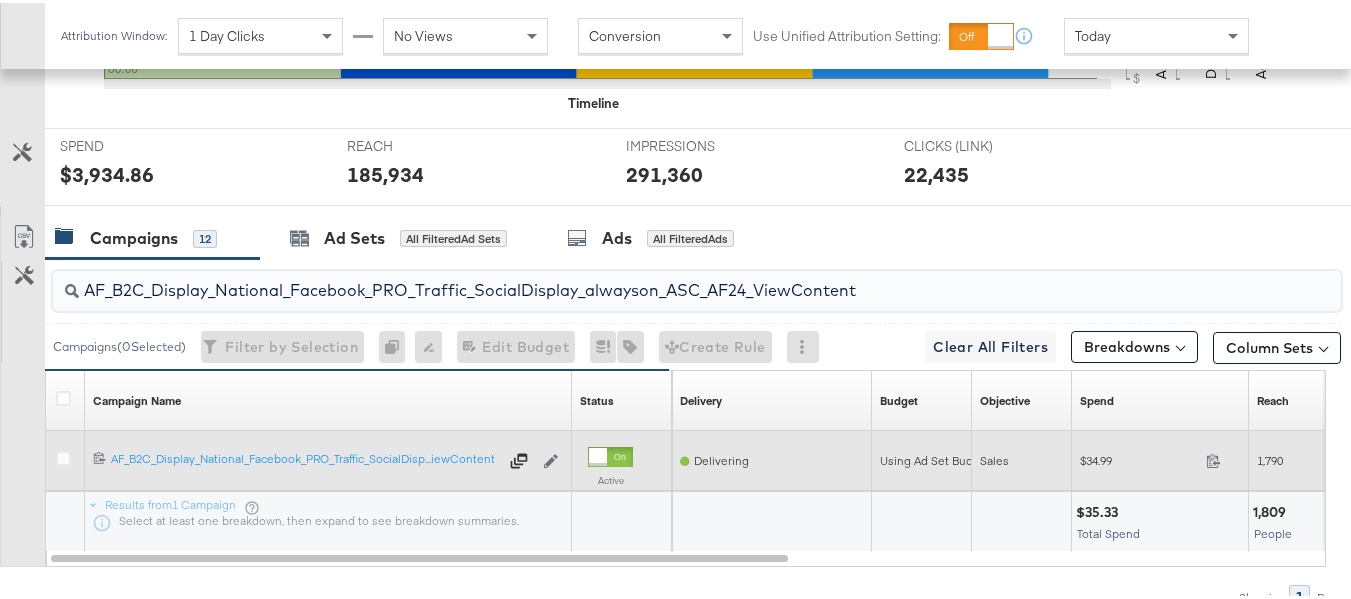 paste on "FR_B2C_Display_National_Facebook_PRO_Traffic_SocialDisplay_alwayson_ASC_FR" 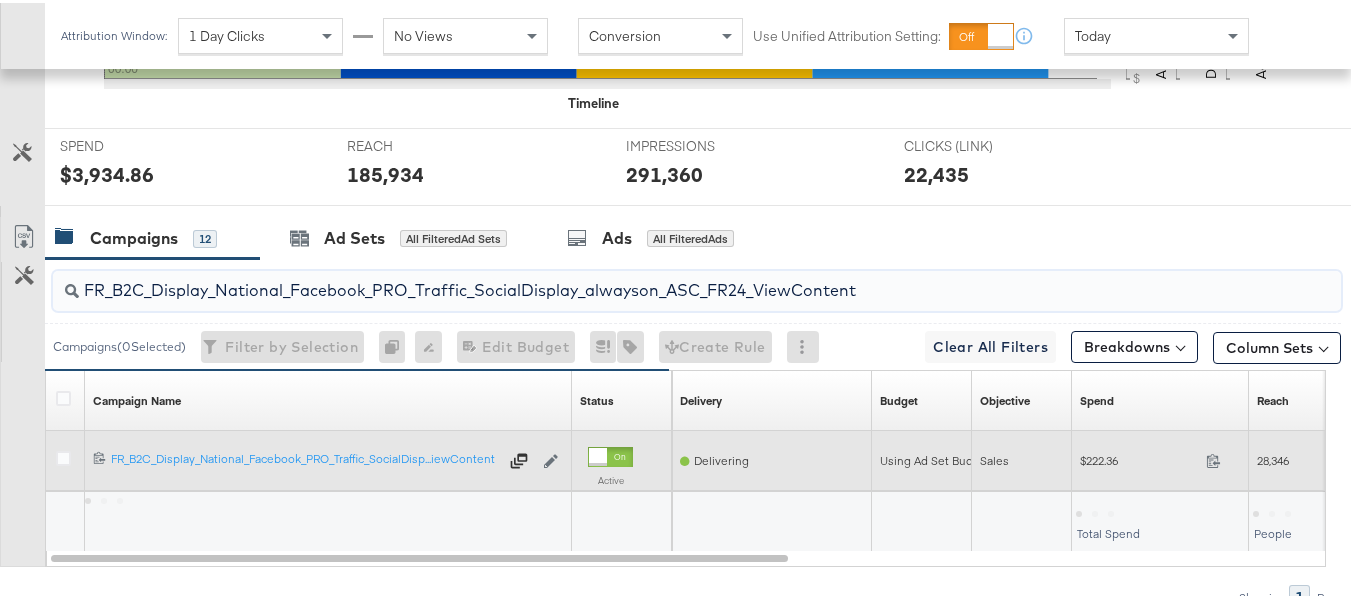 click on "$222.36" at bounding box center (1139, 457) 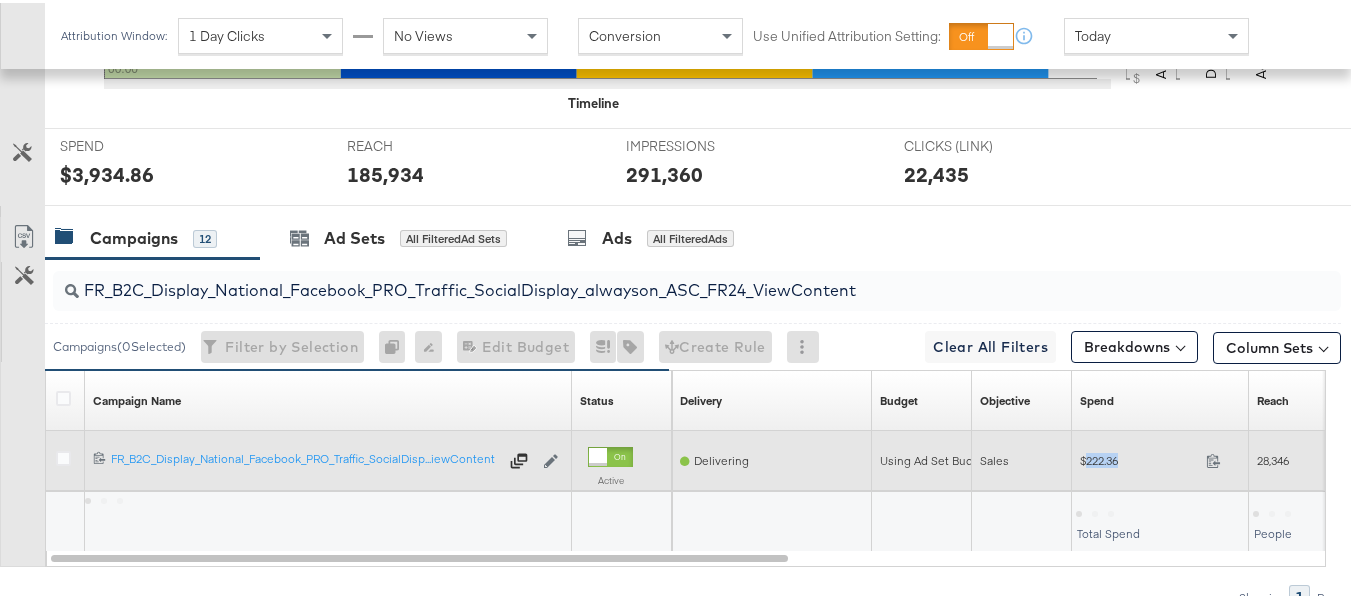 click on "$222.36" at bounding box center (1139, 457) 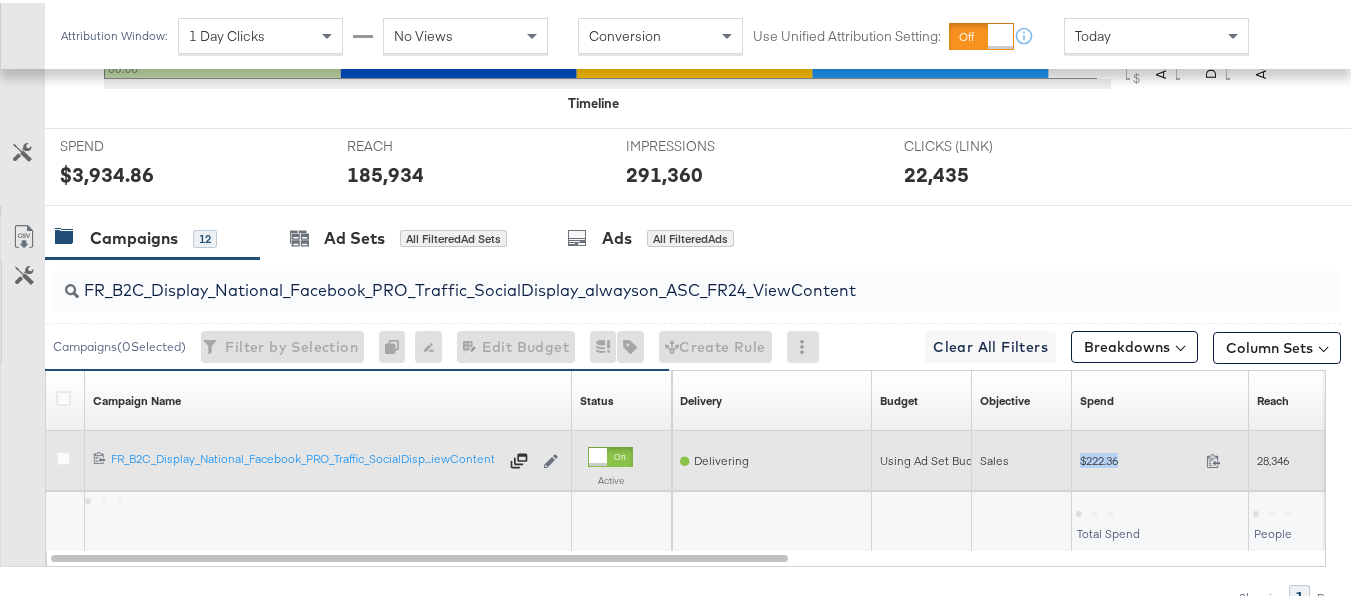 click on "$222.36" at bounding box center [1139, 457] 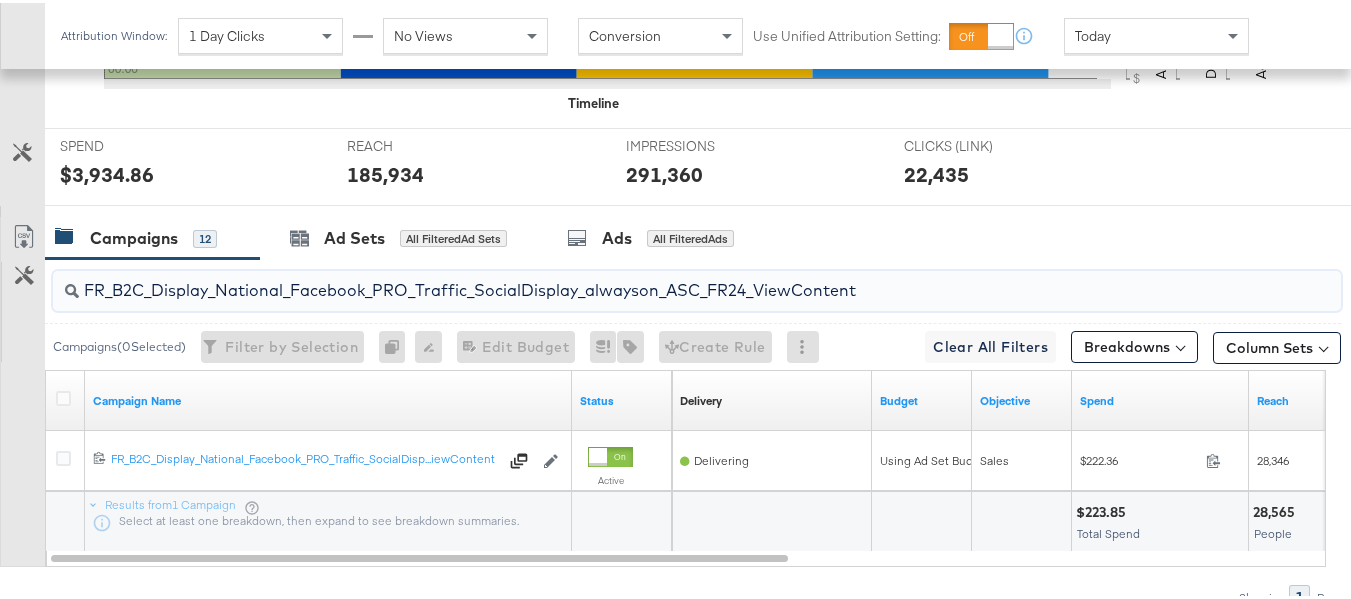 click on "FR_B2C_Display_National_Facebook_PRO_Traffic_SocialDisplay_alwayson_ASC_FR24_ViewContent" at bounding box center [653, 279] 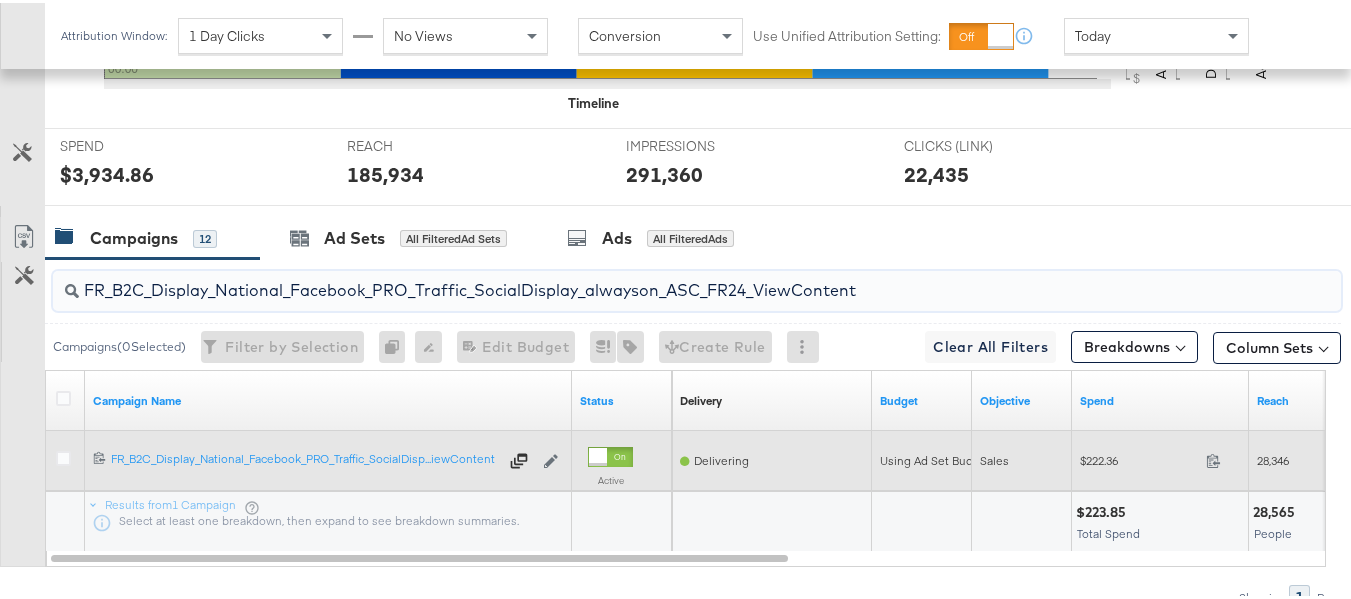 paste on "AHL_B2C_Display_National_Facebook_PRO_Traffic_SocialDisplay_alwayson_ASC_AHL" 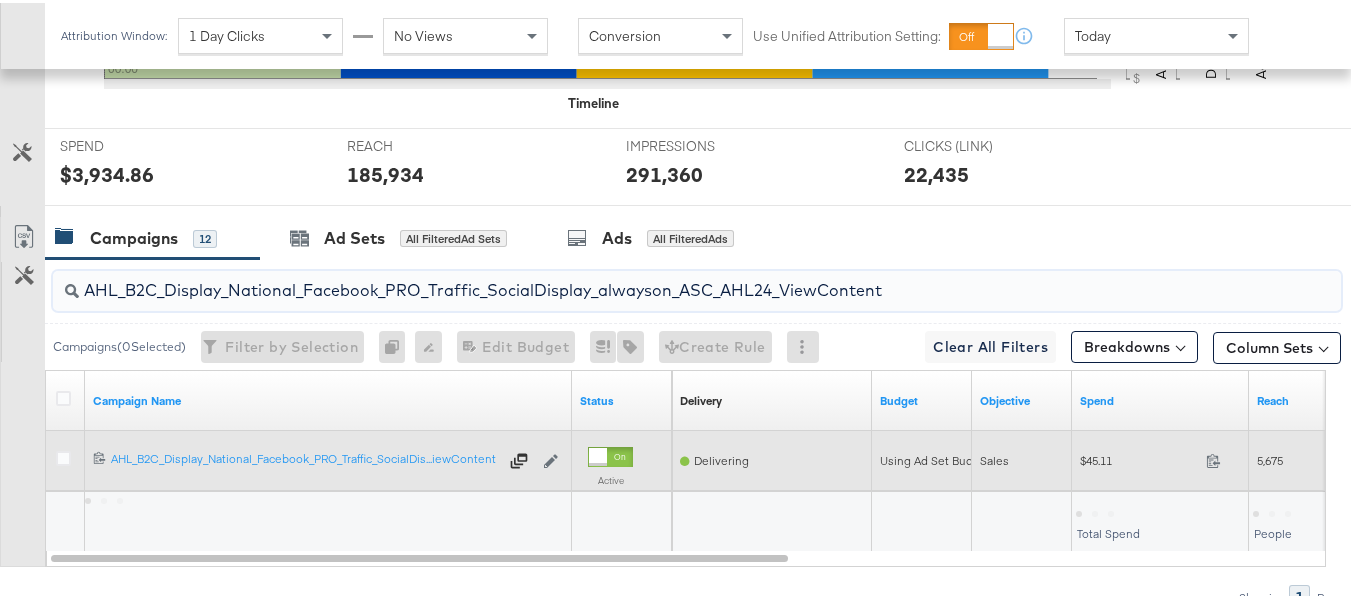 type on "AHL_B2C_Display_National_Facebook_PRO_Traffic_SocialDisplay_alwayson_ASC_AHL24_ViewContent" 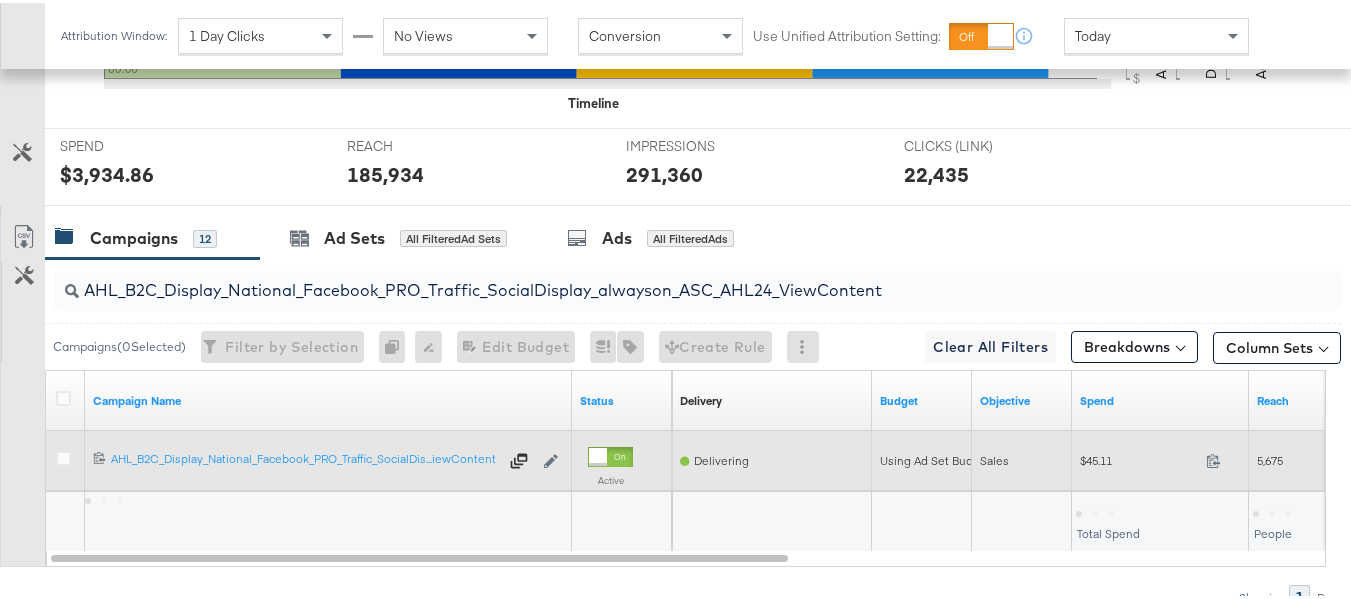 click on "$45.11   45.11" at bounding box center [1160, 458] 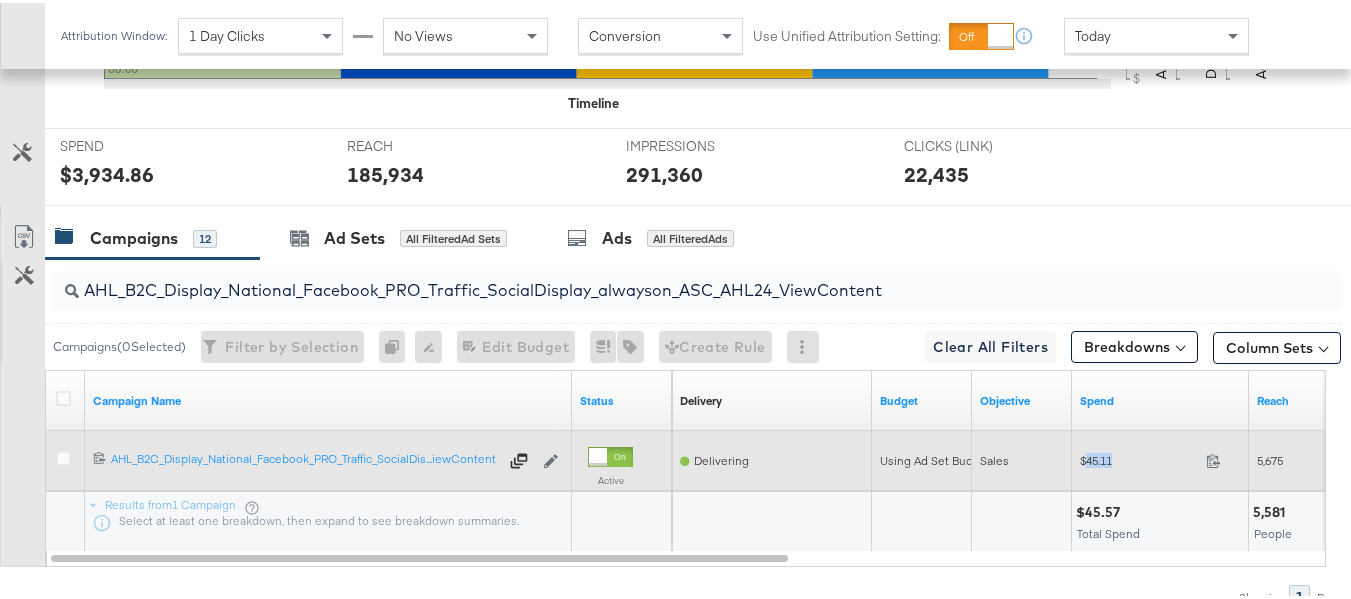 click on "$45.11   45.11" at bounding box center (1160, 457) 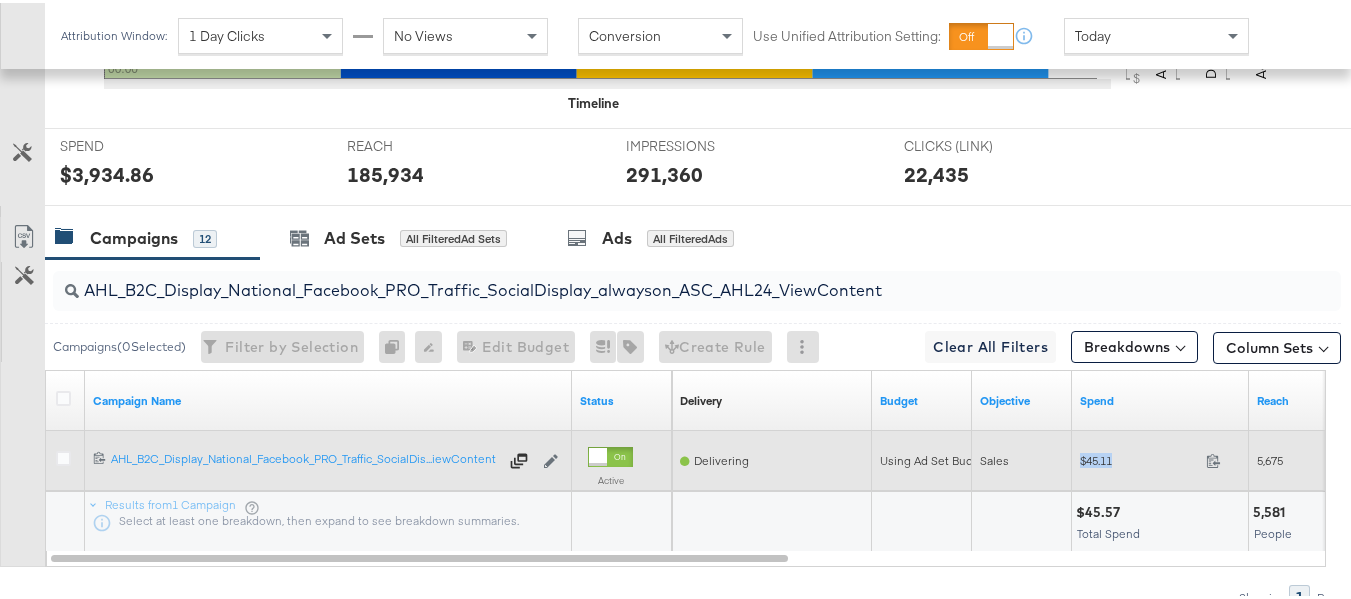 click on "$45.11   45.11" at bounding box center (1160, 457) 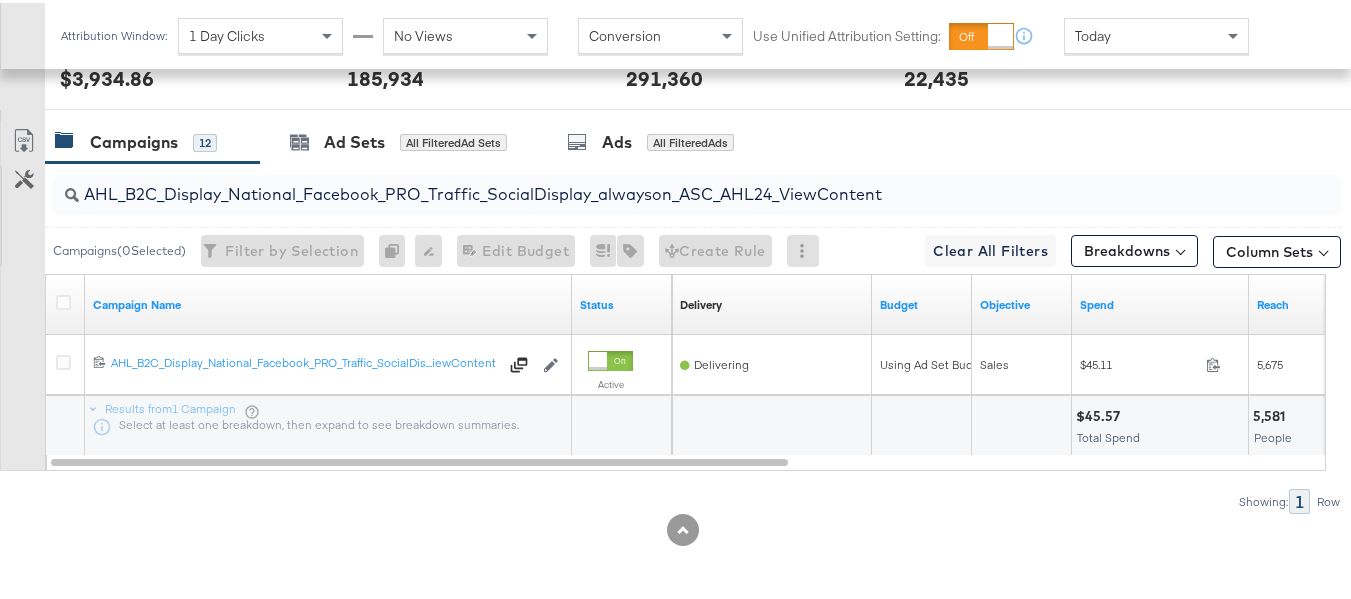 scroll, scrollTop: 0, scrollLeft: 0, axis: both 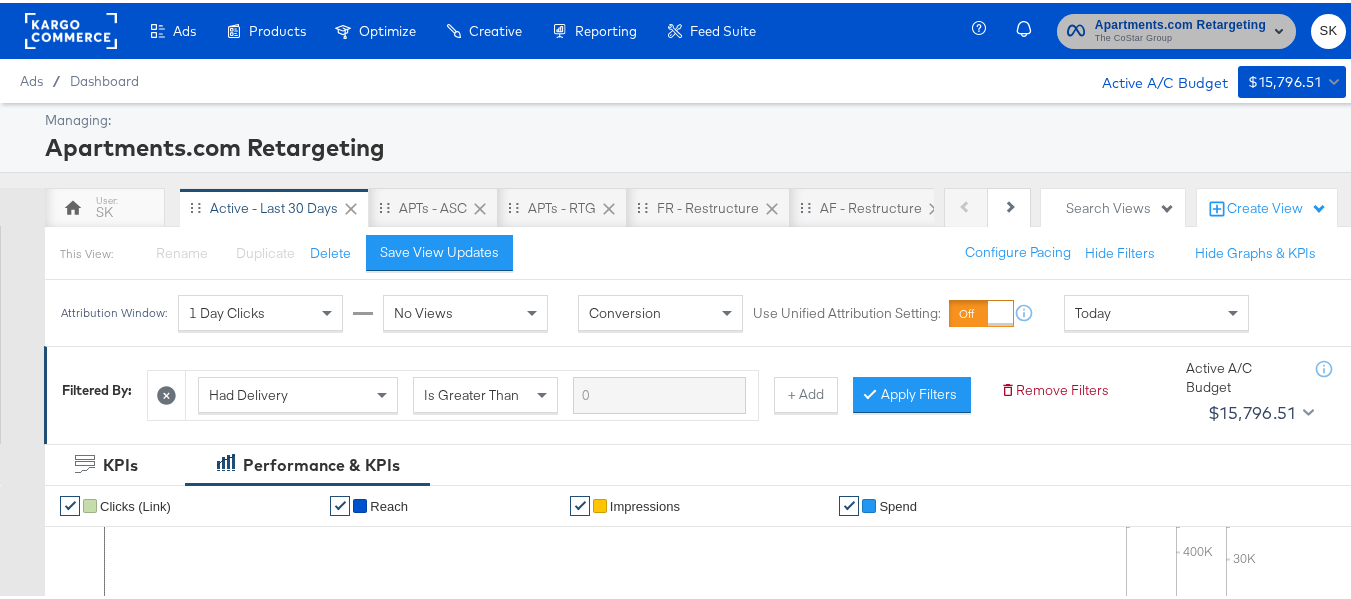 click on "Apartments.com Retargeting" at bounding box center [1180, 22] 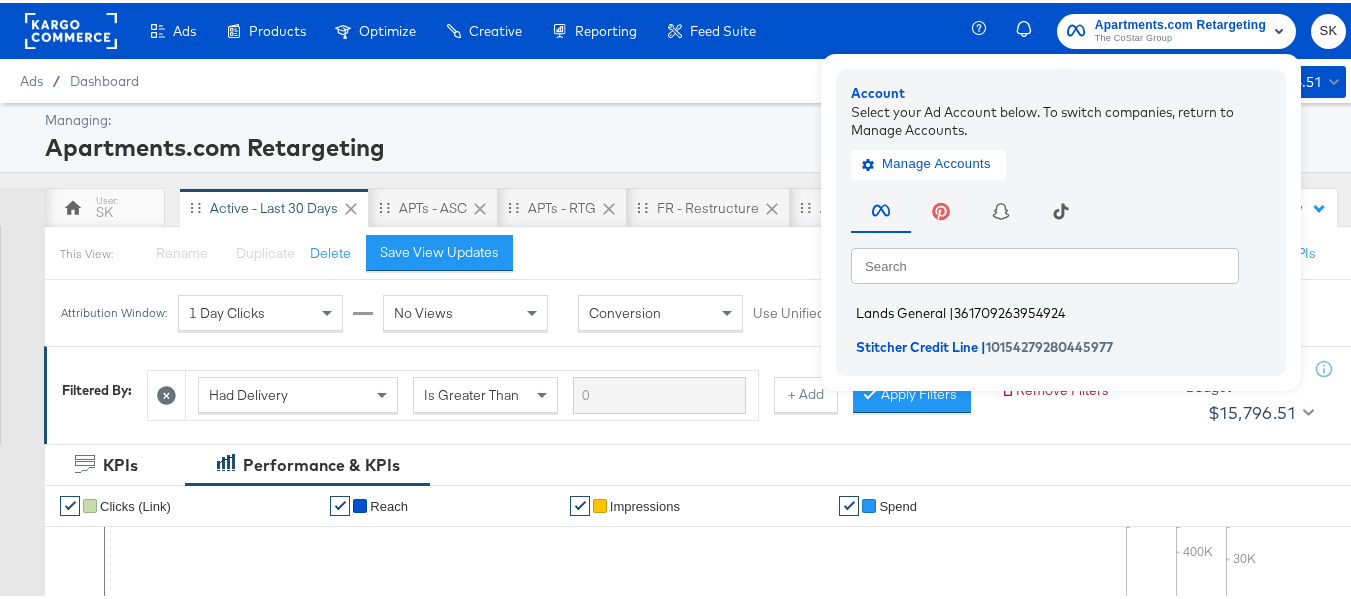 click on "Lands General" at bounding box center (901, 310) 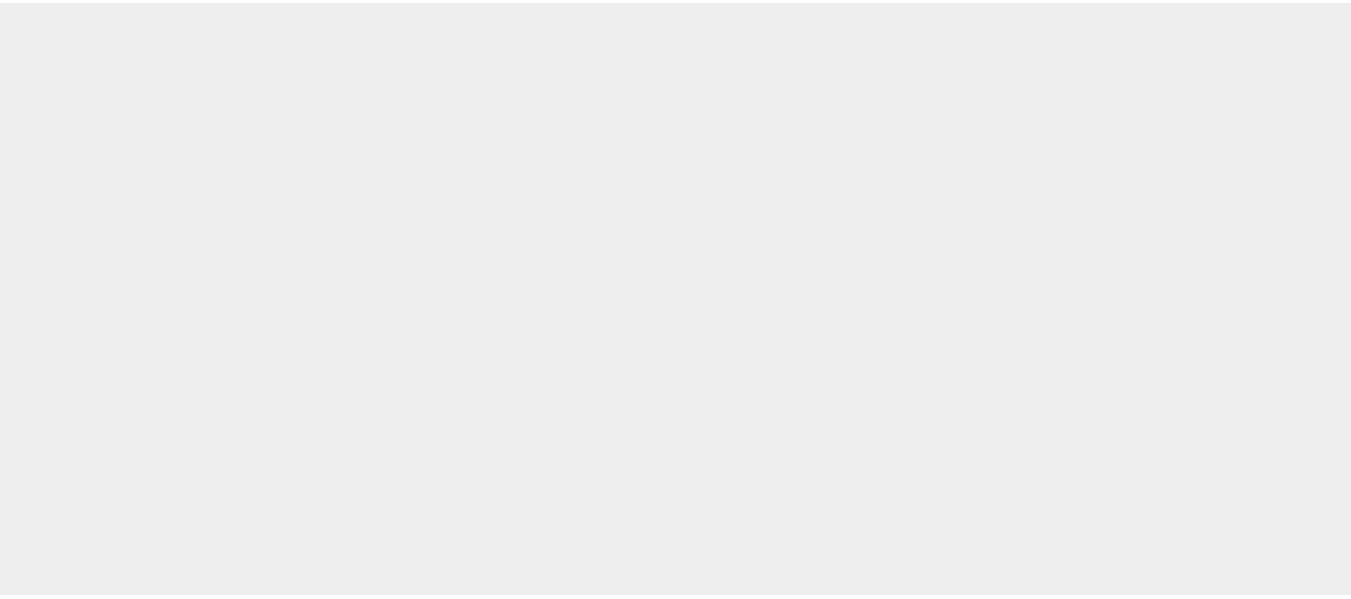 scroll, scrollTop: 0, scrollLeft: 0, axis: both 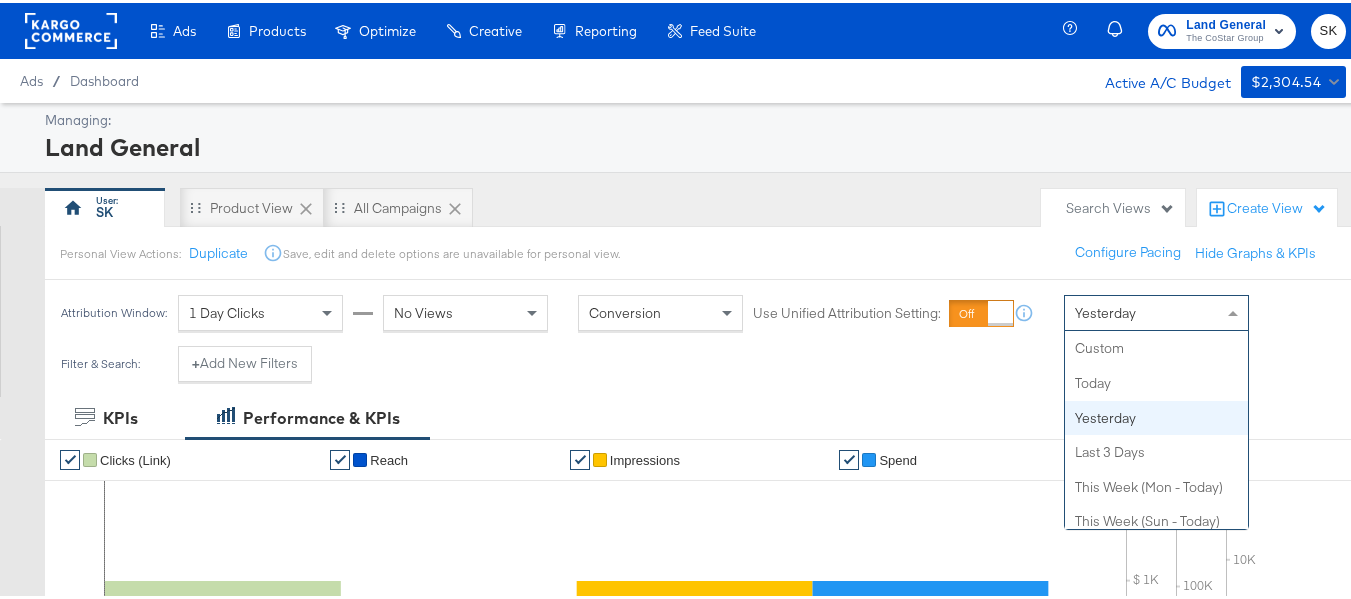 click on "Yesterday" at bounding box center (1156, 310) 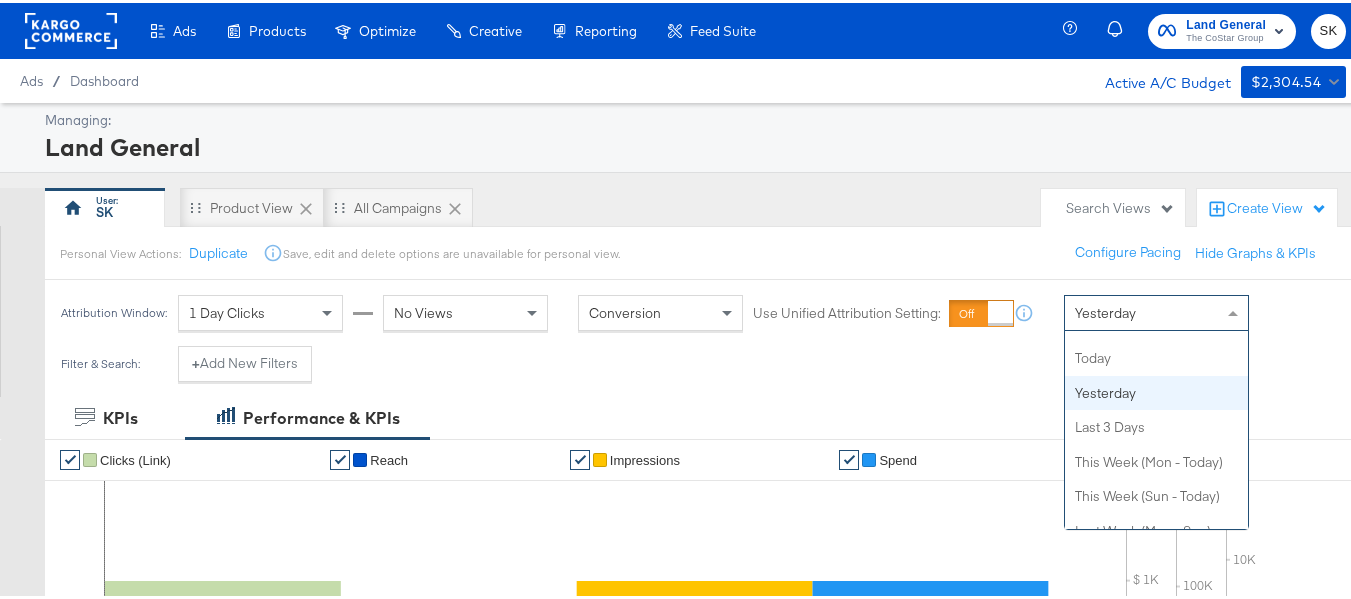 scroll, scrollTop: 0, scrollLeft: 0, axis: both 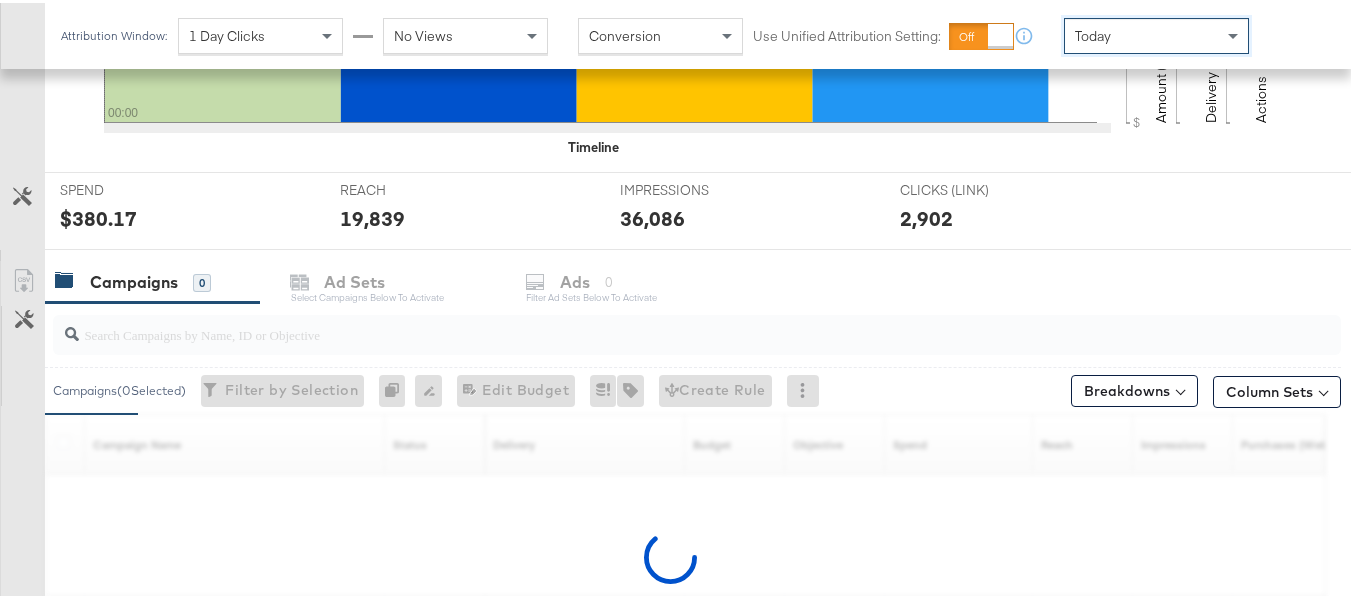 click at bounding box center [653, 323] 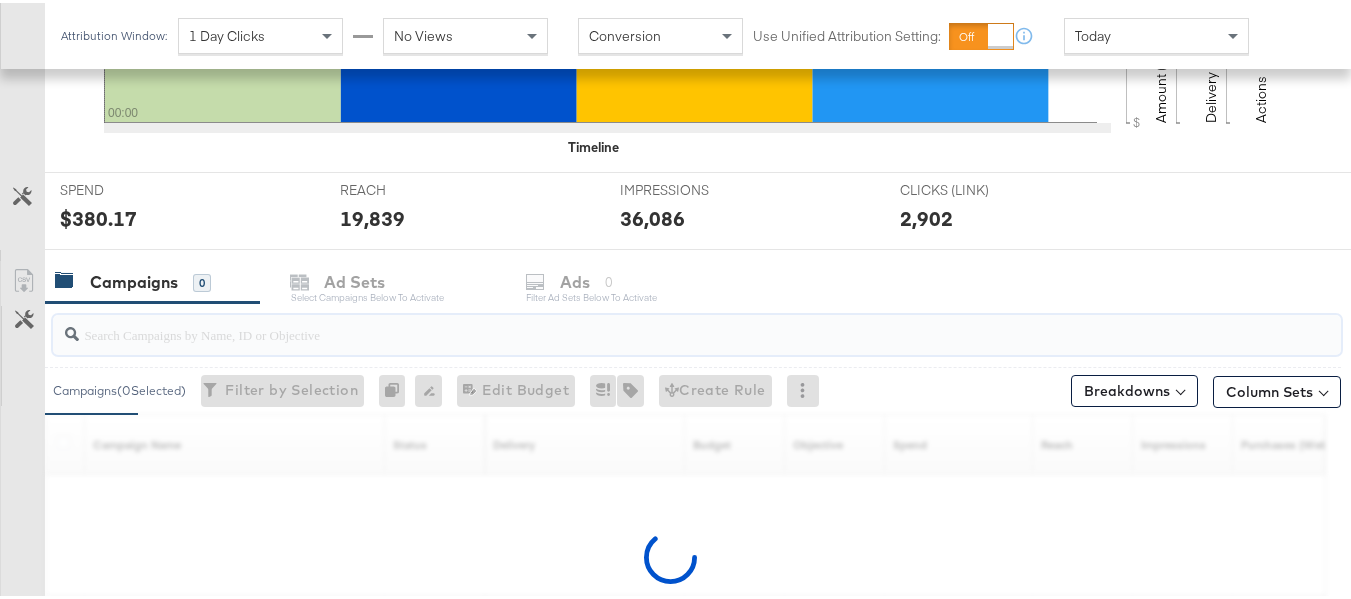 paste on "B2C_LAND_KC_RT_Sig_24" 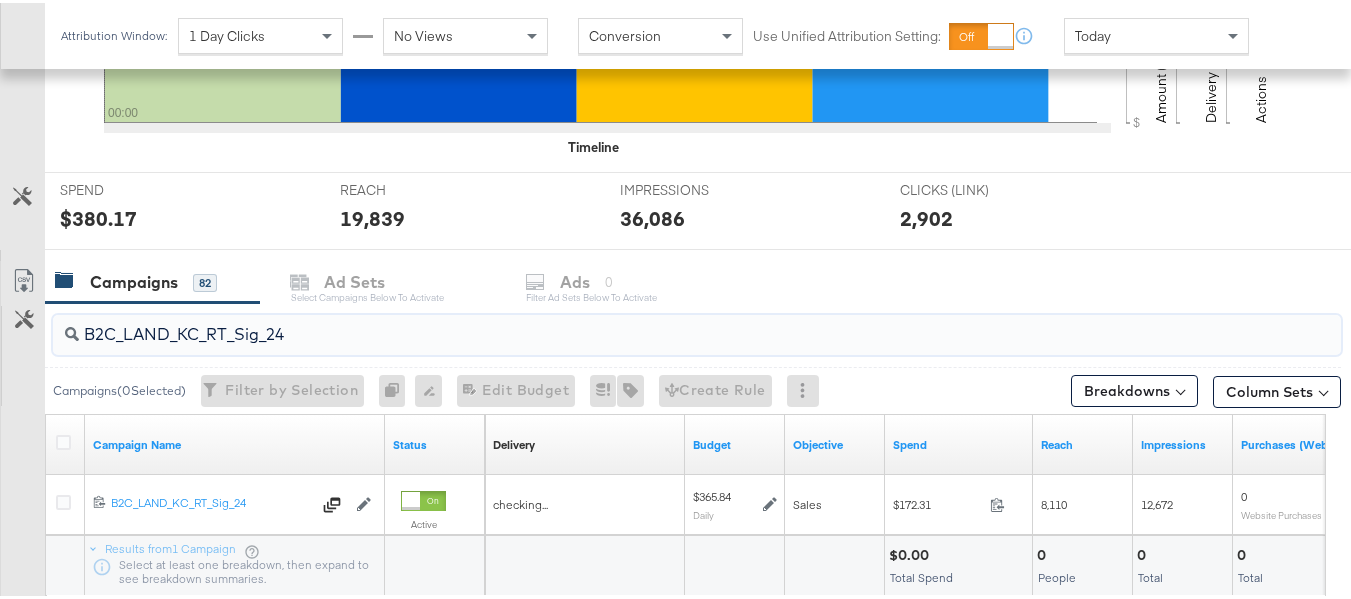 scroll, scrollTop: 798, scrollLeft: 0, axis: vertical 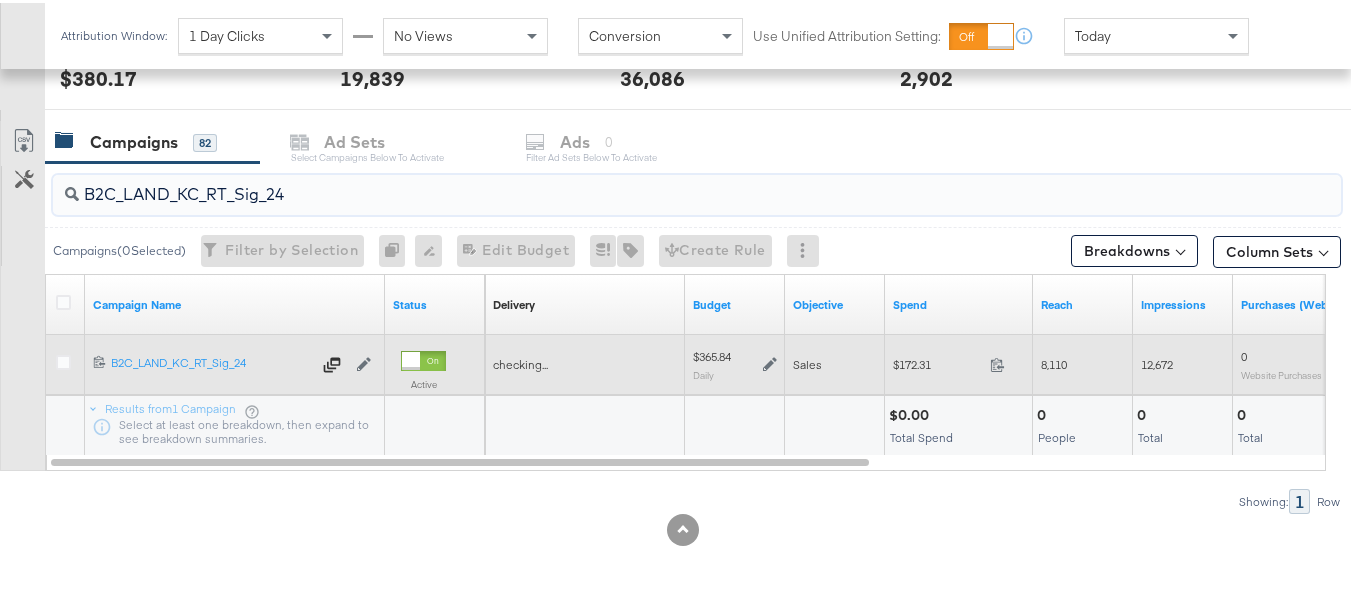click on "$172.31" at bounding box center [937, 361] 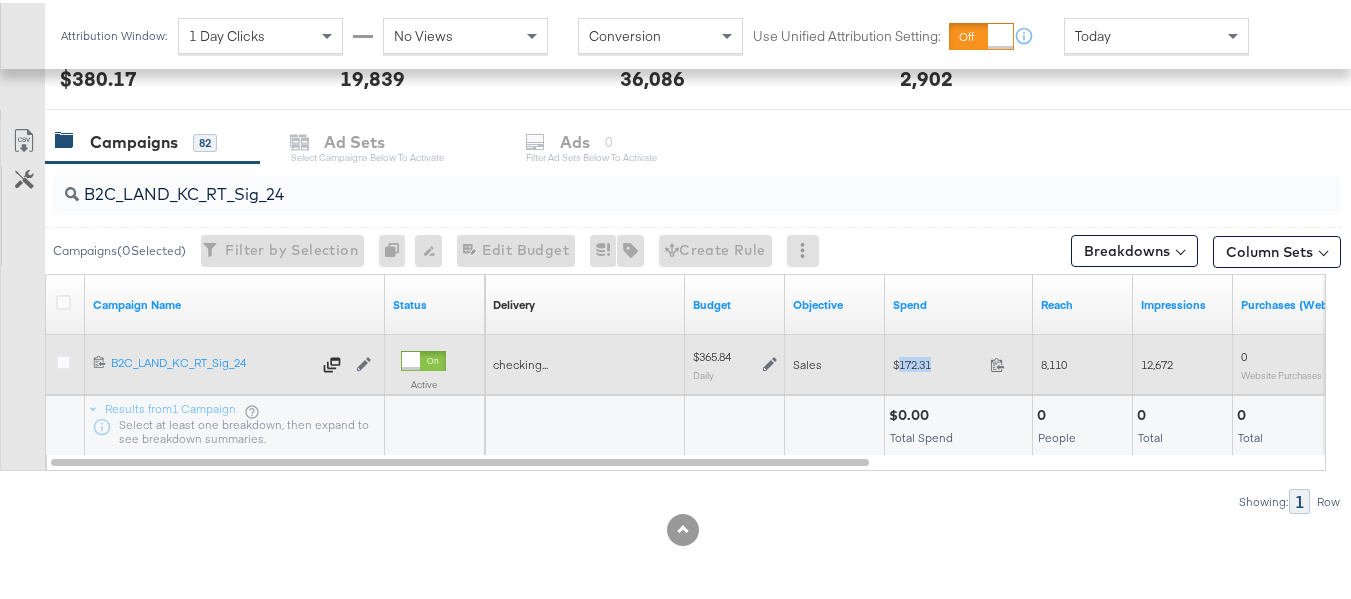click on "$172.31" at bounding box center [937, 361] 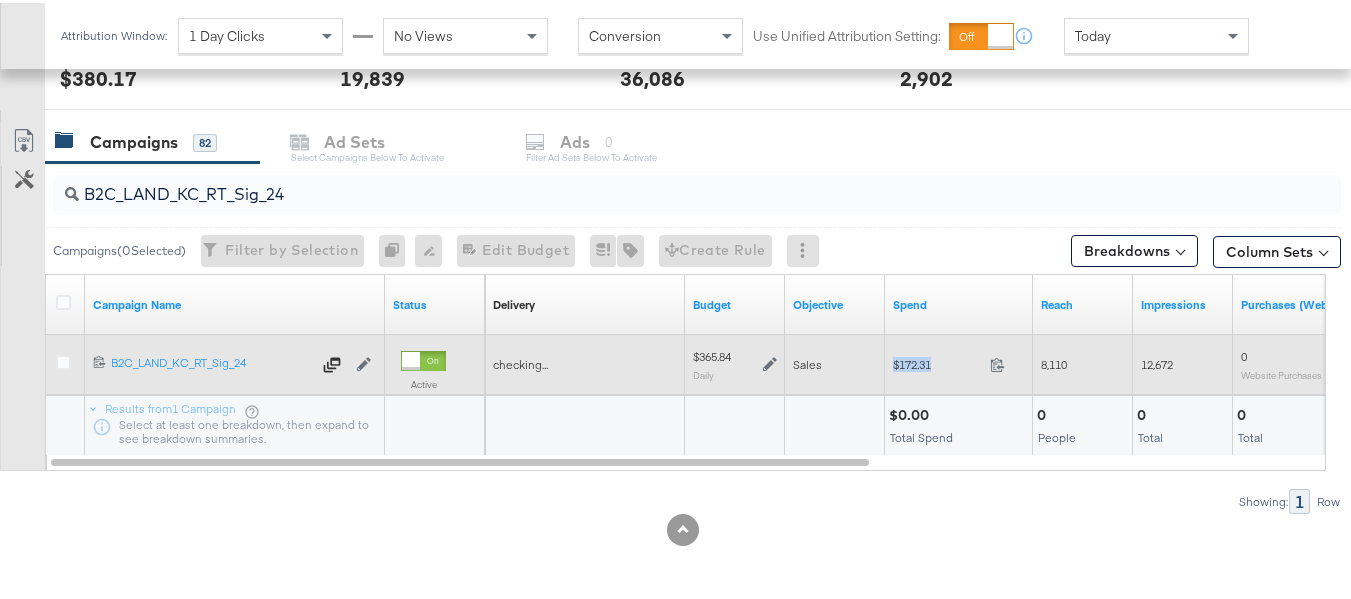 click on "$172.31" at bounding box center [937, 361] 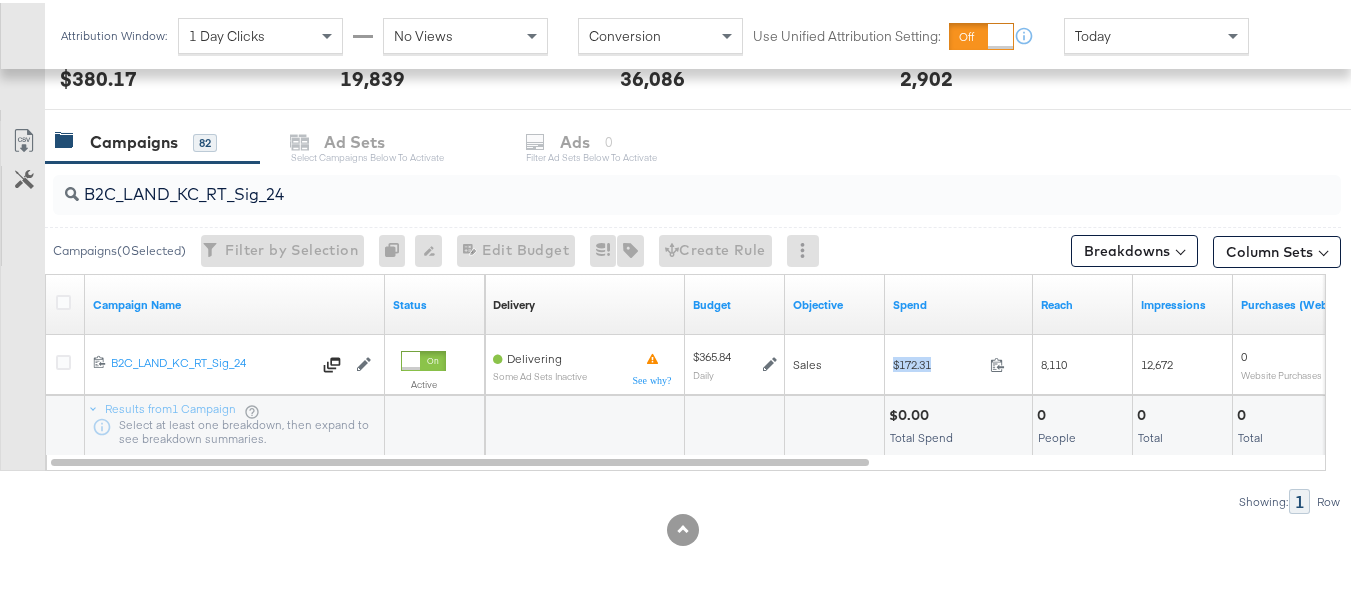 copy on "$172.31" 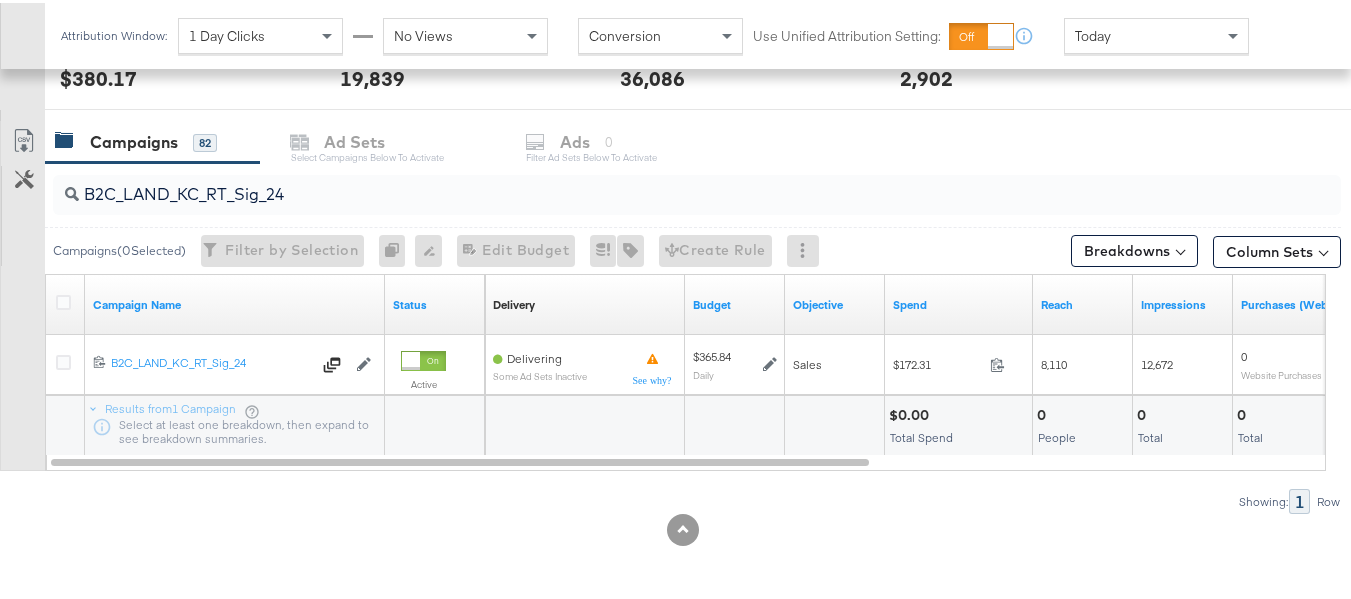 click on "Showing:   1    Row" at bounding box center (670, 498) 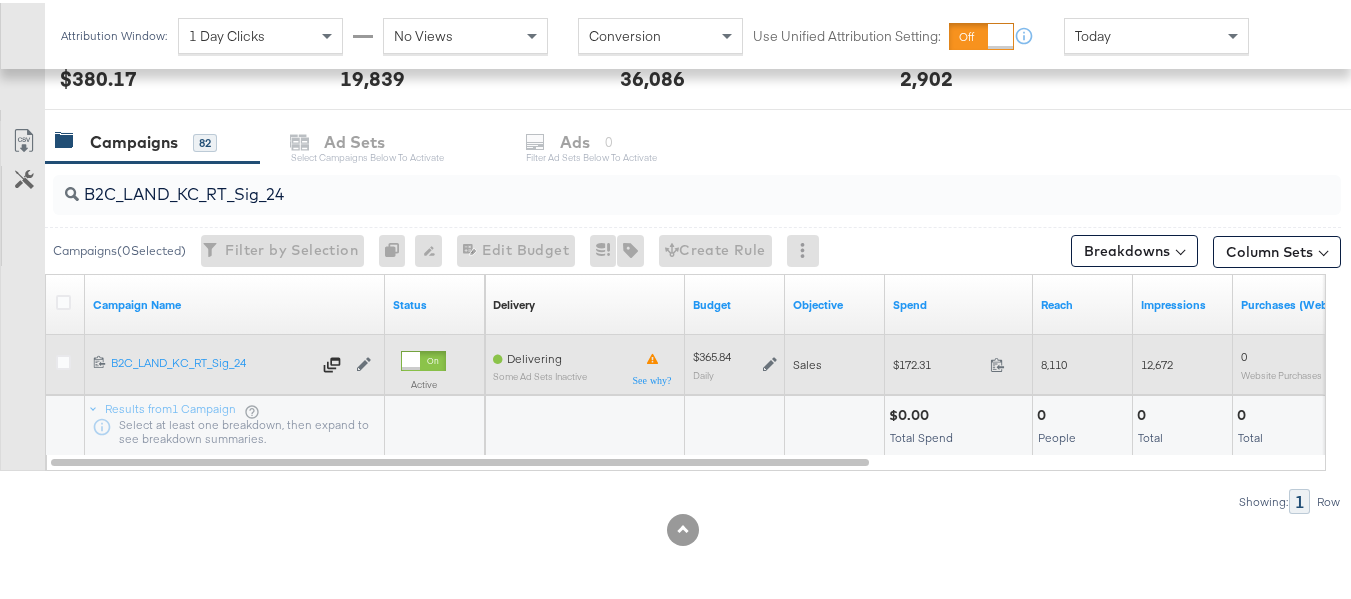 click on "$172.31" at bounding box center [937, 361] 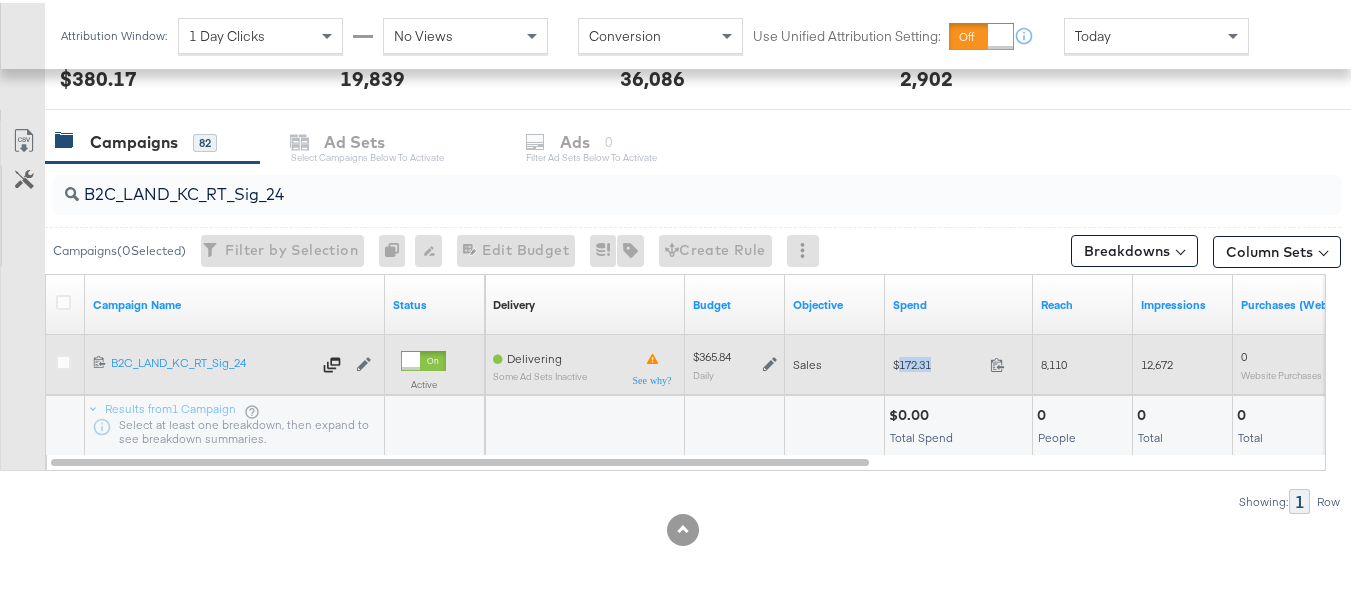 click on "$172.31" at bounding box center (937, 361) 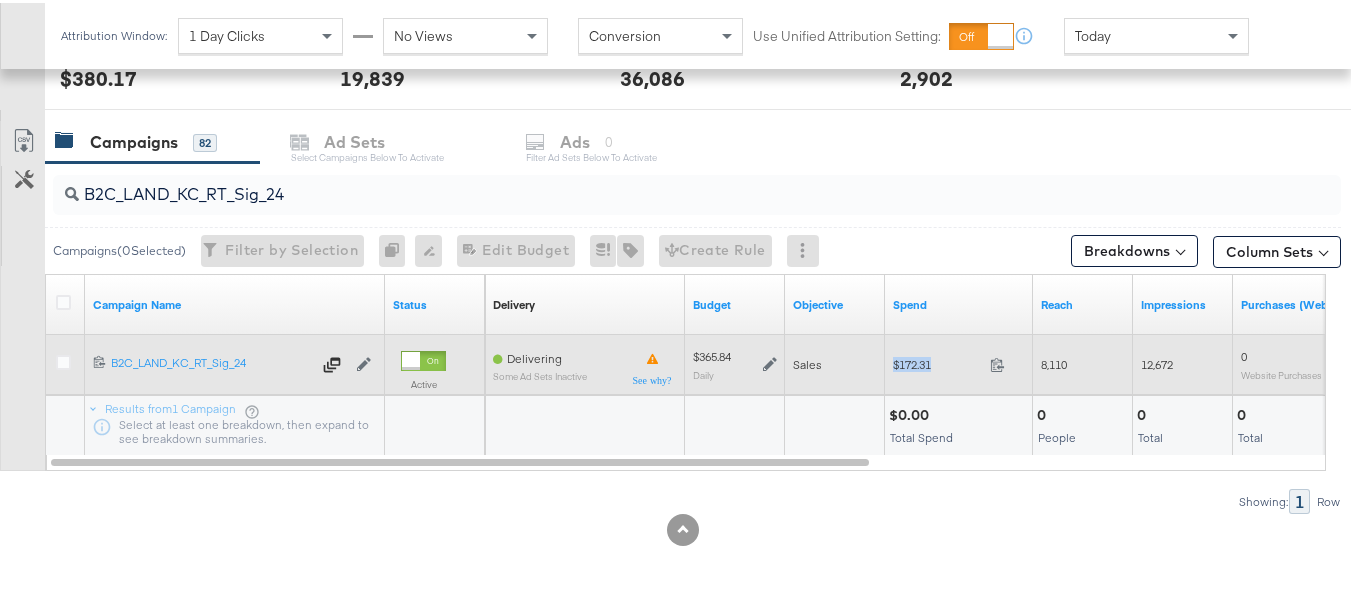 click on "$172.31" at bounding box center (937, 361) 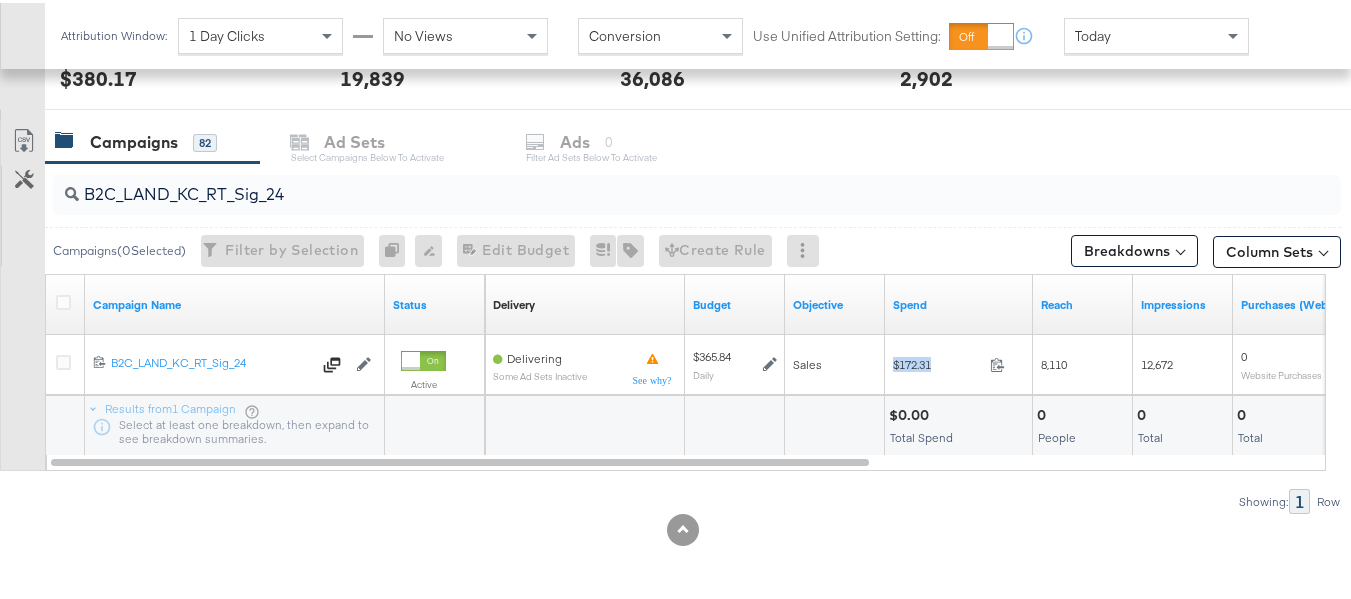 copy on "$172.31" 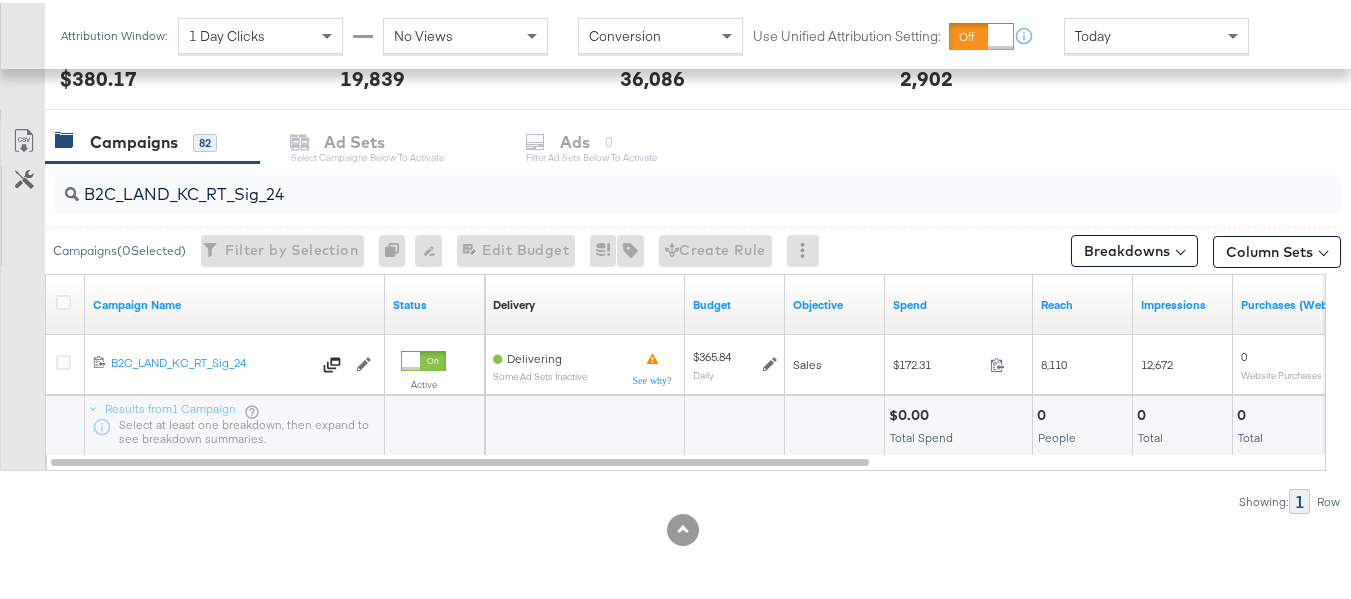 click on "Showing:   1    Row" at bounding box center [670, 498] 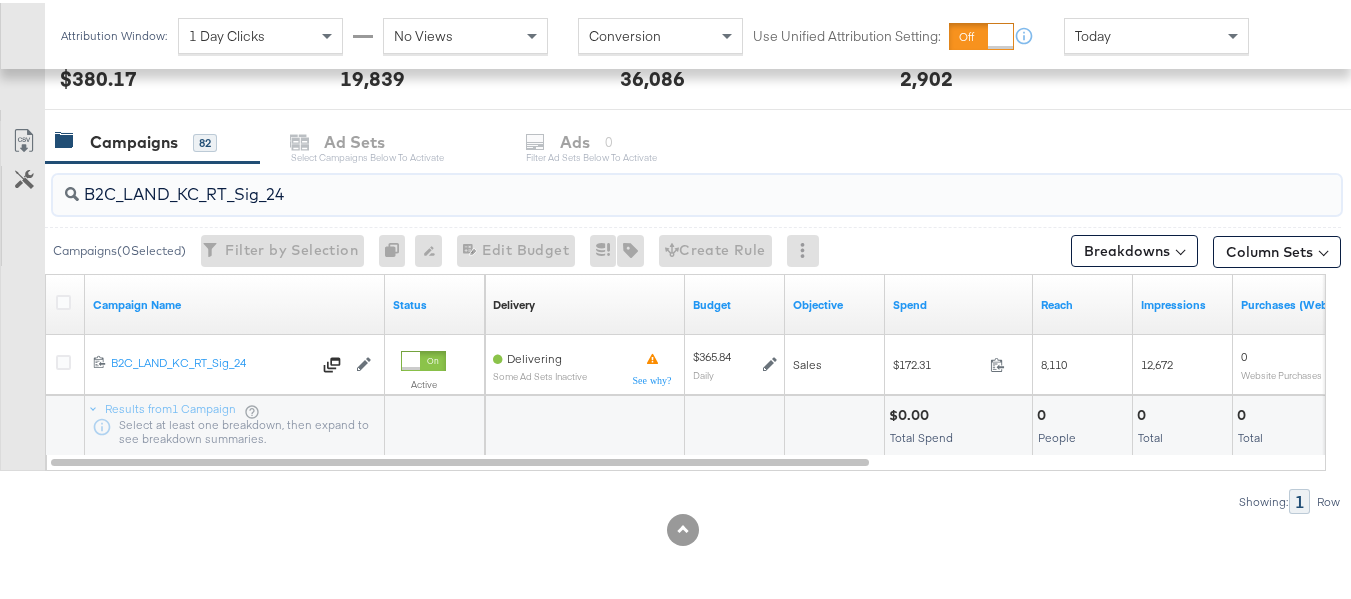 click on "B2C_LAND_KC_RT_Sig_24" at bounding box center (653, 183) 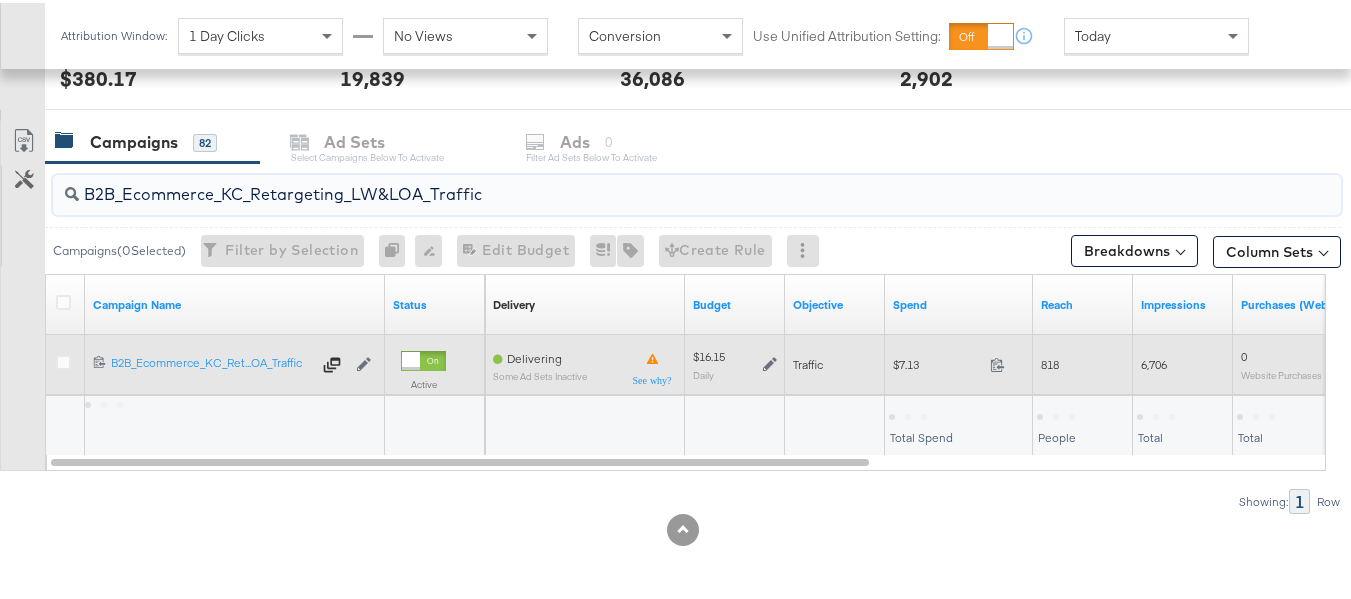 click on "$7.13" at bounding box center (937, 361) 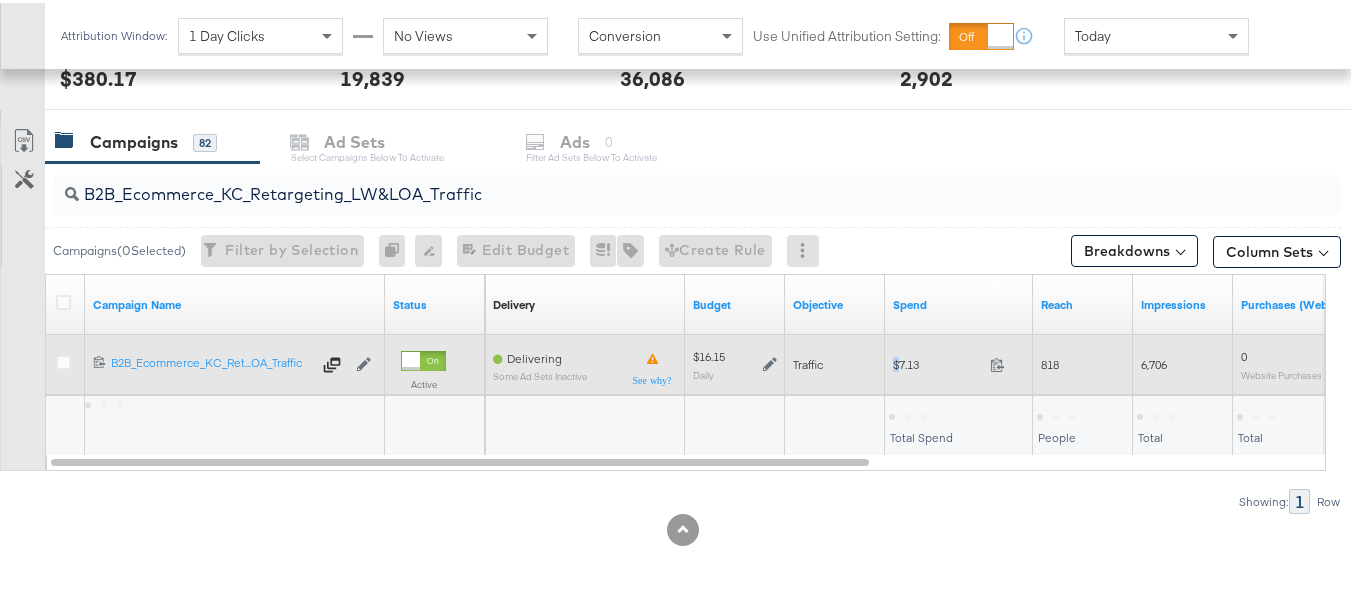 click on "$7.13" at bounding box center [937, 361] 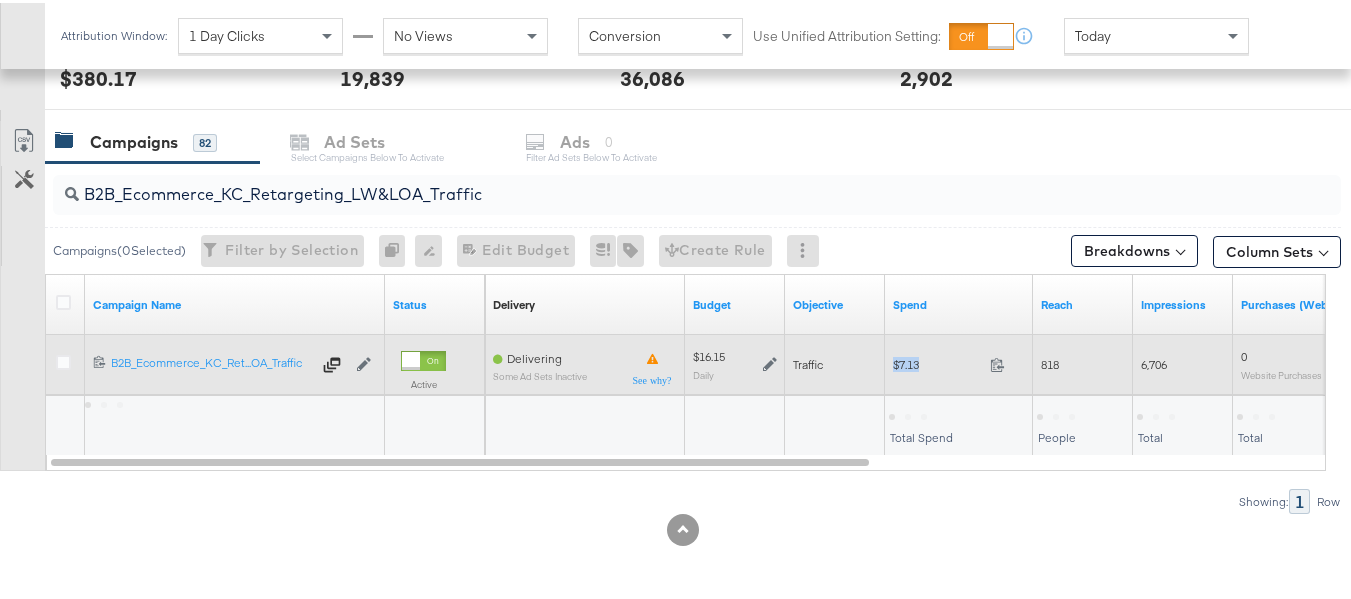 click on "$7.13" at bounding box center (937, 361) 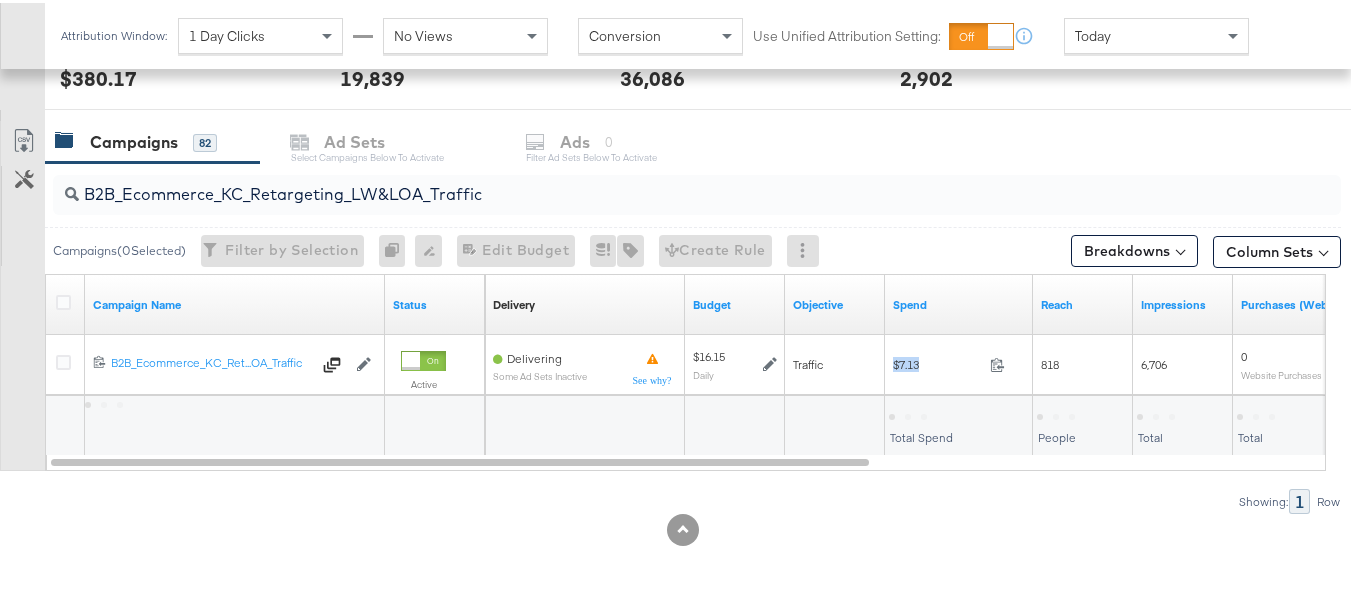 copy on "$7.13" 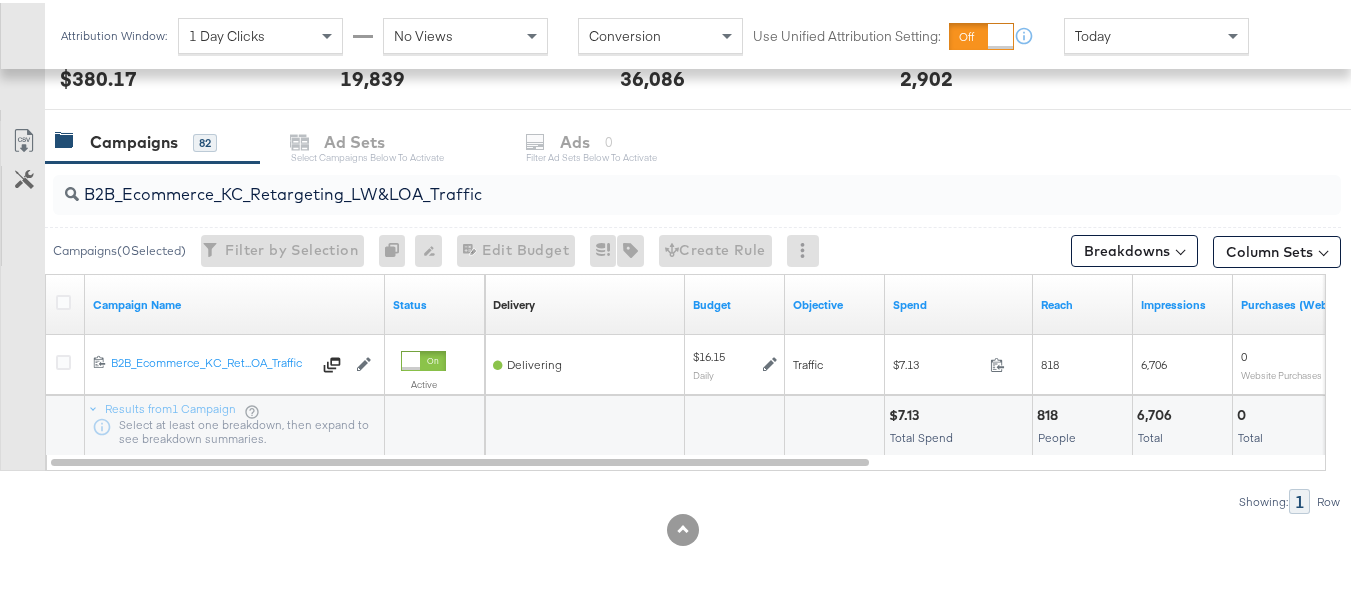 click on "B2B_Ecommerce_KC_Retargeting_LW&LOA_Traffic" at bounding box center [697, 192] 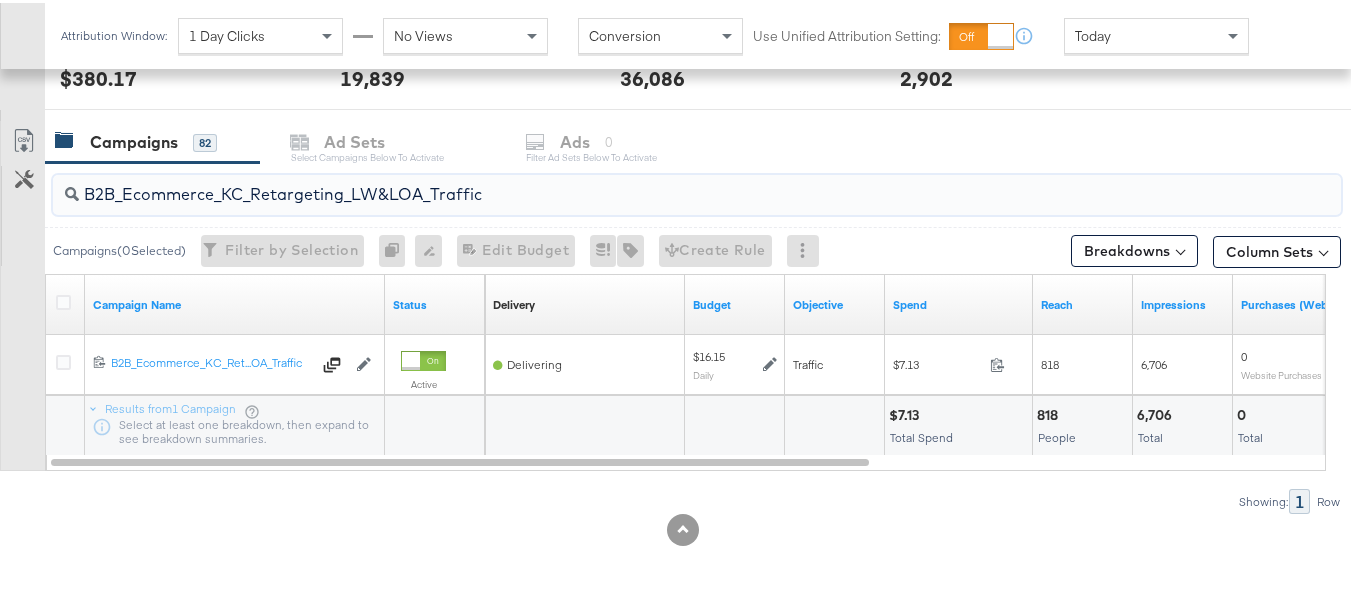 paste on "KC_Retargeting_Prospects & Clients_Conversions" 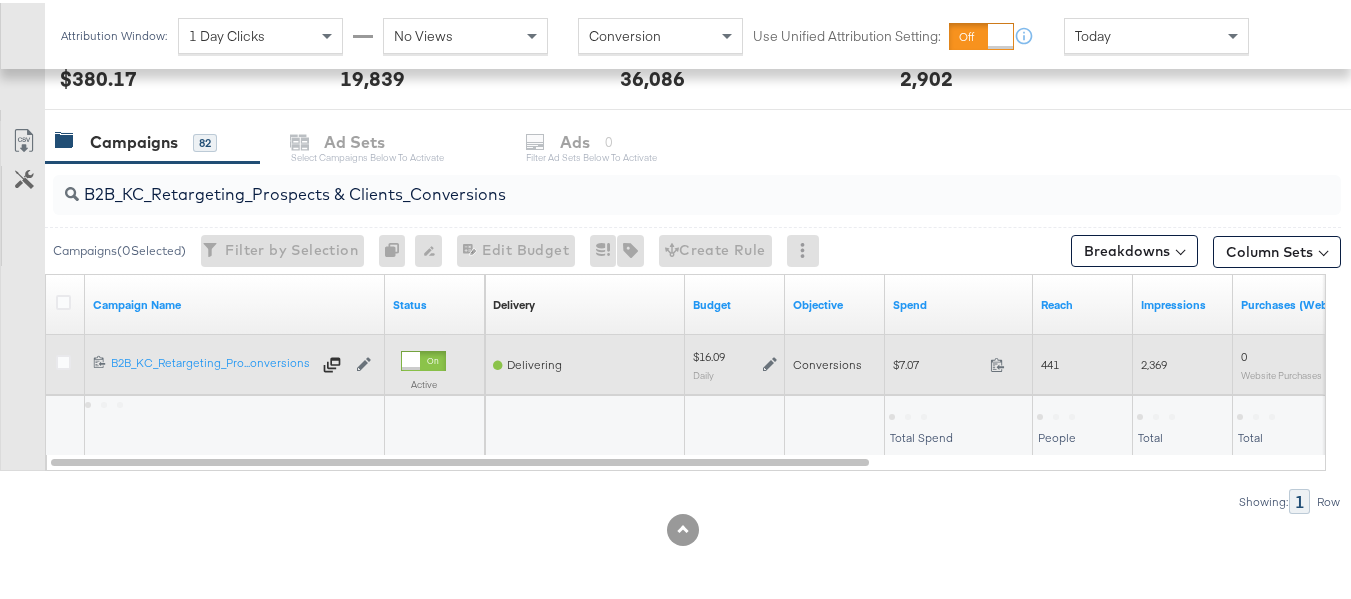 click on "$7.07   7.07" at bounding box center [959, 361] 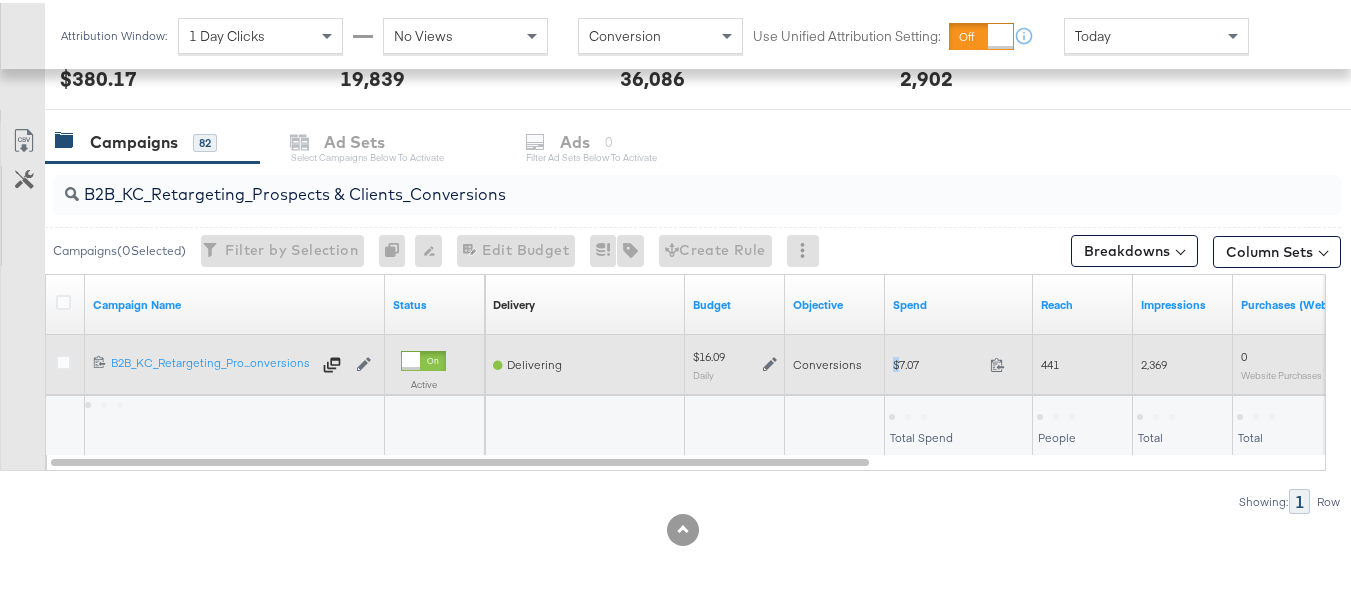 click on "$7.07   7.07" at bounding box center [959, 361] 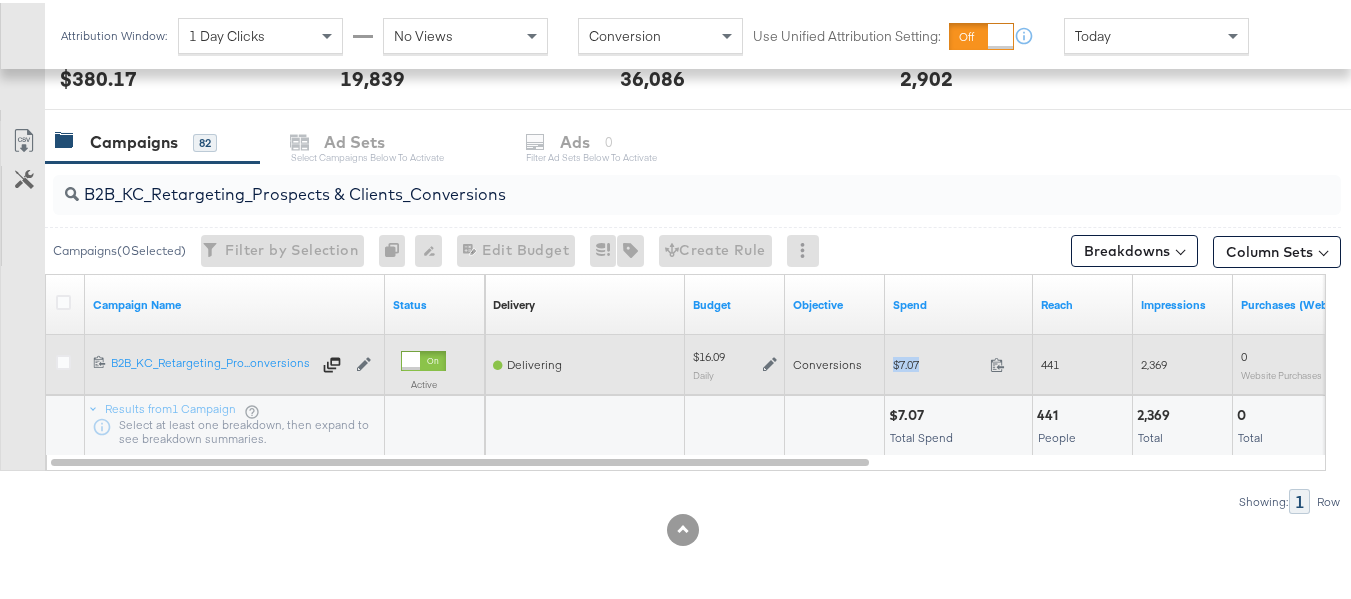 click on "$7.07   7.07" at bounding box center (959, 361) 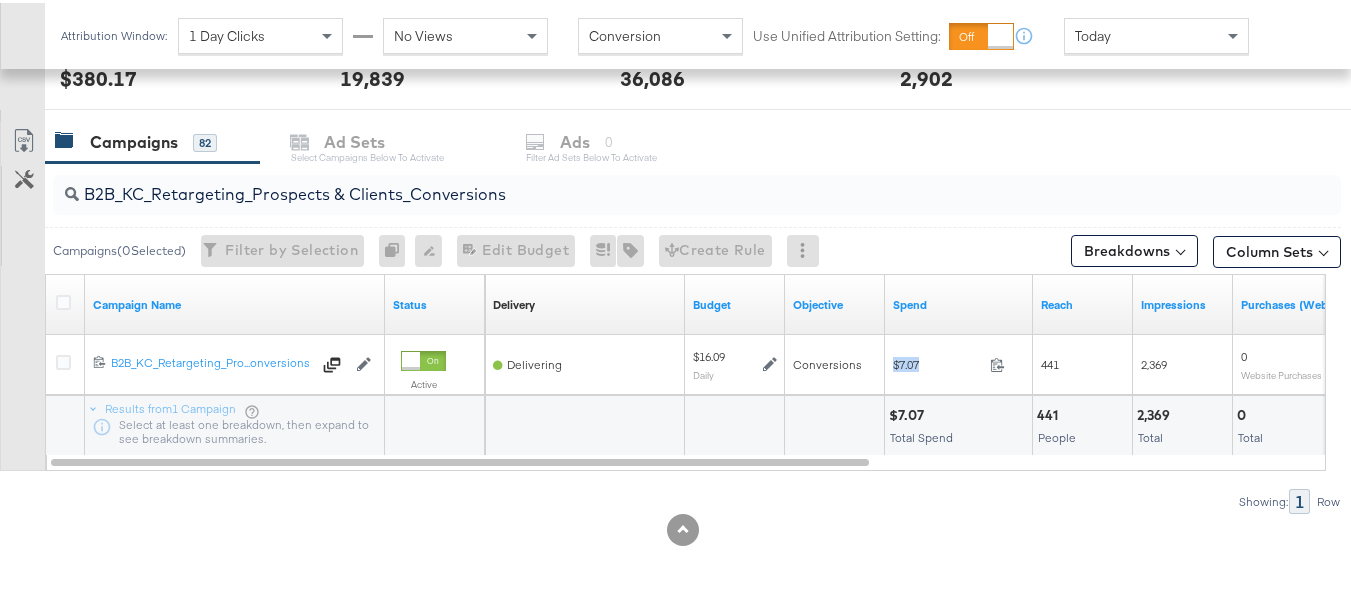 copy on "$7.07" 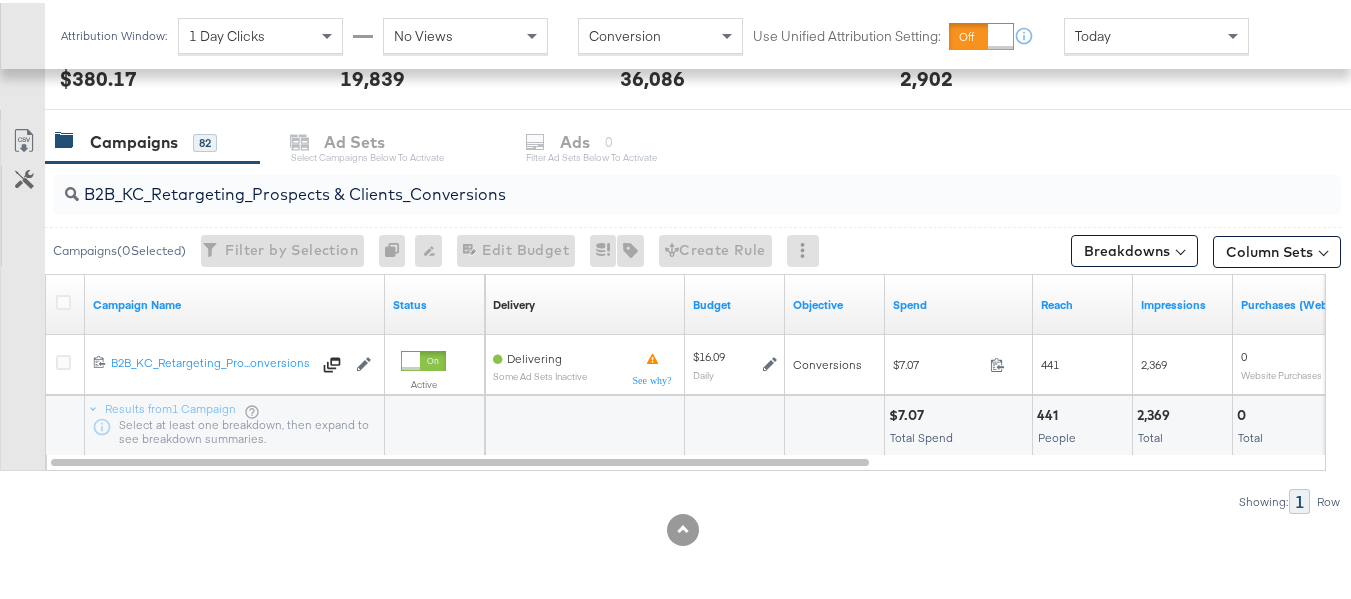 click on "B2B_KC_Retargeting_Prospects & Clients_Conversions" at bounding box center (653, 183) 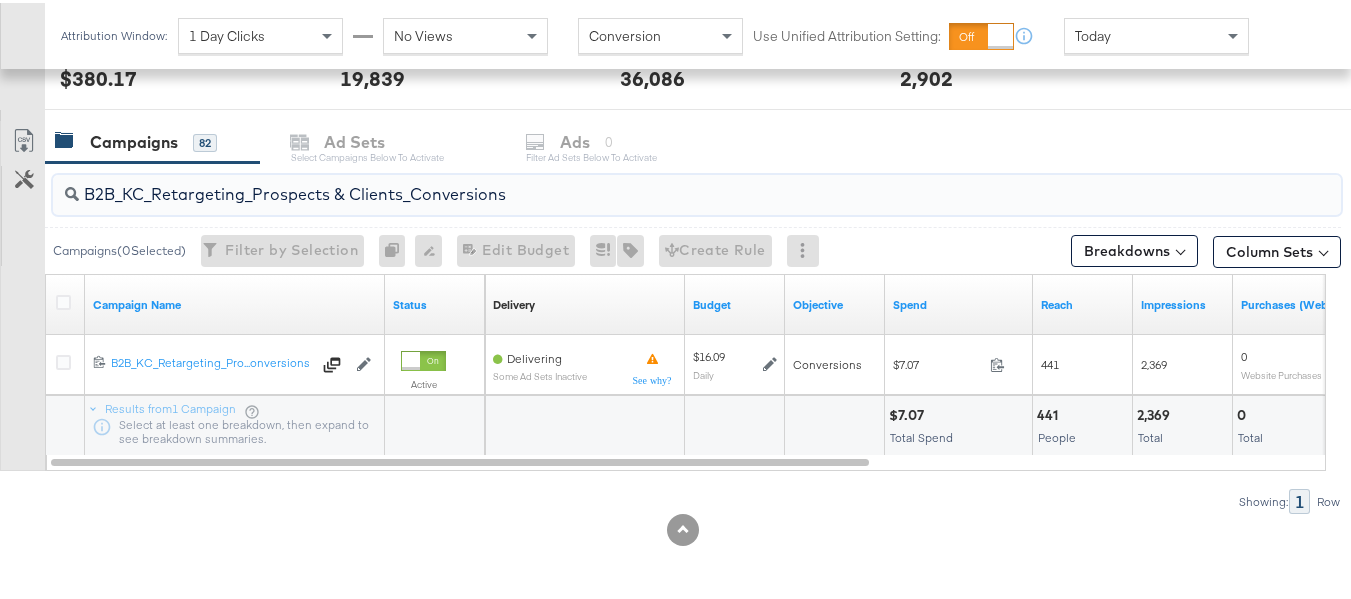 paste on "C_LAND_KC_Pros_Sig" 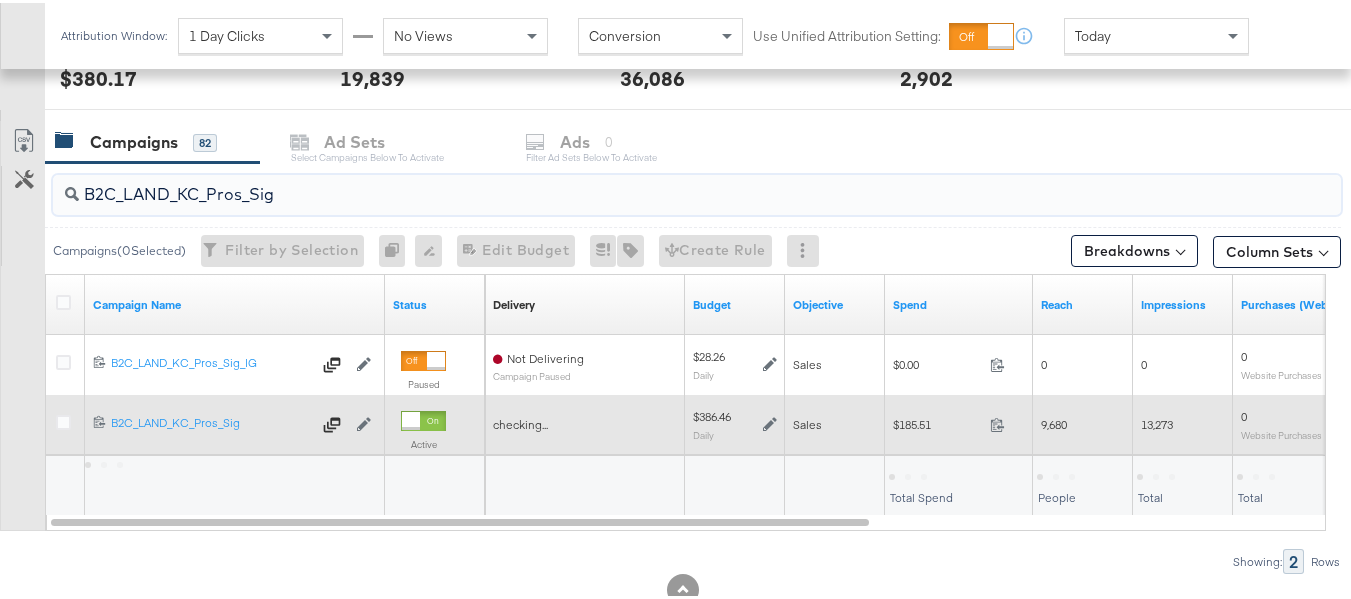 type on "B2C_LAND_KC_Pros_Sig" 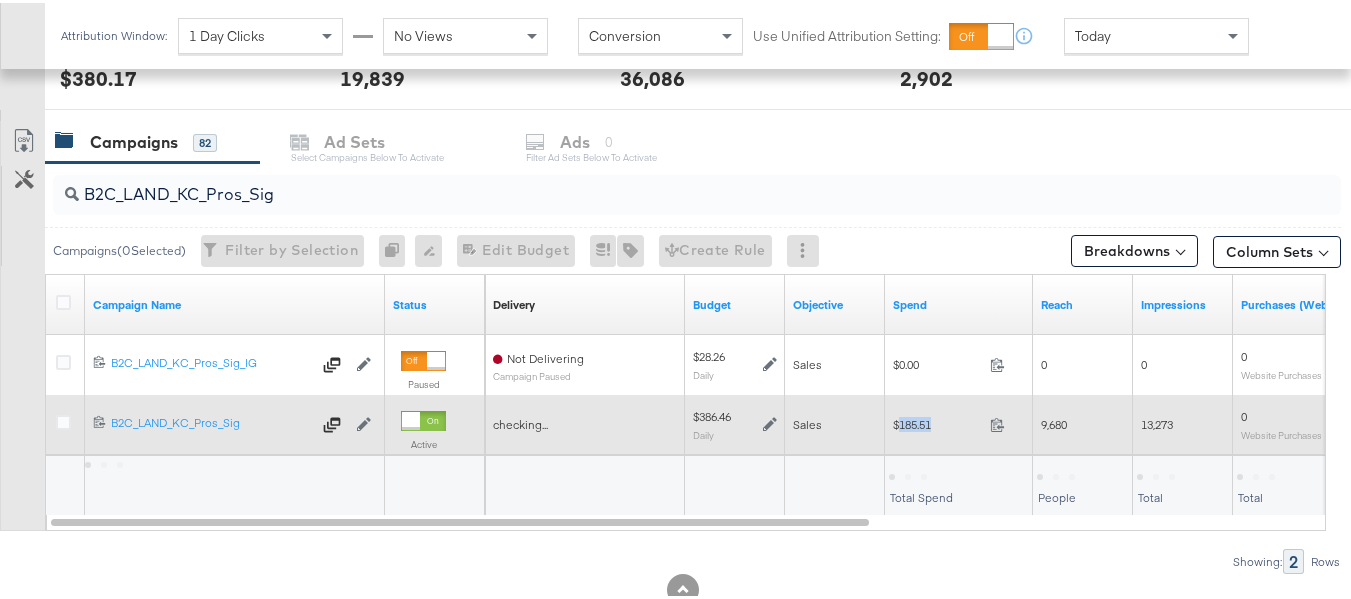 click on "$185.51   185.51" at bounding box center [959, 421] 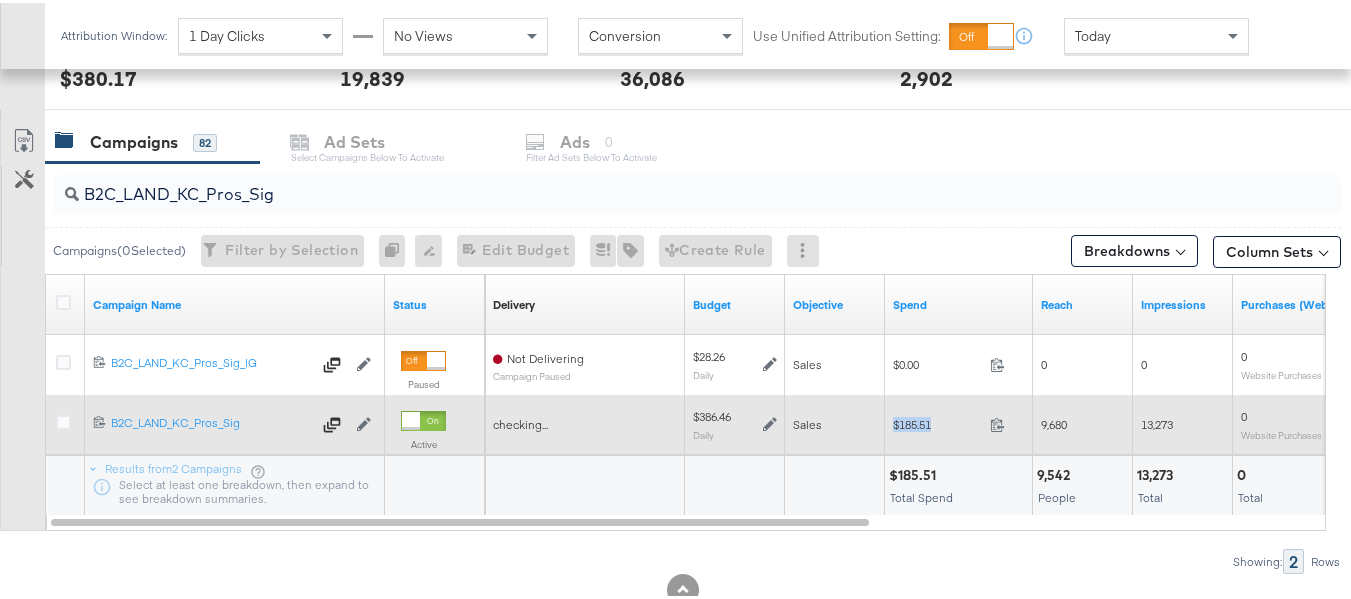 click on "$185.51   185.51" at bounding box center (959, 421) 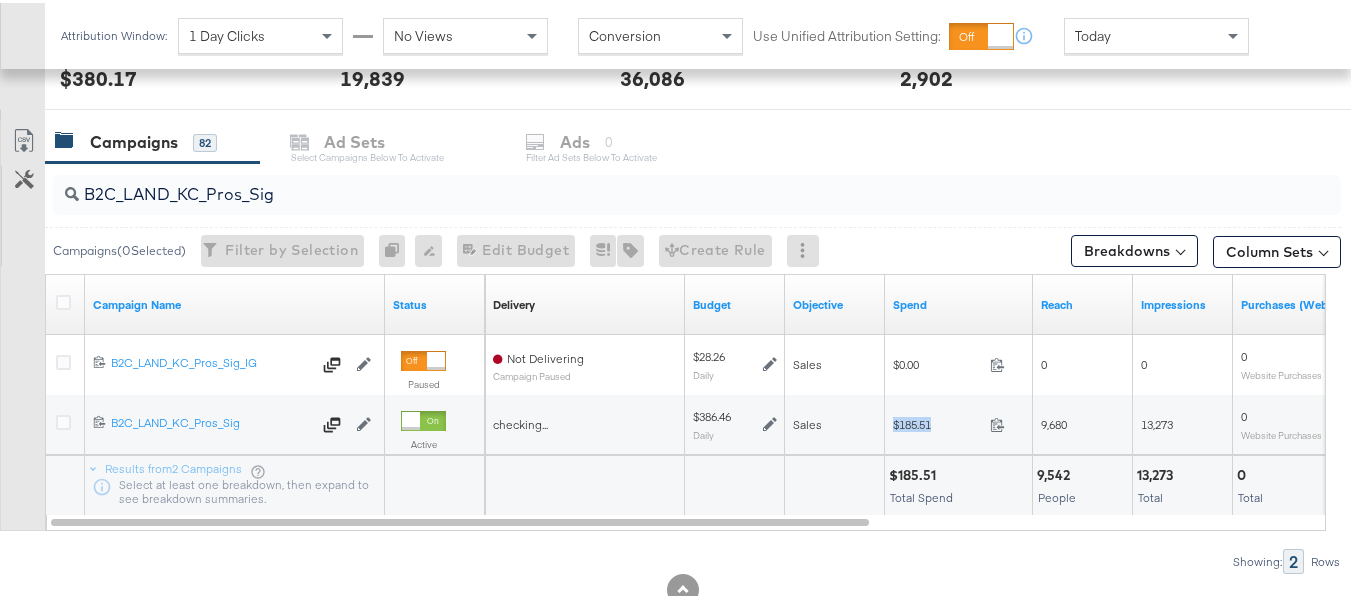 copy on "$185.51" 